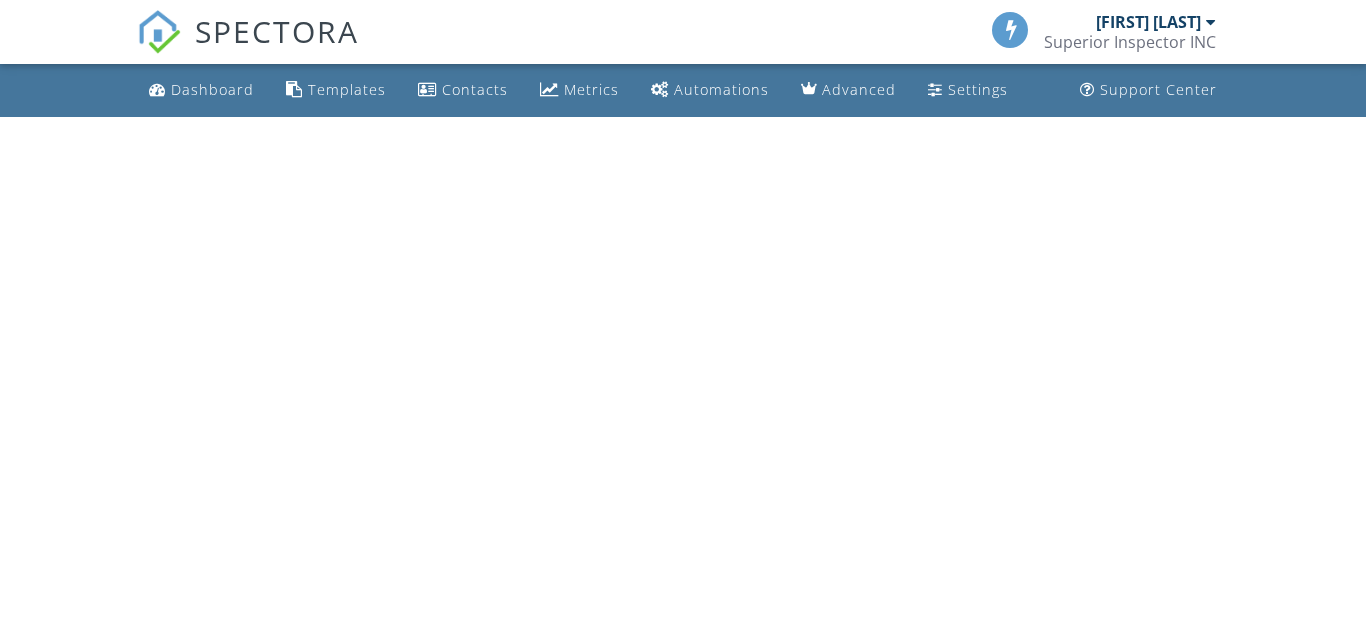 scroll, scrollTop: 0, scrollLeft: 0, axis: both 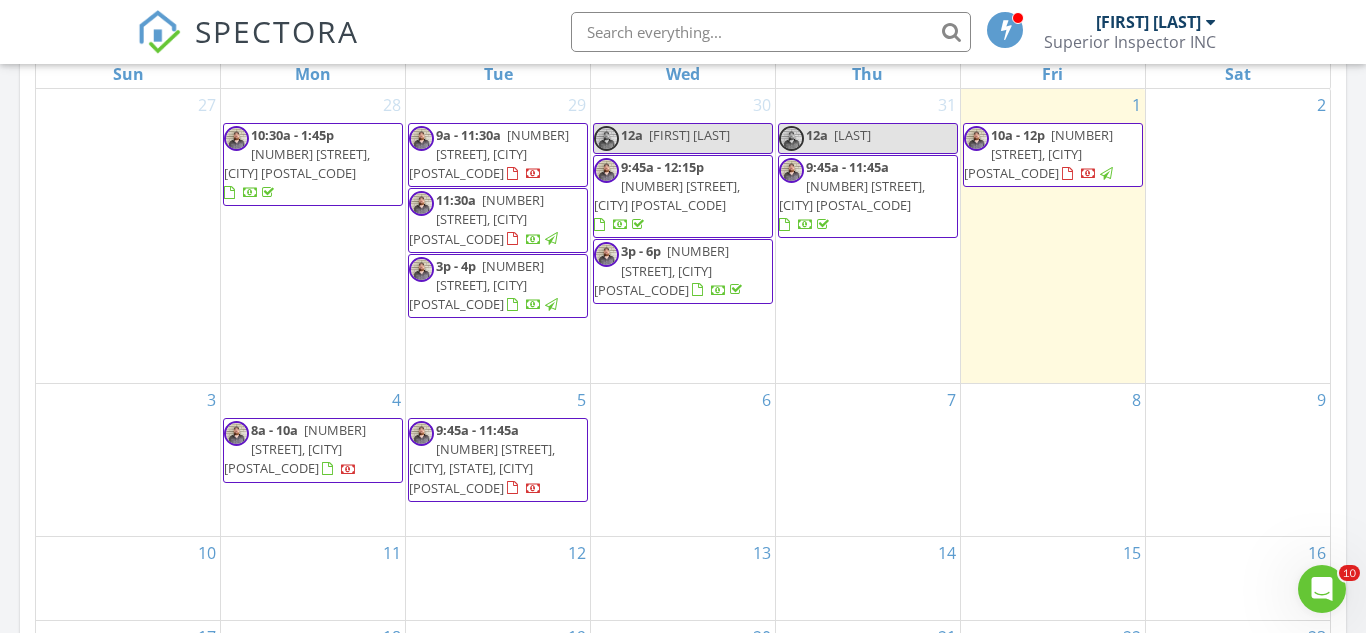 click on "[NUMBER] [STREET], [CITY] [POSTAL_CODE]" at bounding box center [313, 460] 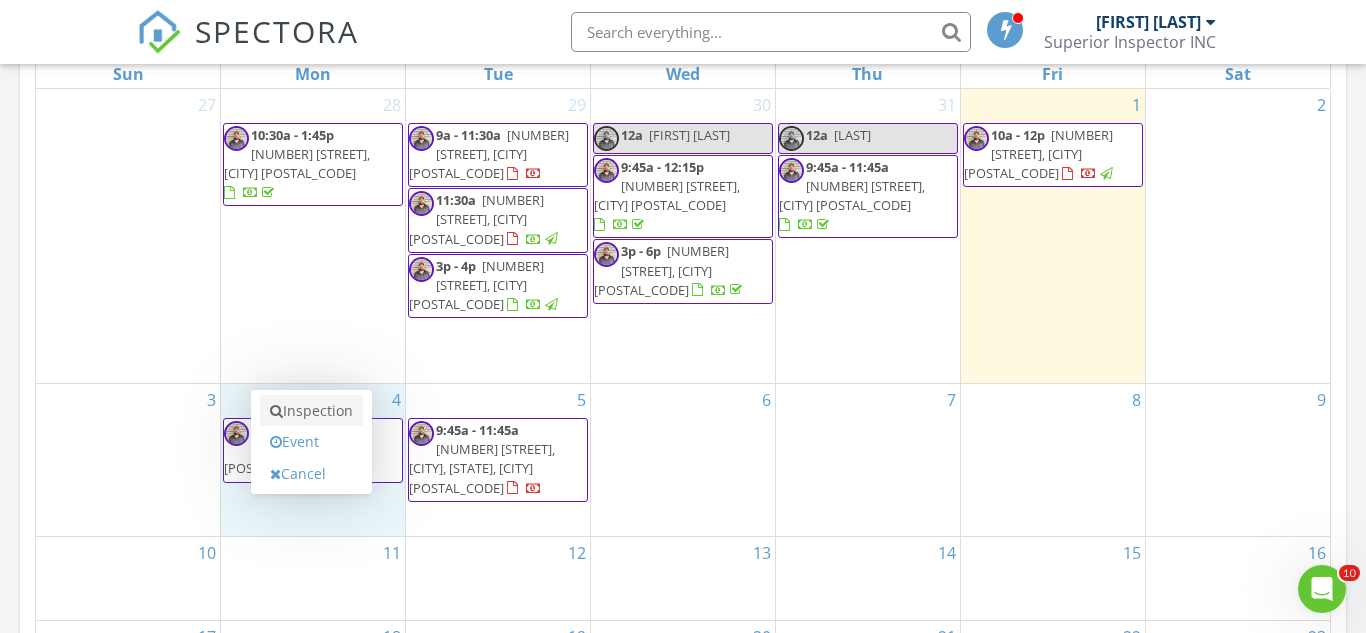 click on "Inspection" at bounding box center [311, 411] 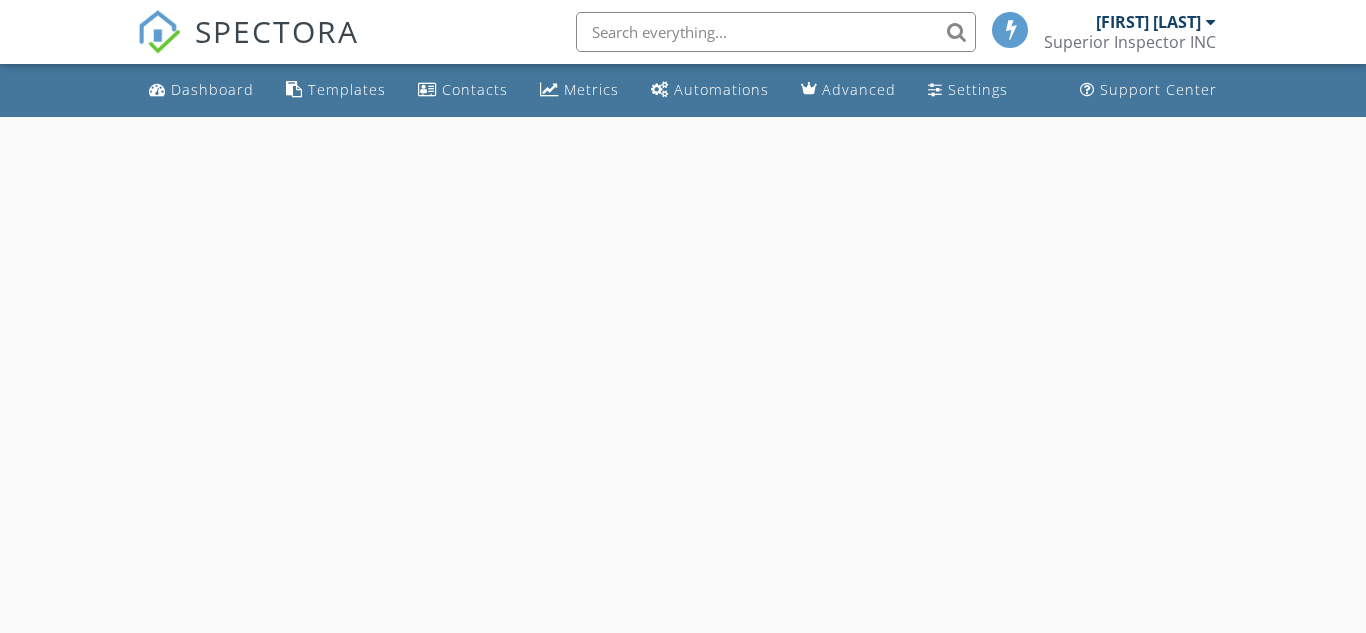 scroll, scrollTop: 0, scrollLeft: 0, axis: both 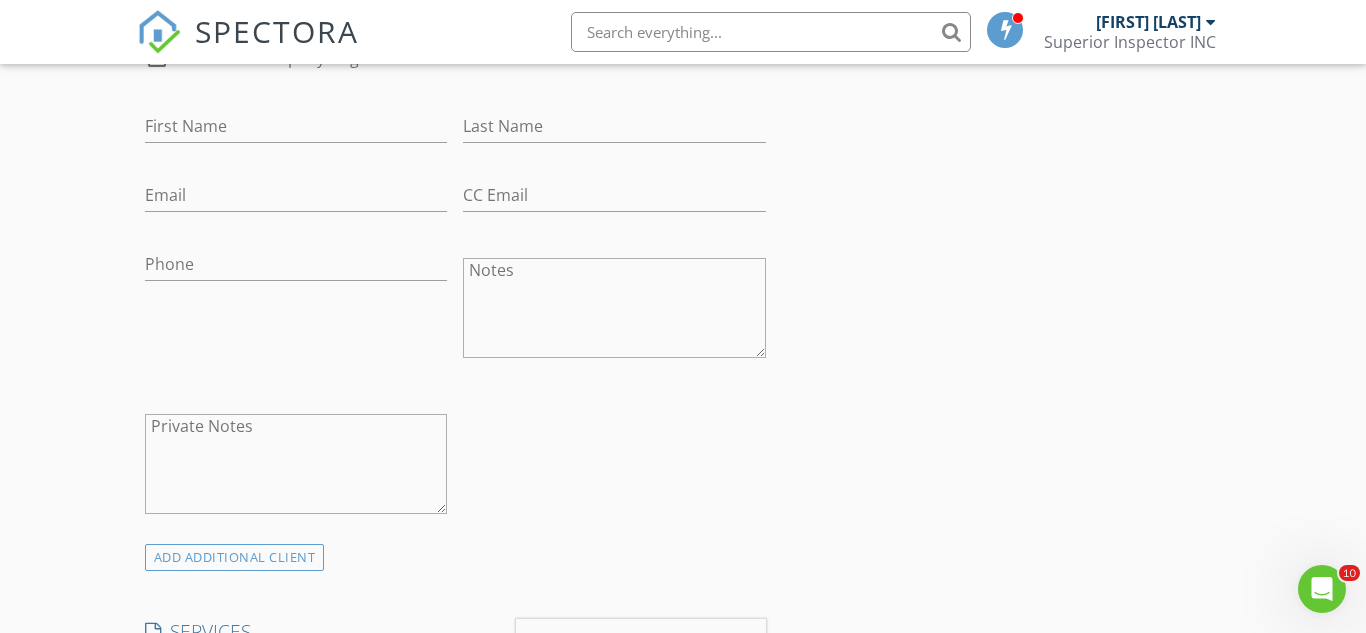 click on "Notes" at bounding box center (614, 308) 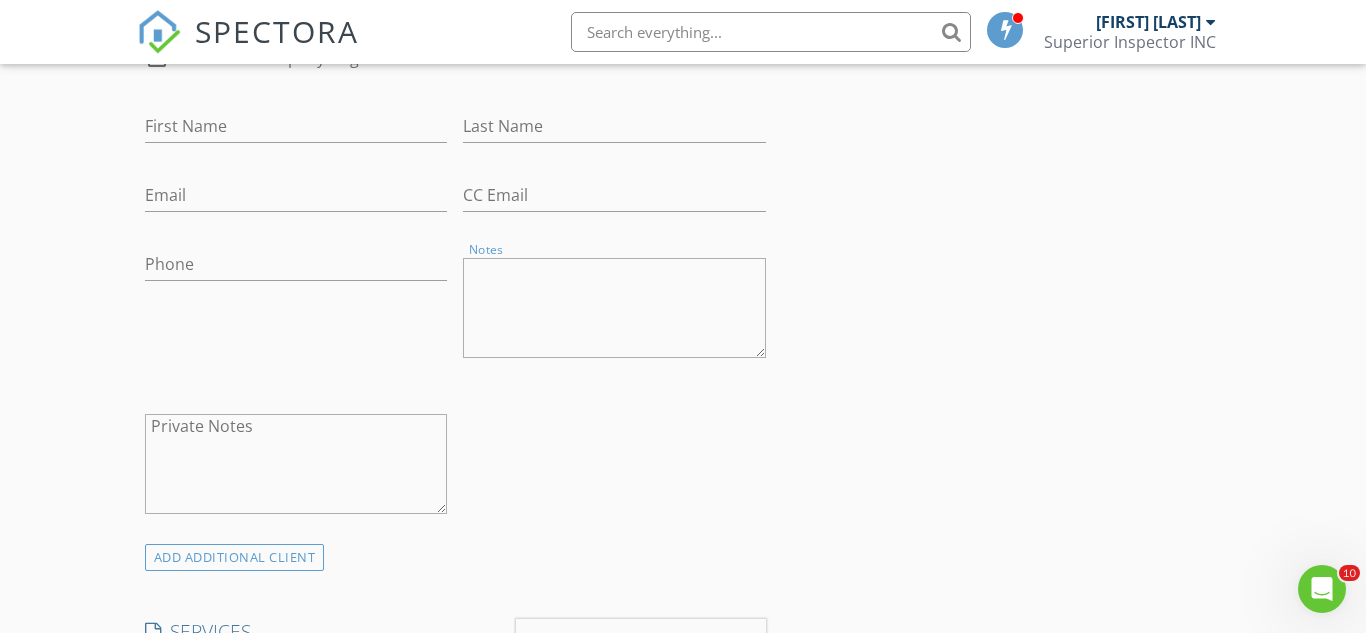 paste on "Graciela Martinez
gmartinez1975@gmail.com
(708) 334-2086
Thomas Herbeck
therbeck@hotmail.com
(312) 287-3615
Property:
740 Harris Dr, Austin, Texas 78737
Listing agent: Joanna Brown, (512) 789-9317" 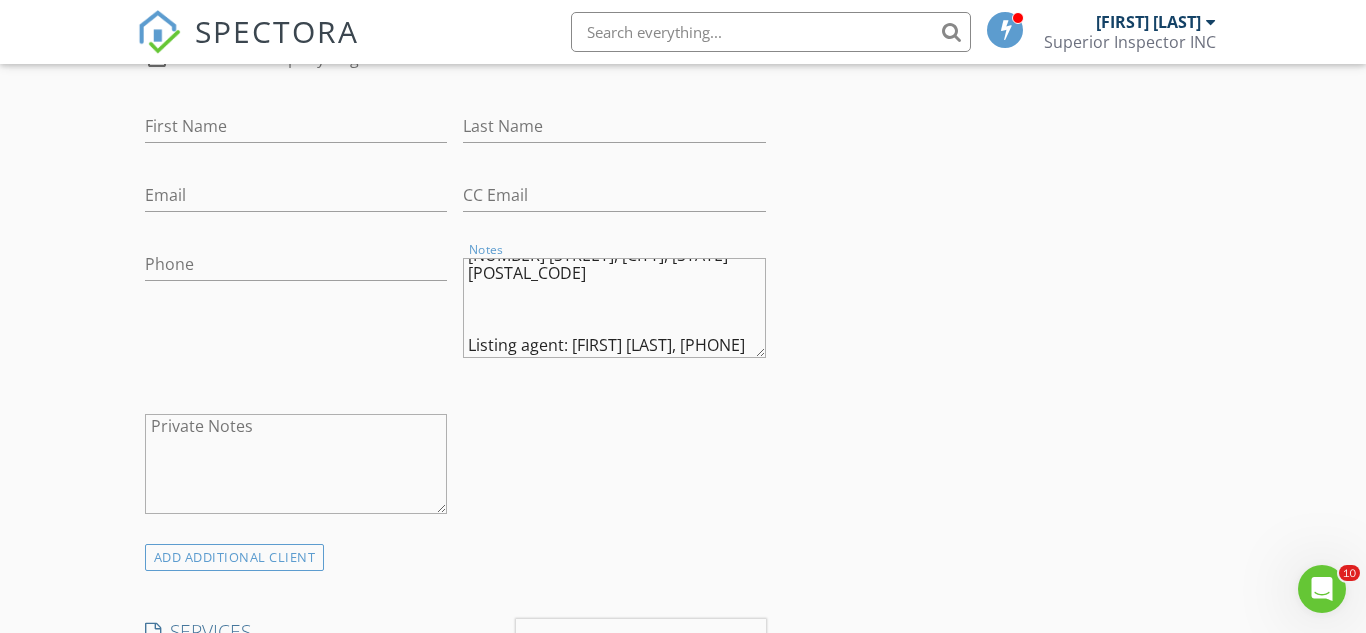 scroll, scrollTop: 0, scrollLeft: 0, axis: both 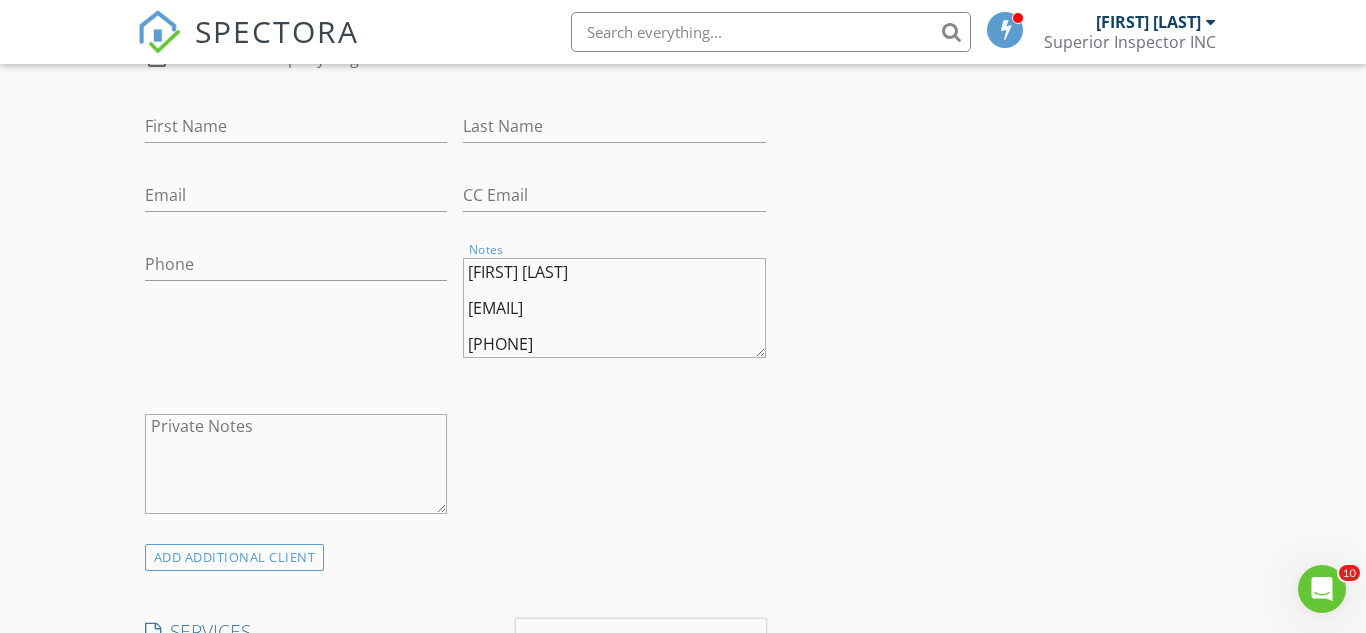 drag, startPoint x: 614, startPoint y: 276, endPoint x: 359, endPoint y: 189, distance: 269.43274 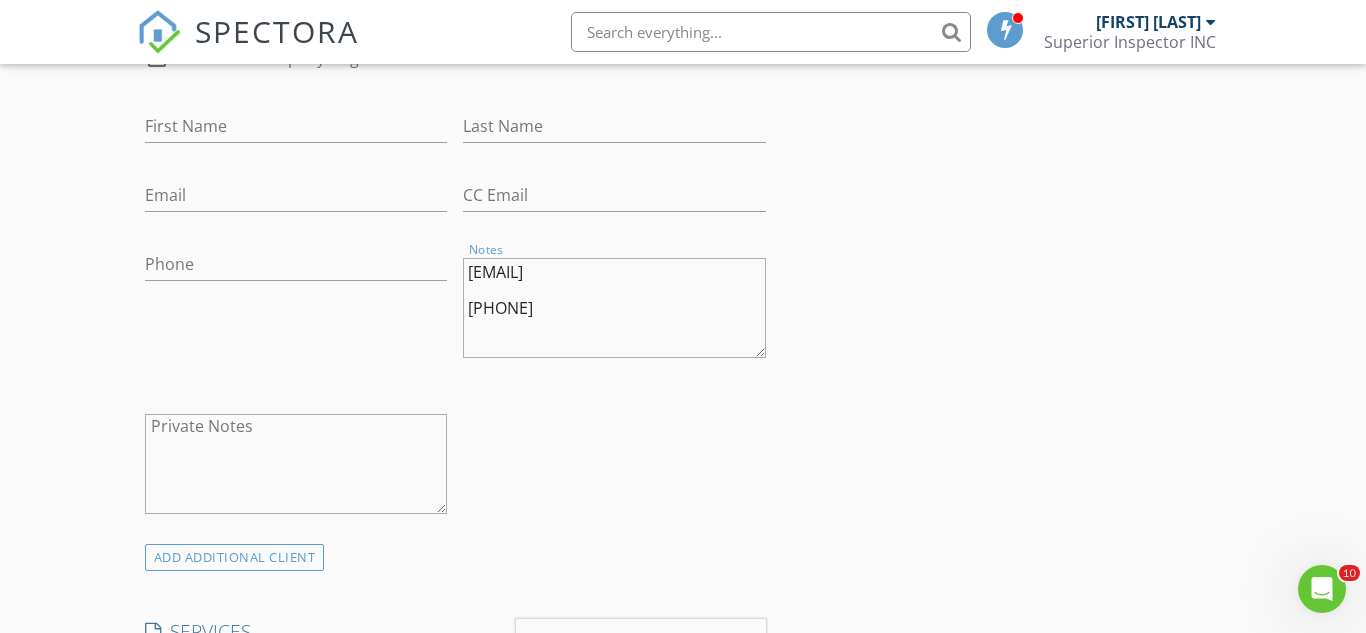 type on "gmartinez1975@gmail.com
(708) 334-2086
Thomas Herbeck
therbeck@hotmail.com
(312) 287-3615
Property:
740 Harris Dr, Austin, Texas 78737
Listing agent: Joanna Brown, (512) 789-9317" 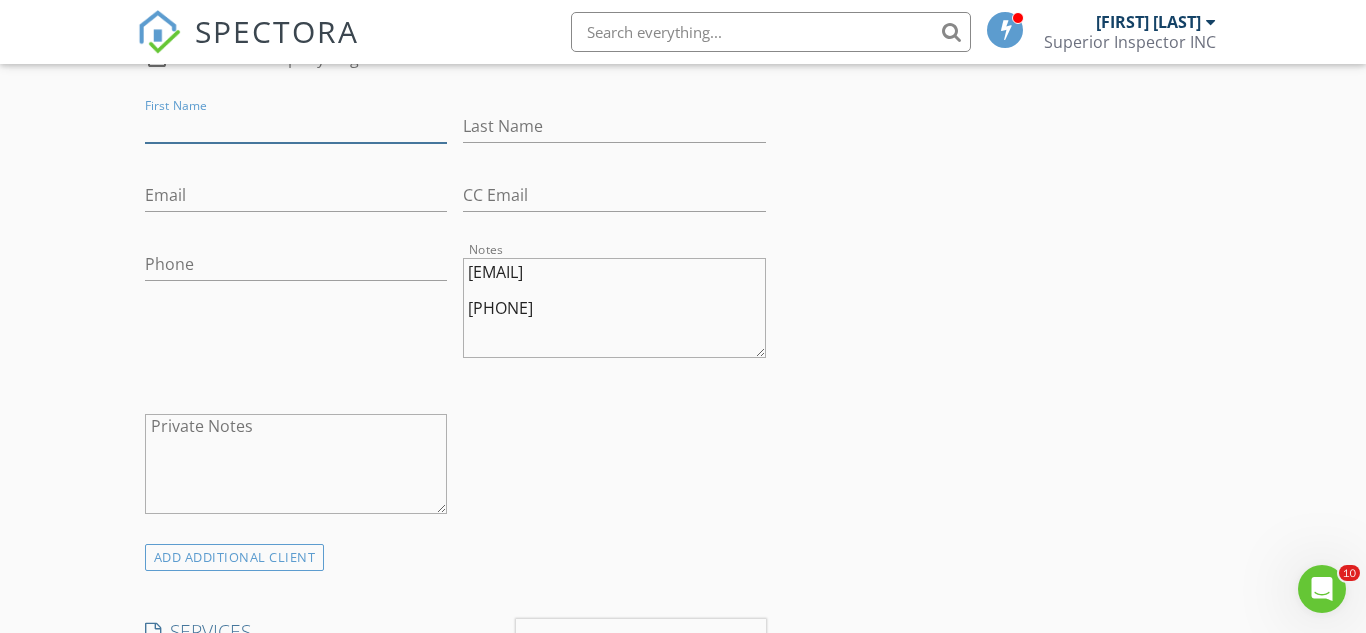 click on "First Name" at bounding box center [296, 126] 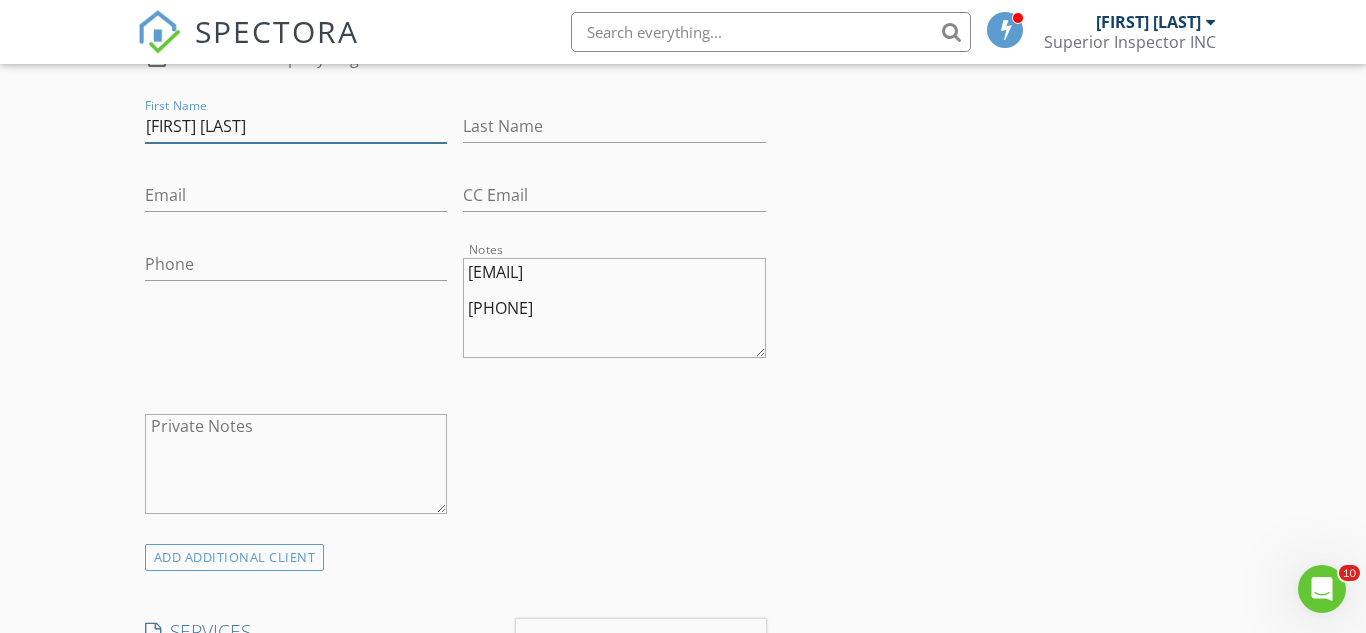 drag, startPoint x: 290, startPoint y: 136, endPoint x: 212, endPoint y: 140, distance: 78.10249 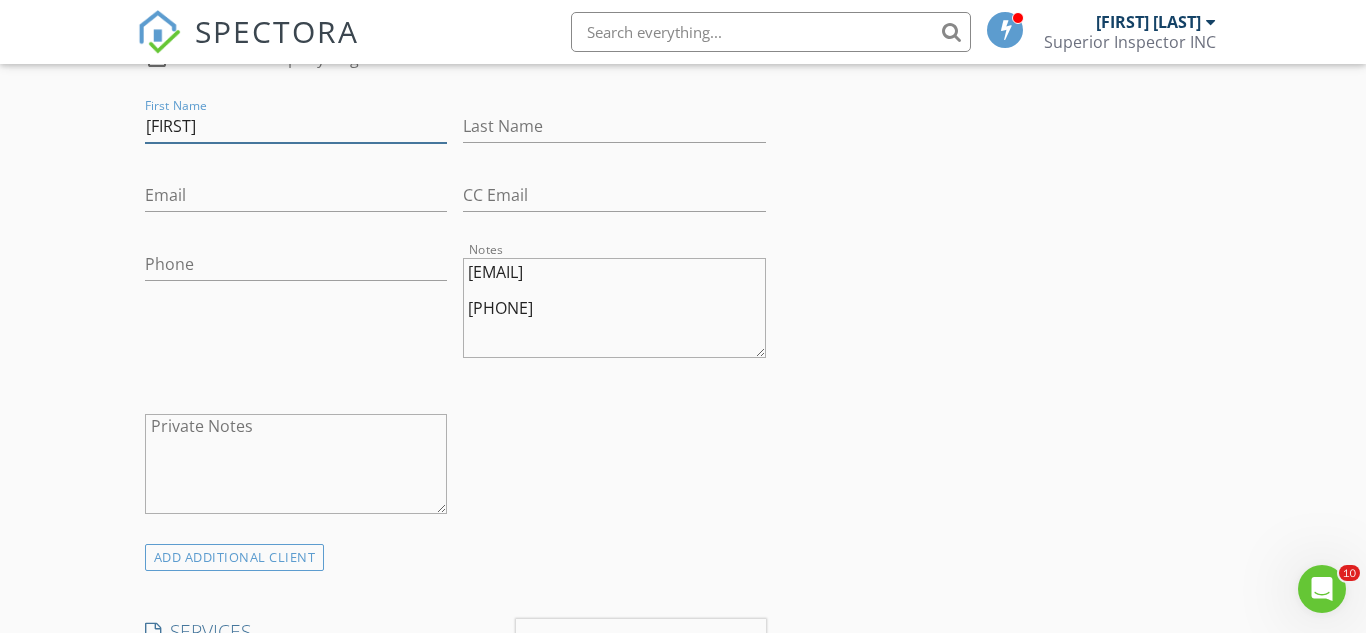 type on "Graciela" 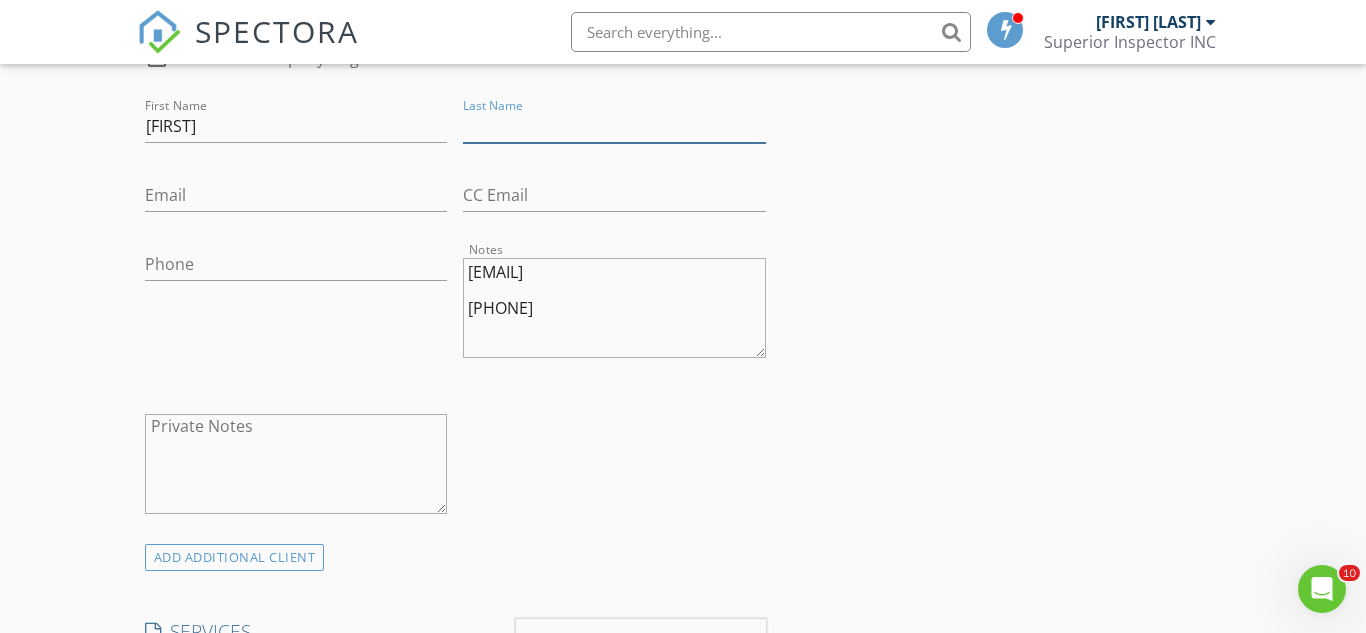 click on "Last Name" at bounding box center (614, 126) 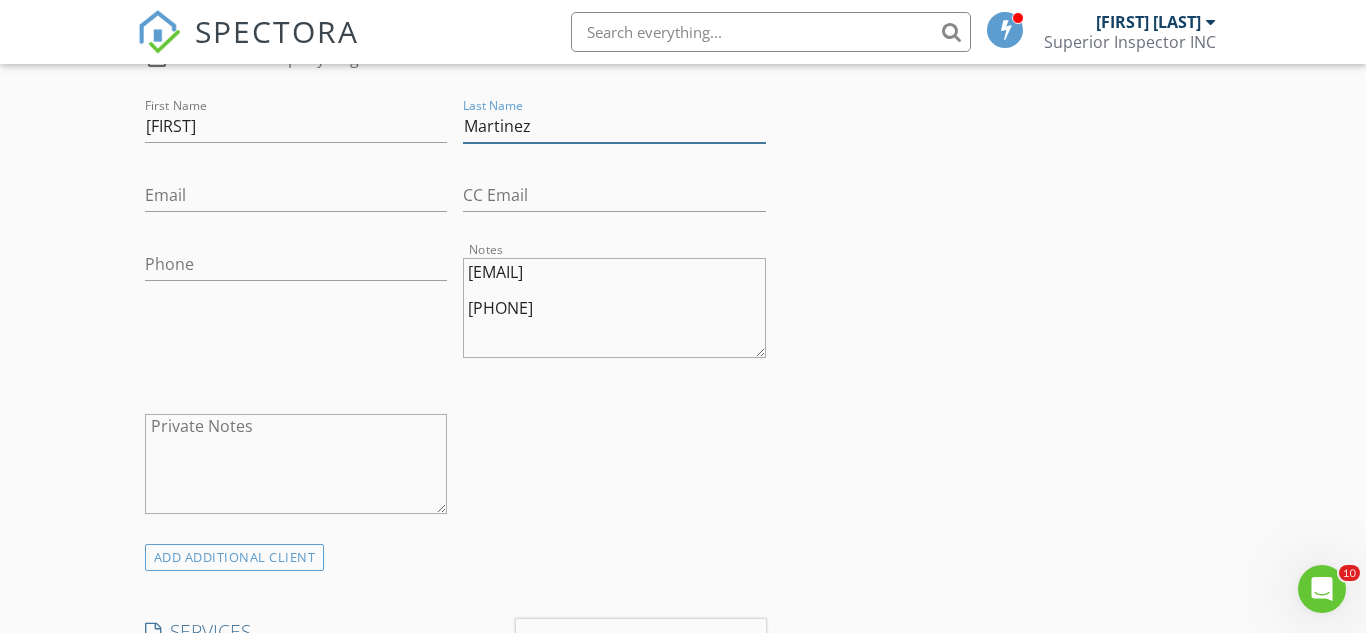 type on "Martinez" 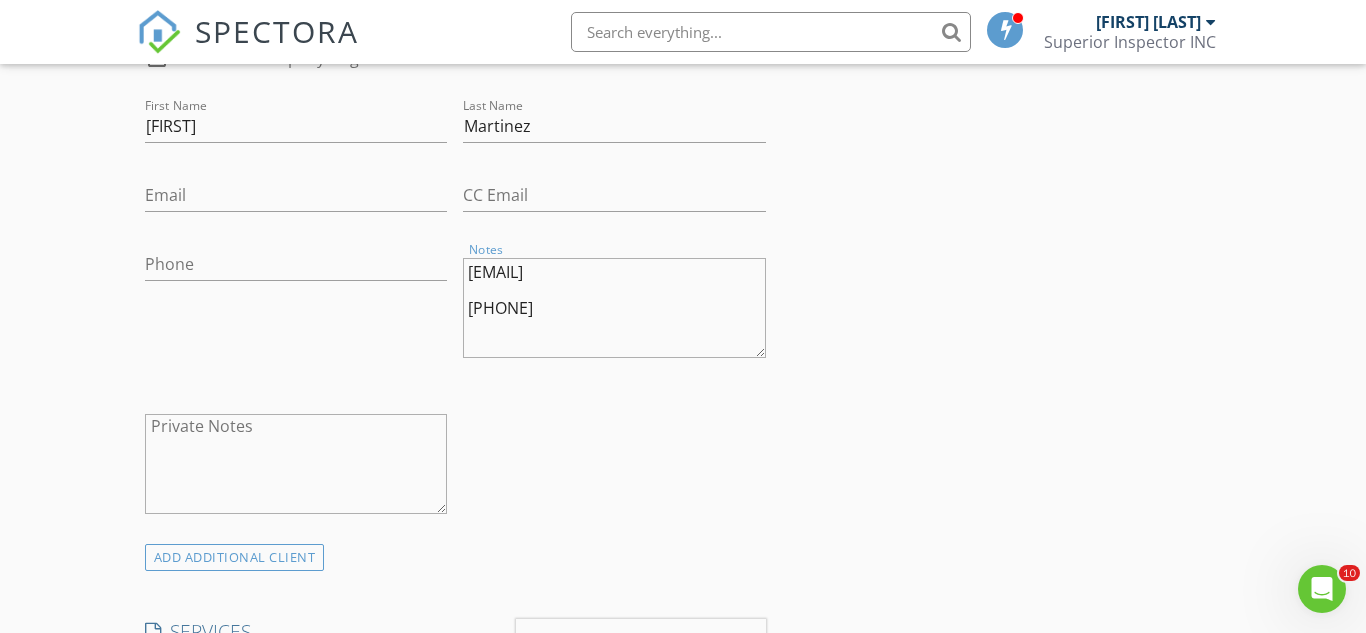drag, startPoint x: 678, startPoint y: 271, endPoint x: 567, endPoint y: 241, distance: 114.982605 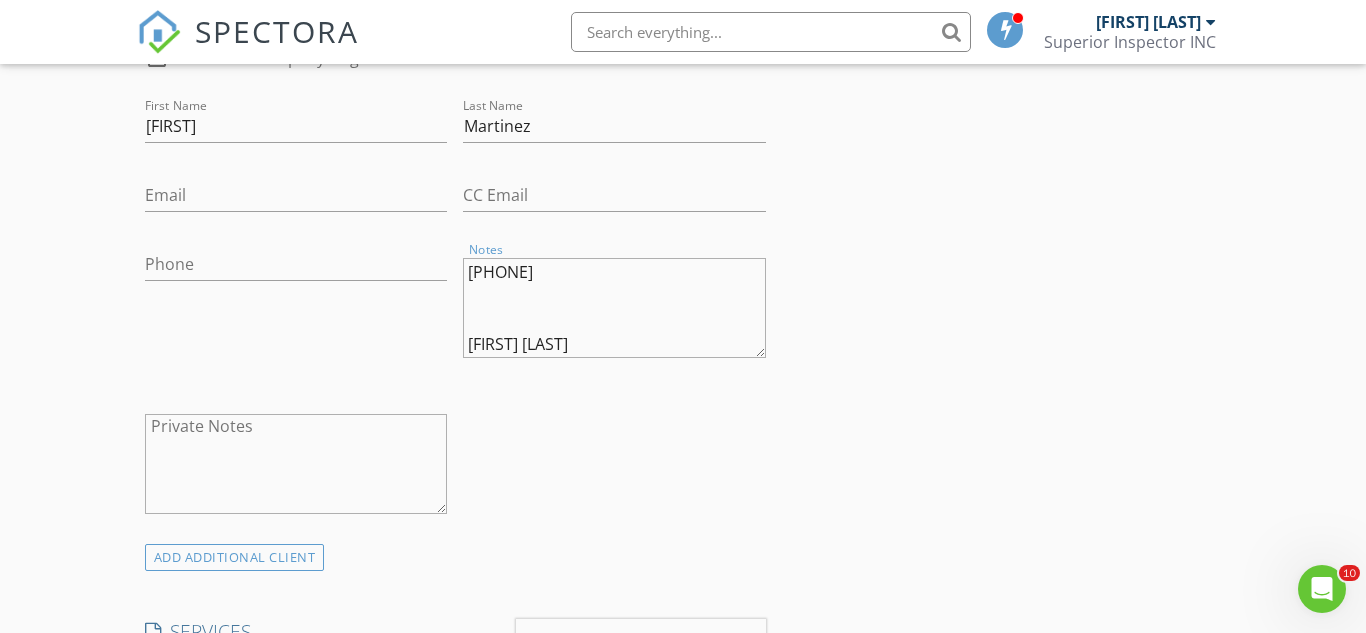 type on "(708) 334-2086
Thomas Herbeck
therbeck@hotmail.com
(312) 287-3615
Property:
740 Harris Dr, Austin, Texas 78737
Listing agent: Joanna Brown, (512) 789-9317" 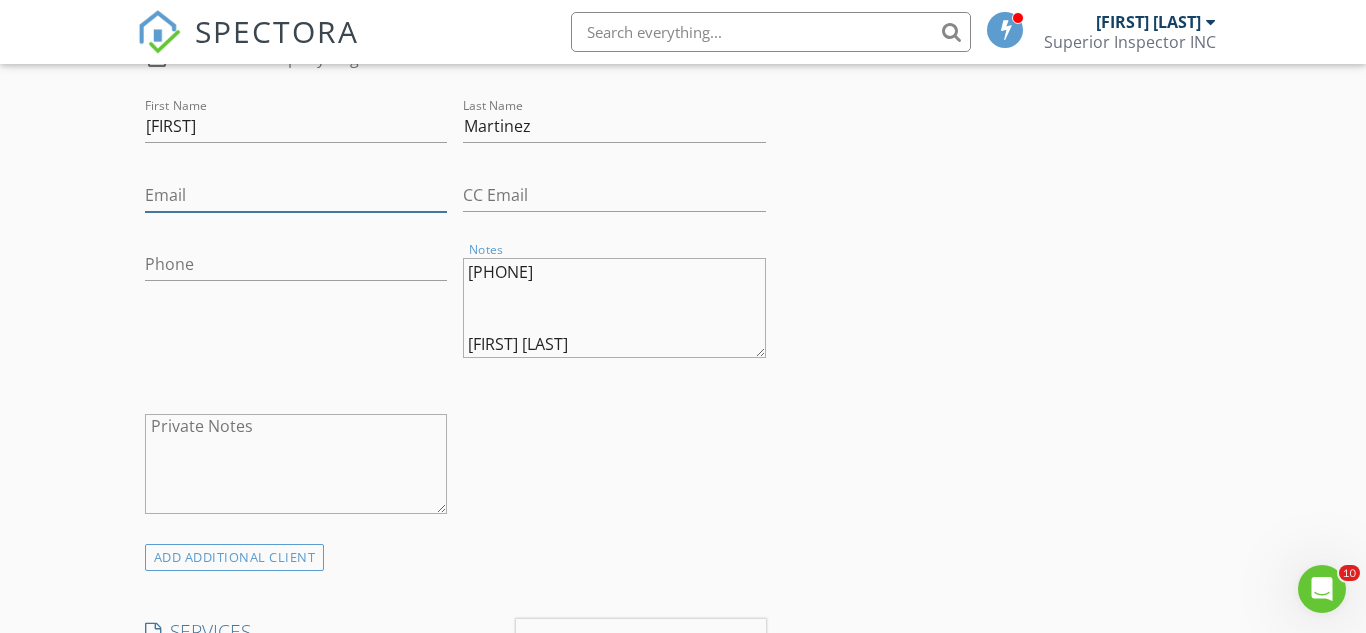 click on "Email" at bounding box center [296, 195] 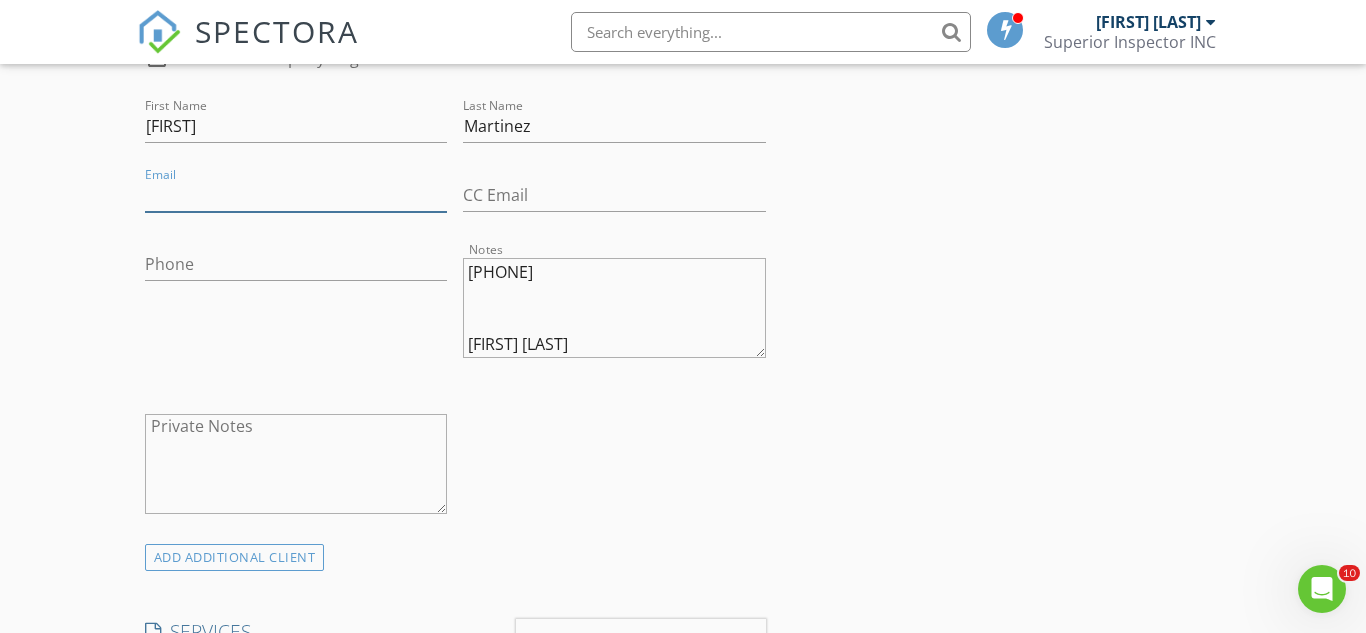 paste on "gmartinez1975@gmail.com" 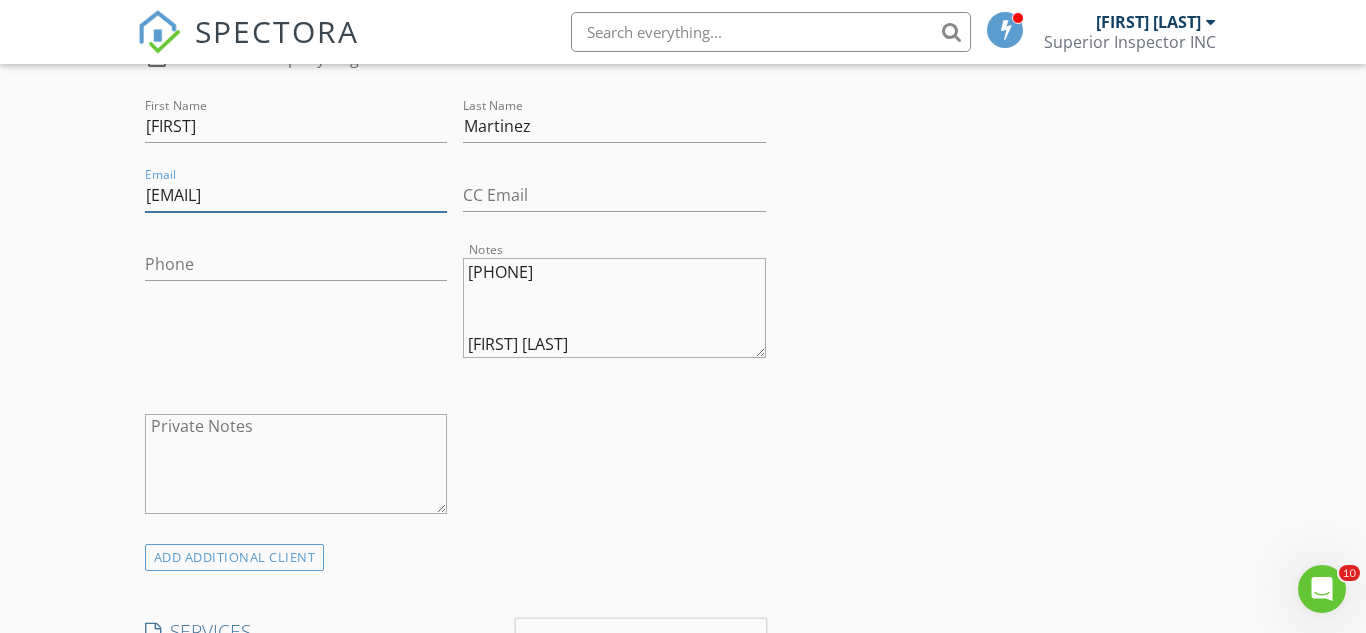 type on "gmartinez1975@gmail.com" 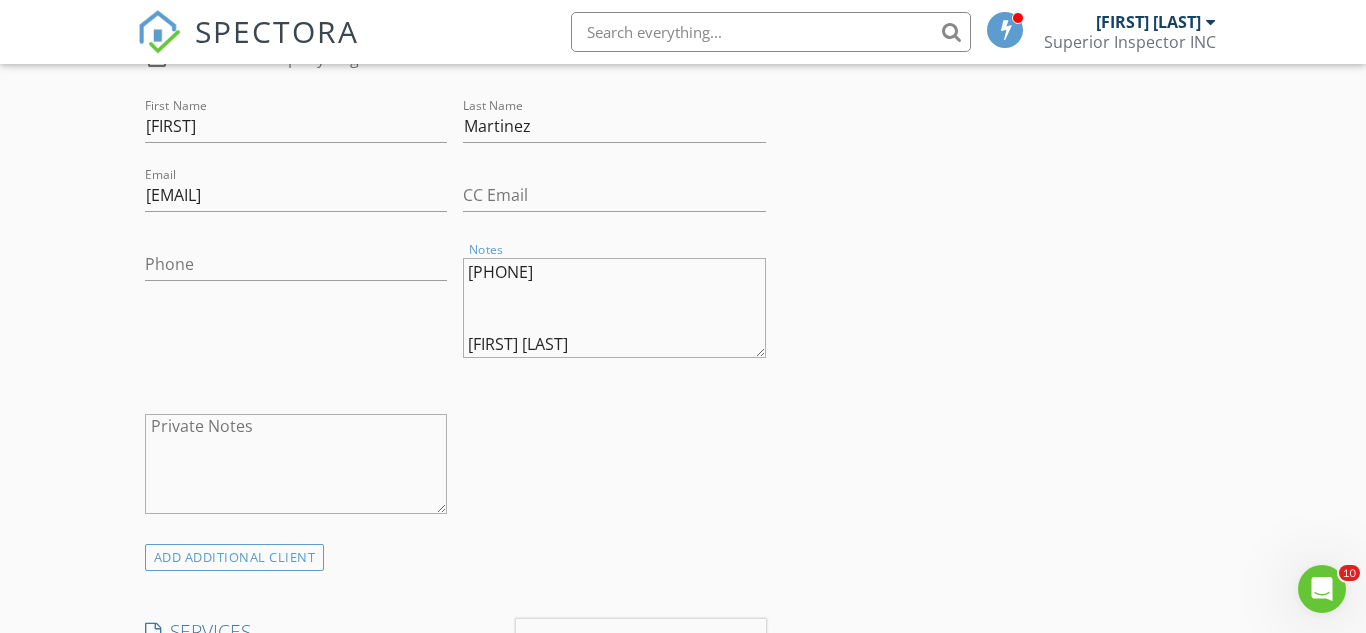 drag, startPoint x: 611, startPoint y: 277, endPoint x: 364, endPoint y: 230, distance: 251.4319 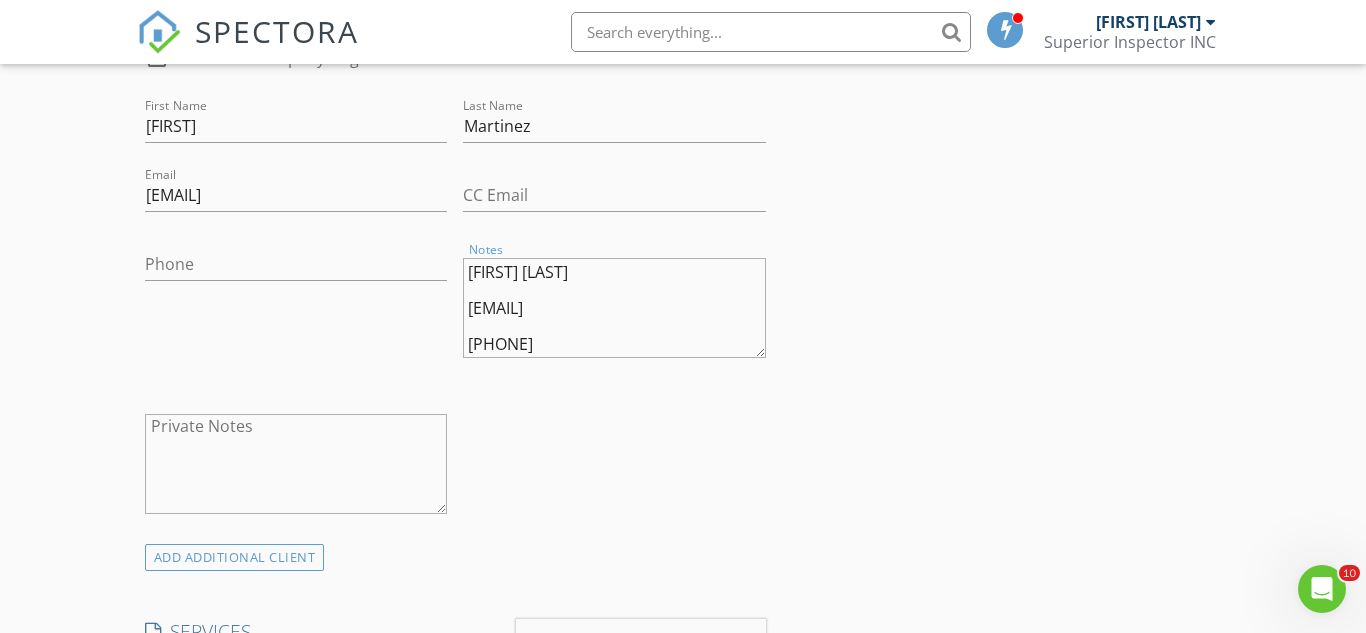 type on "Thomas Herbeck
therbeck@hotmail.com
(312) 287-3615
Property:
740 Harris Dr, Austin, Texas 78737
Listing agent: Joanna Brown, (512) 789-9317" 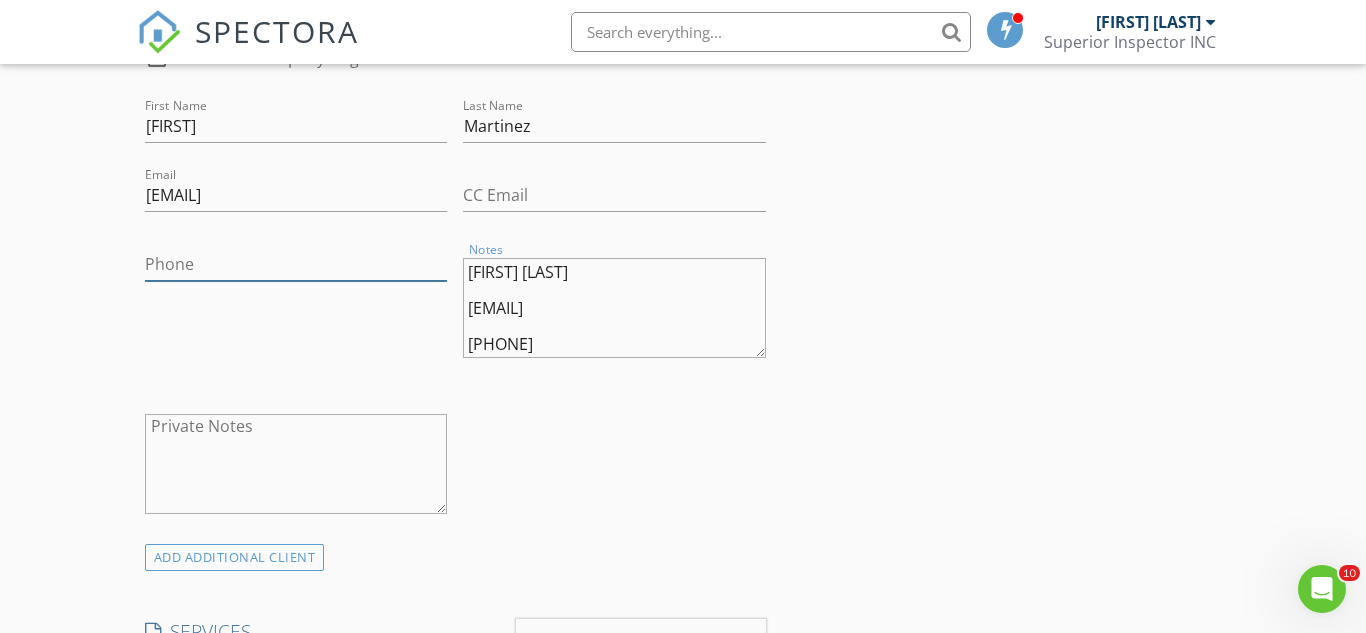 click on "Phone" at bounding box center (296, 264) 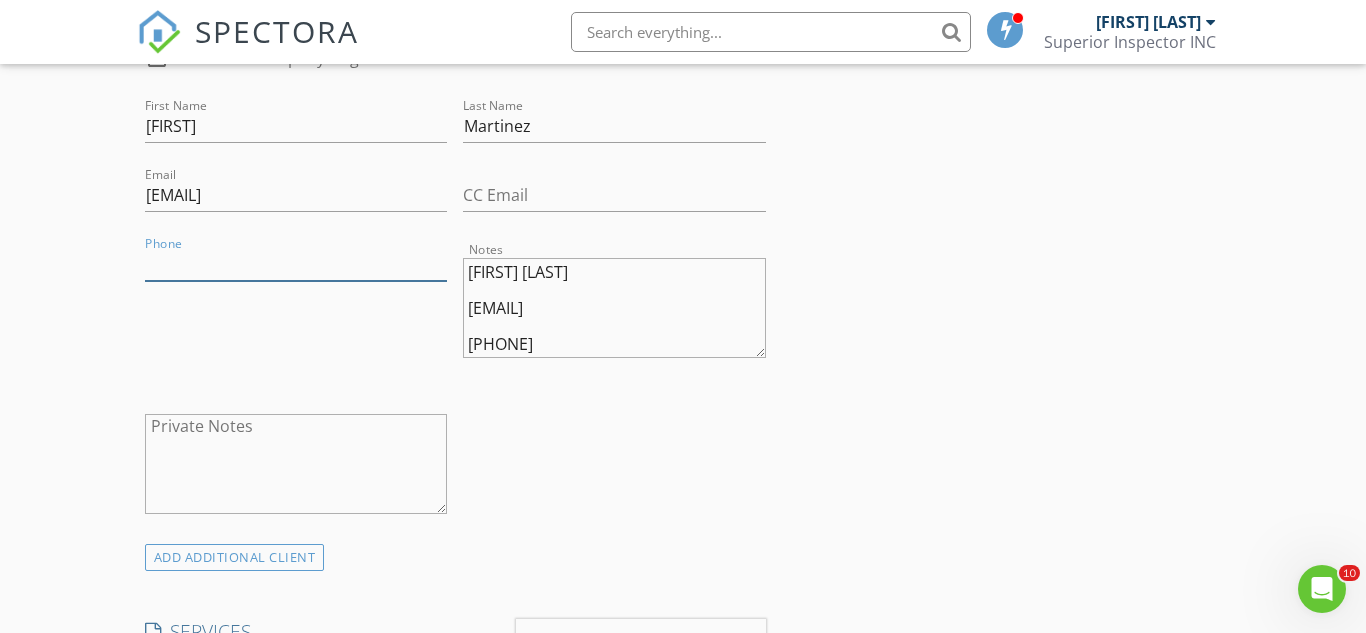 paste on "708-334-2086" 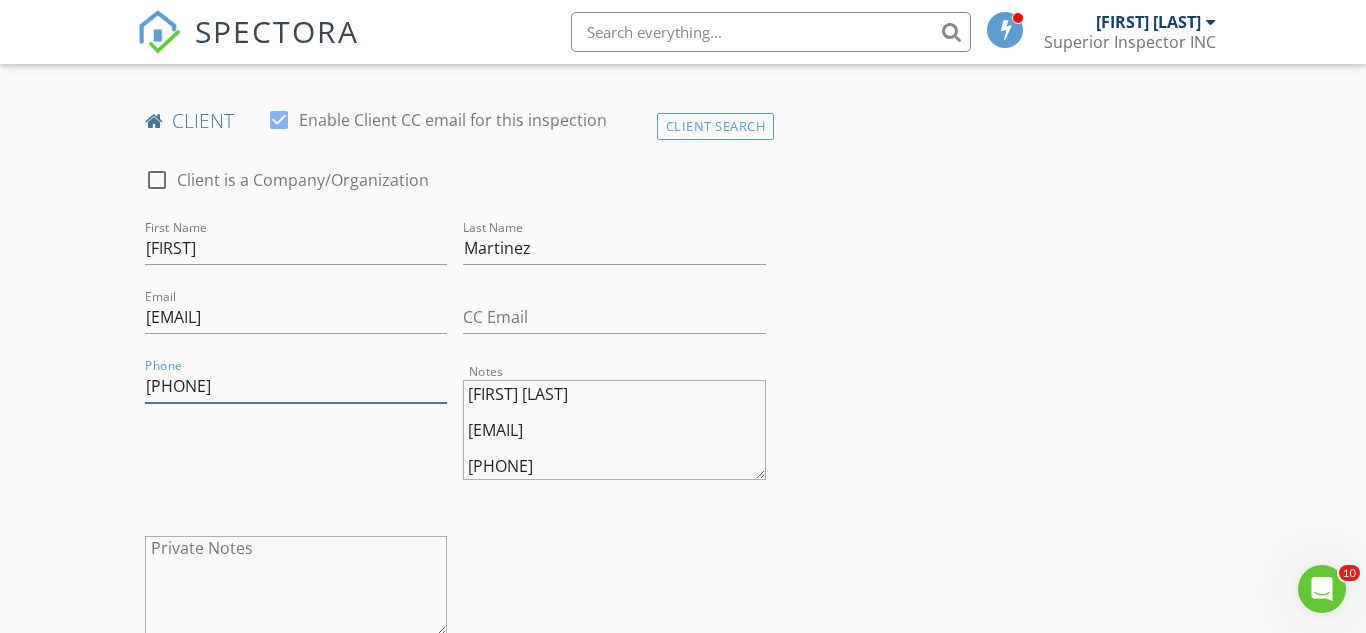 scroll, scrollTop: 536, scrollLeft: 0, axis: vertical 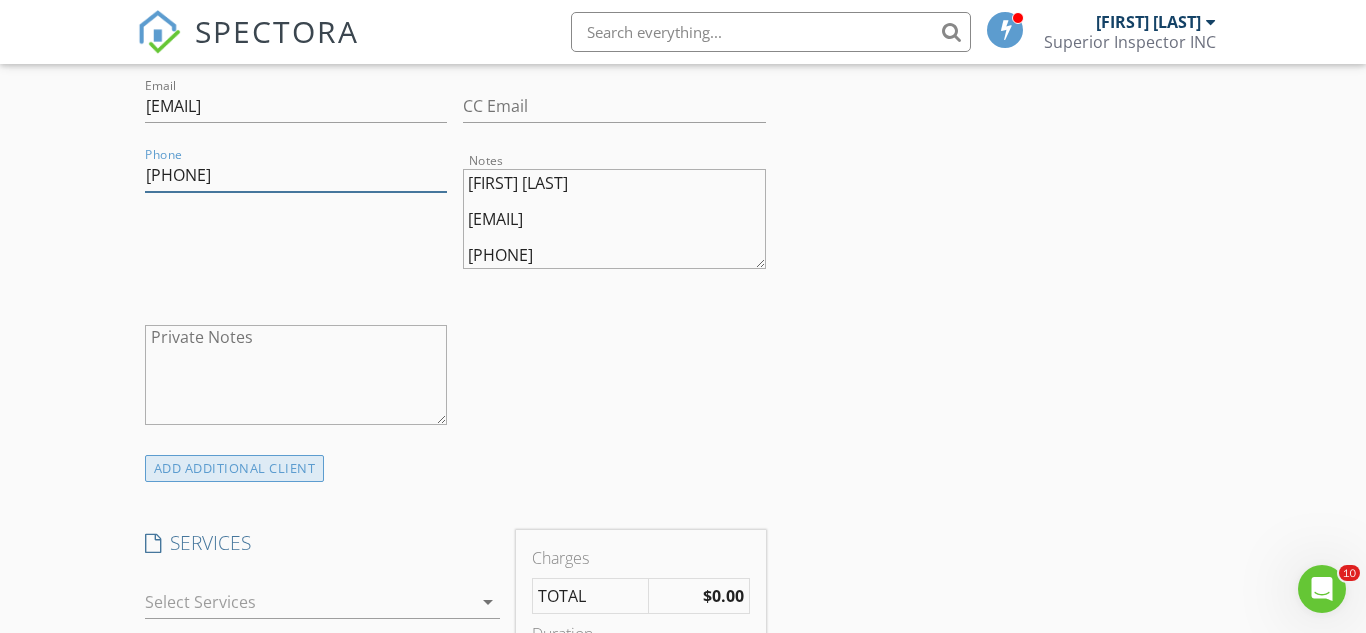 type on "708-334-2086" 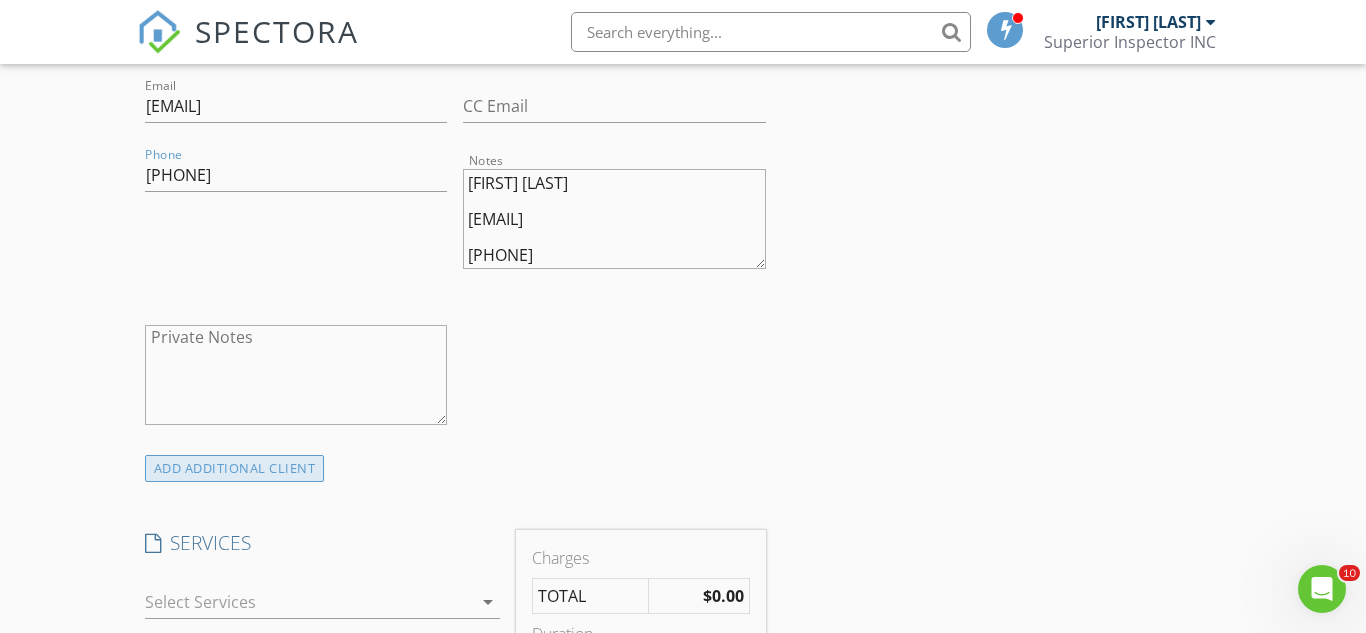 click on "ADD ADDITIONAL client" at bounding box center (235, 468) 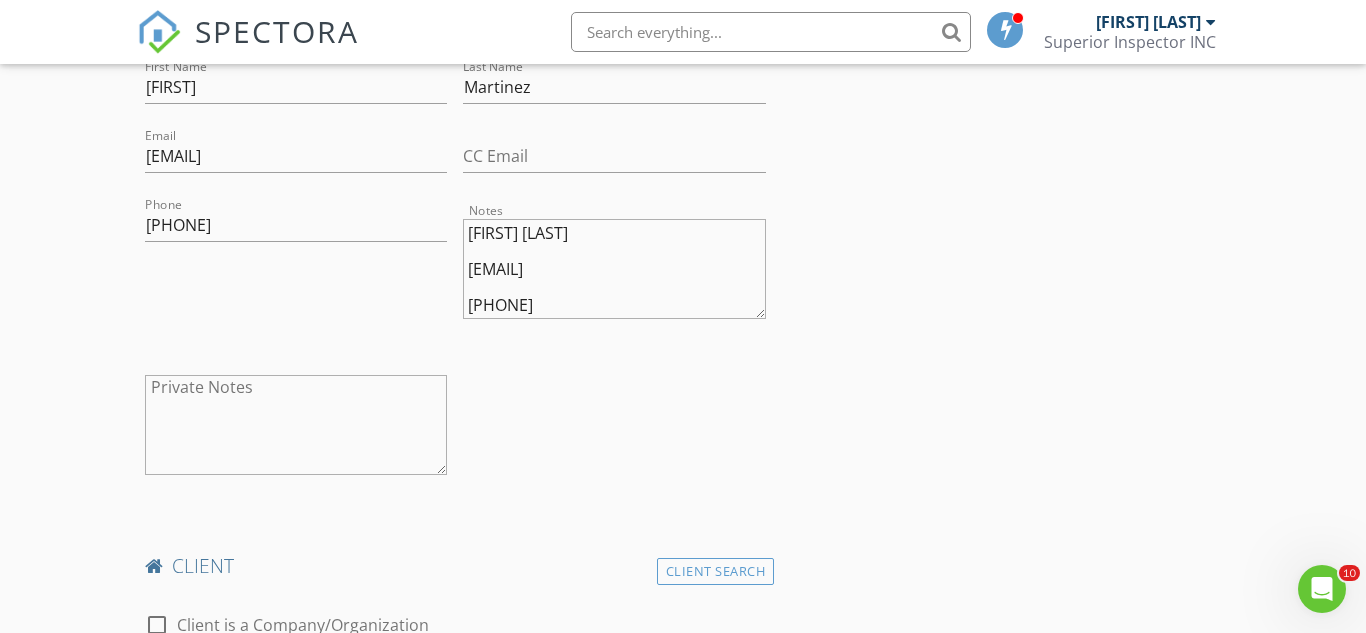 scroll, scrollTop: 685, scrollLeft: 0, axis: vertical 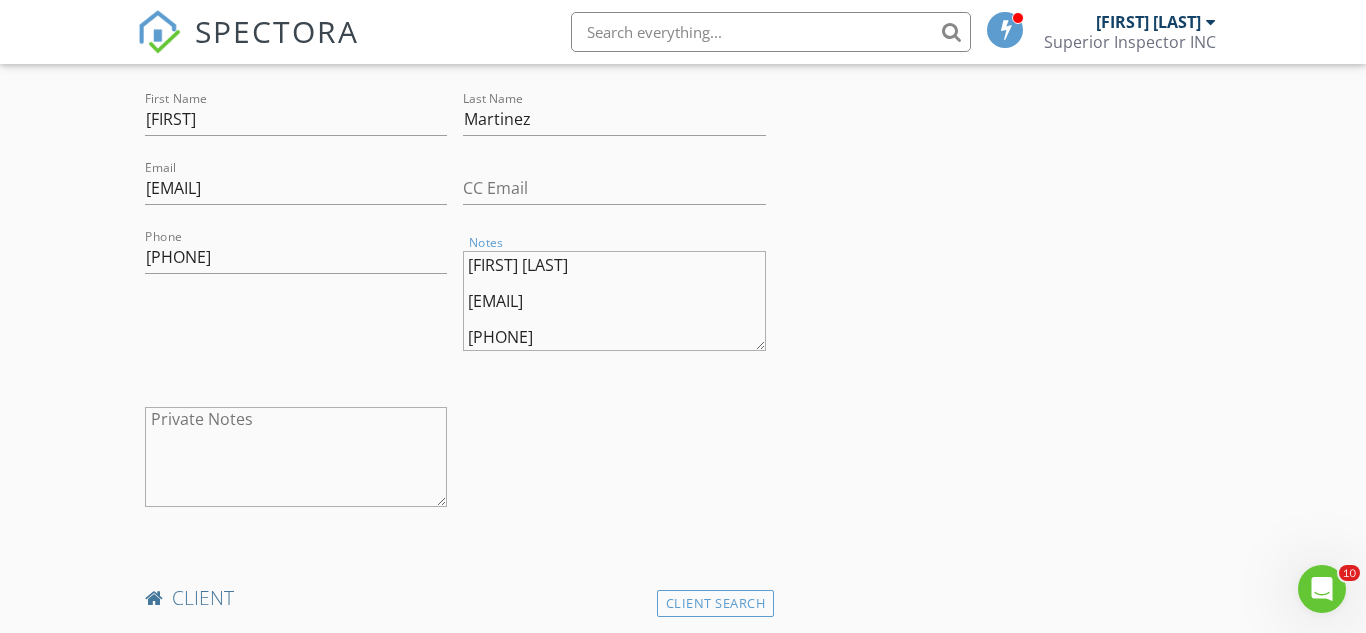 drag, startPoint x: 606, startPoint y: 265, endPoint x: 349, endPoint y: 201, distance: 264.849 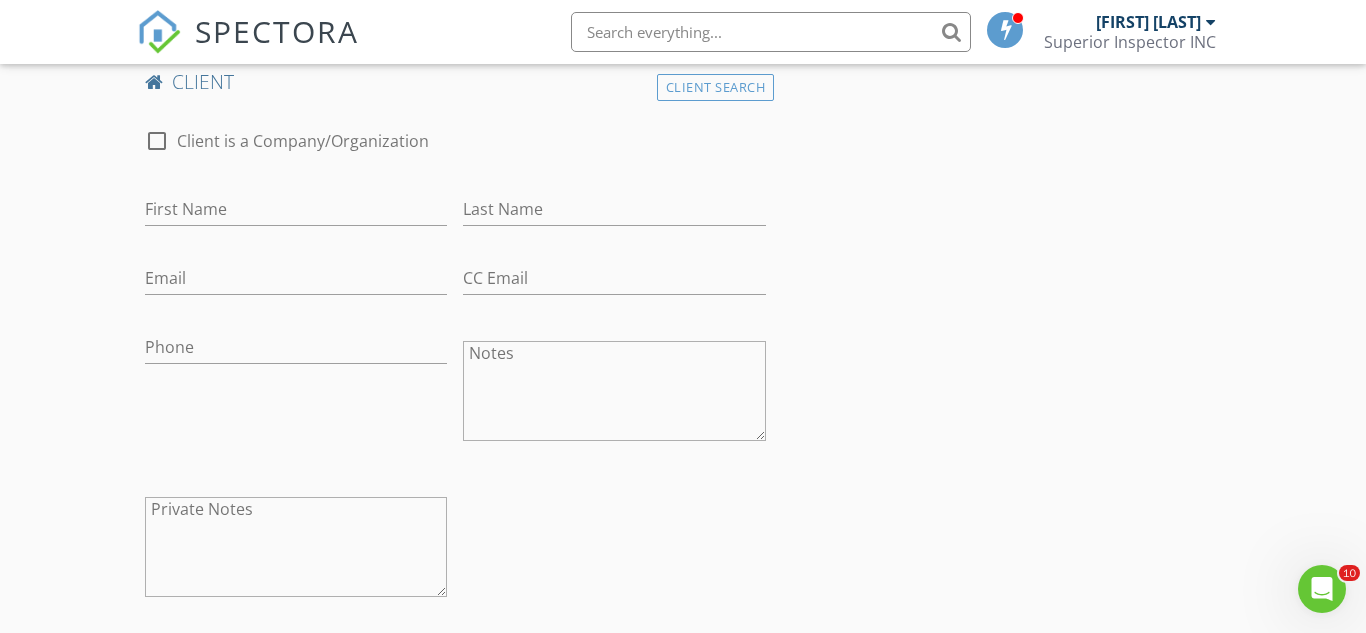 scroll, scrollTop: 1204, scrollLeft: 0, axis: vertical 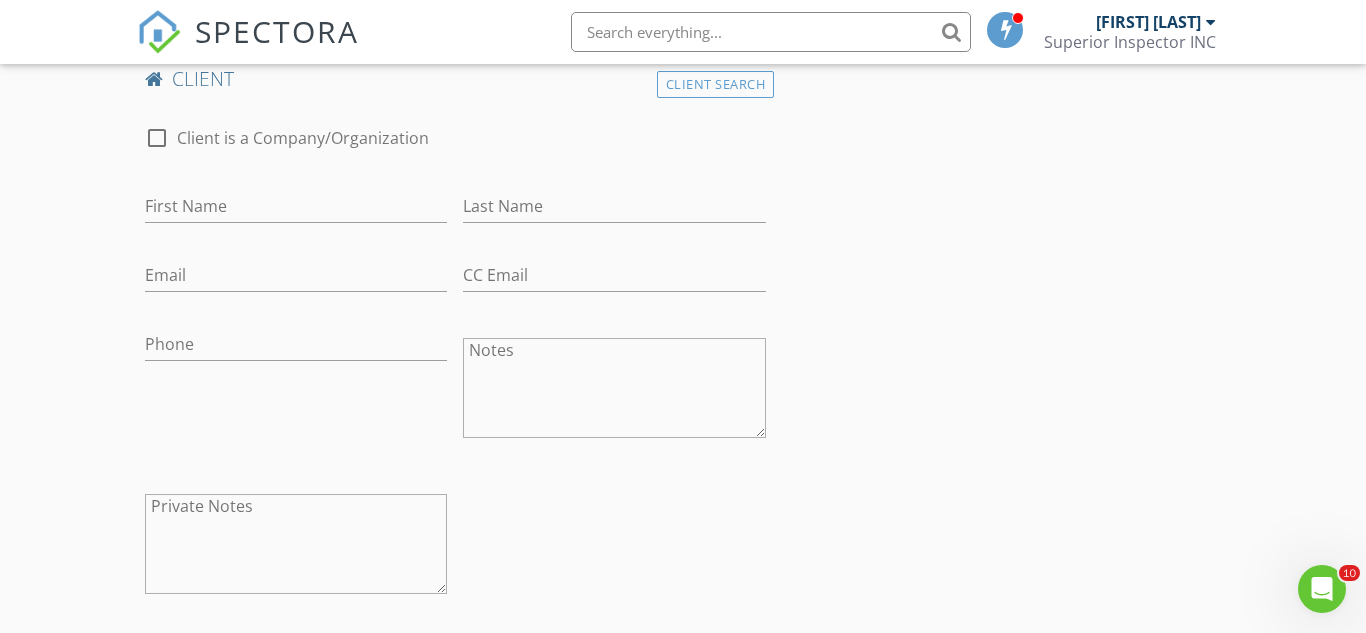 type on "therbeck@hotmail.com
(312) 287-3615
Property:
740 Harris Dr, Austin, Texas 78737
Listing agent: Joanna Brown, (512) 789-9317" 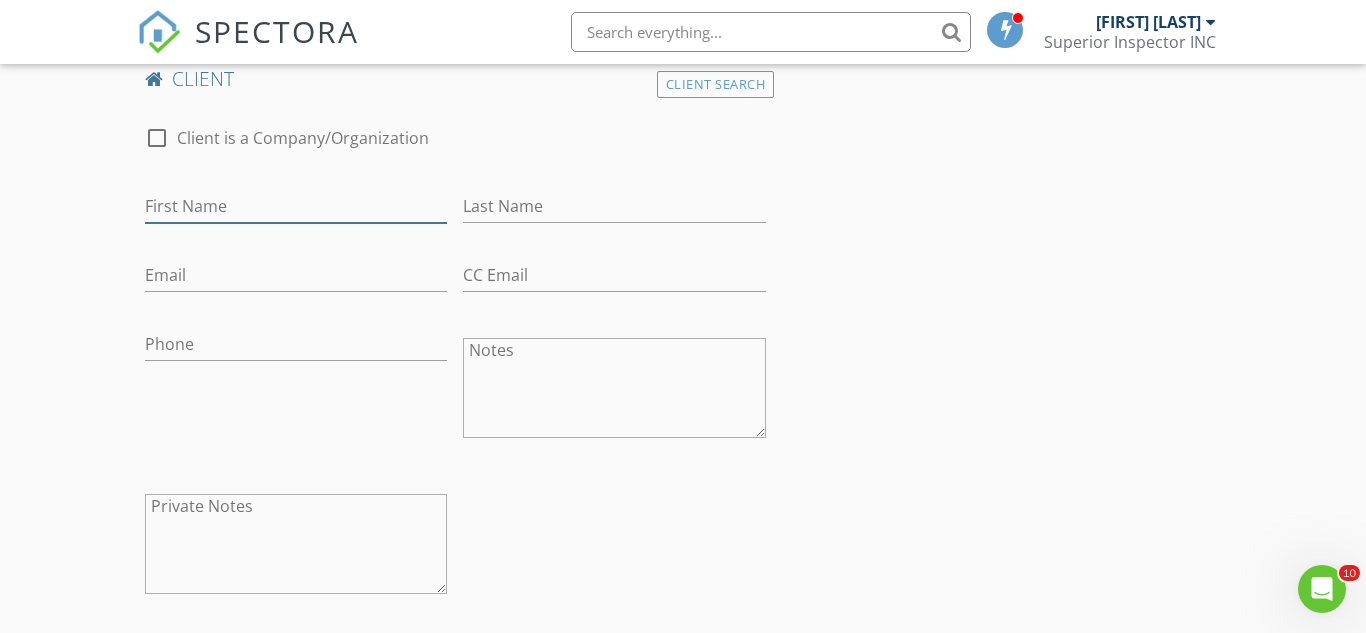 click on "First Name" at bounding box center (296, 206) 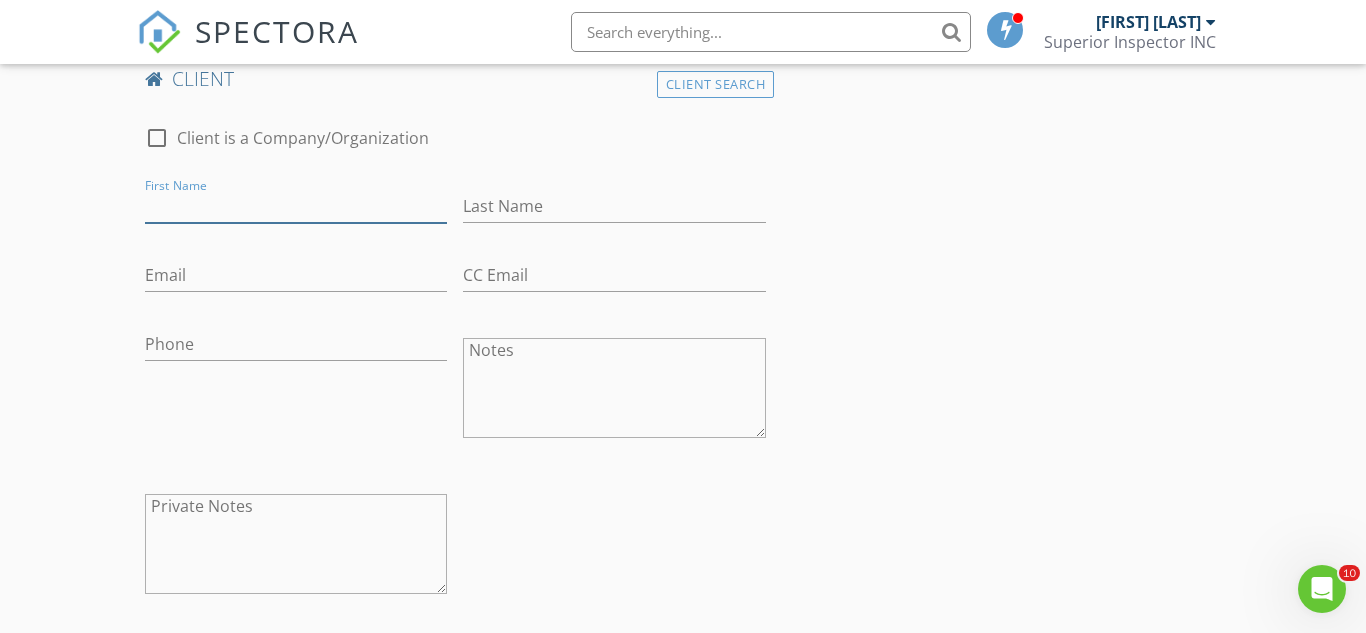 paste on "Thomas Herbeck" 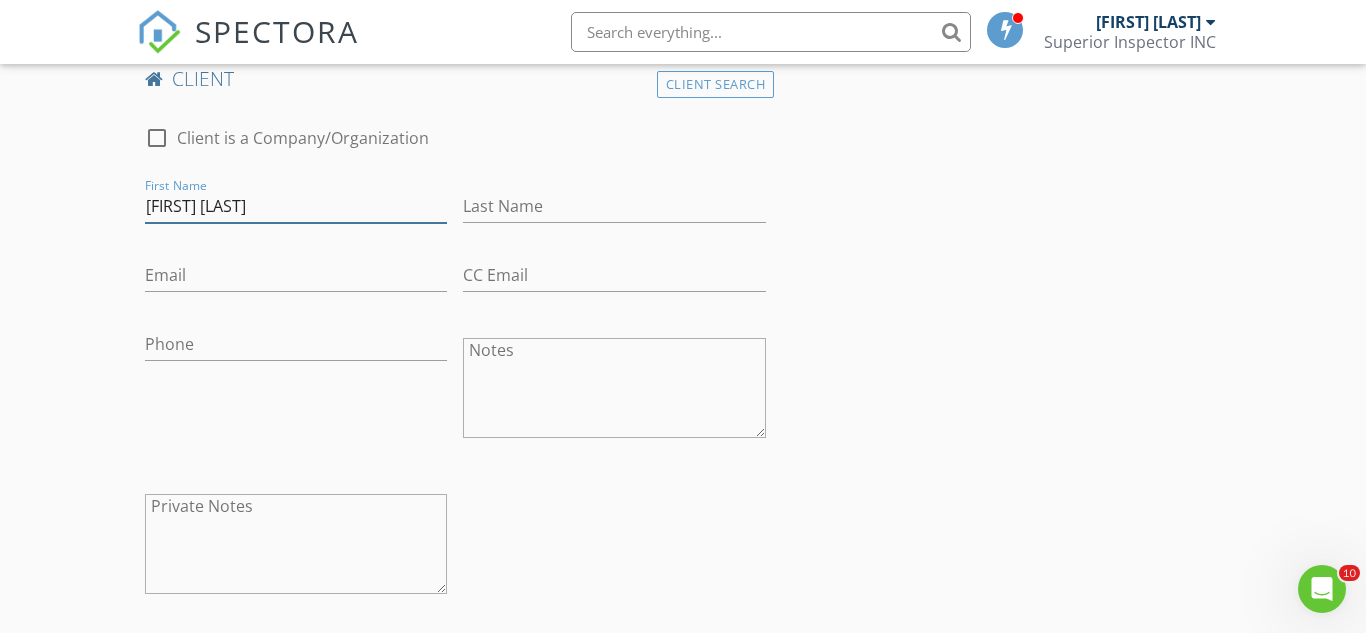 drag, startPoint x: 275, startPoint y: 202, endPoint x: 211, endPoint y: 202, distance: 64 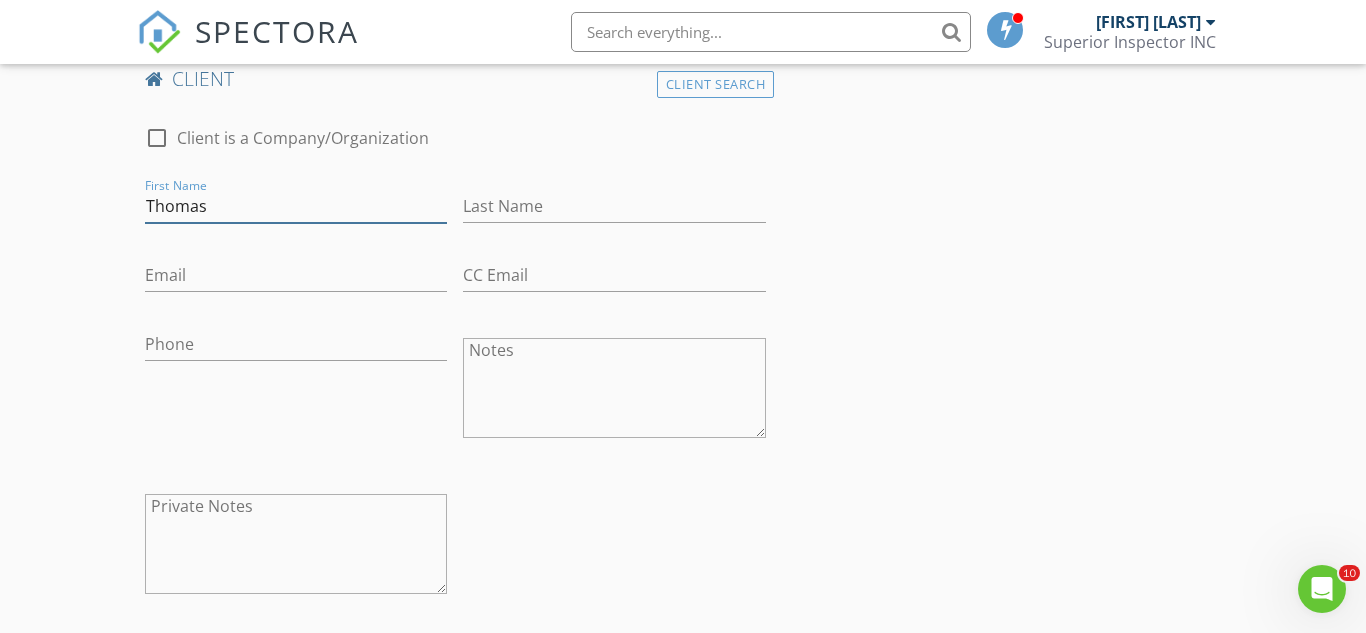 type on "Thomas" 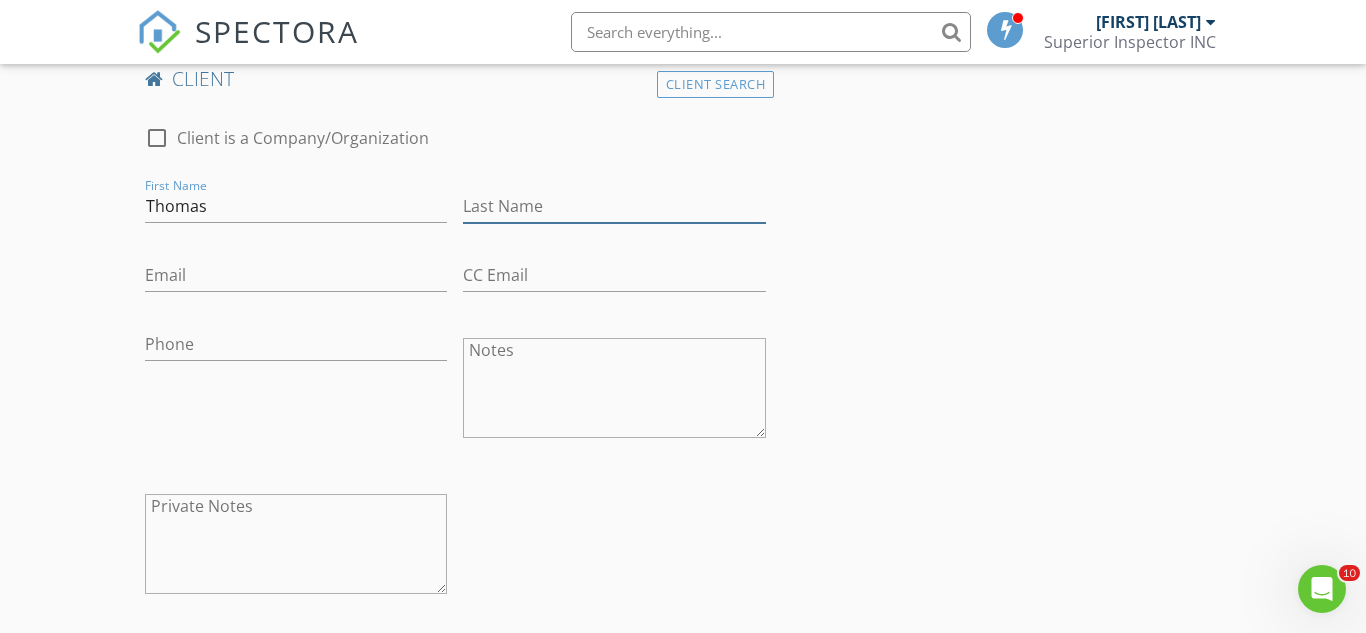 click on "Last Name" at bounding box center (614, 206) 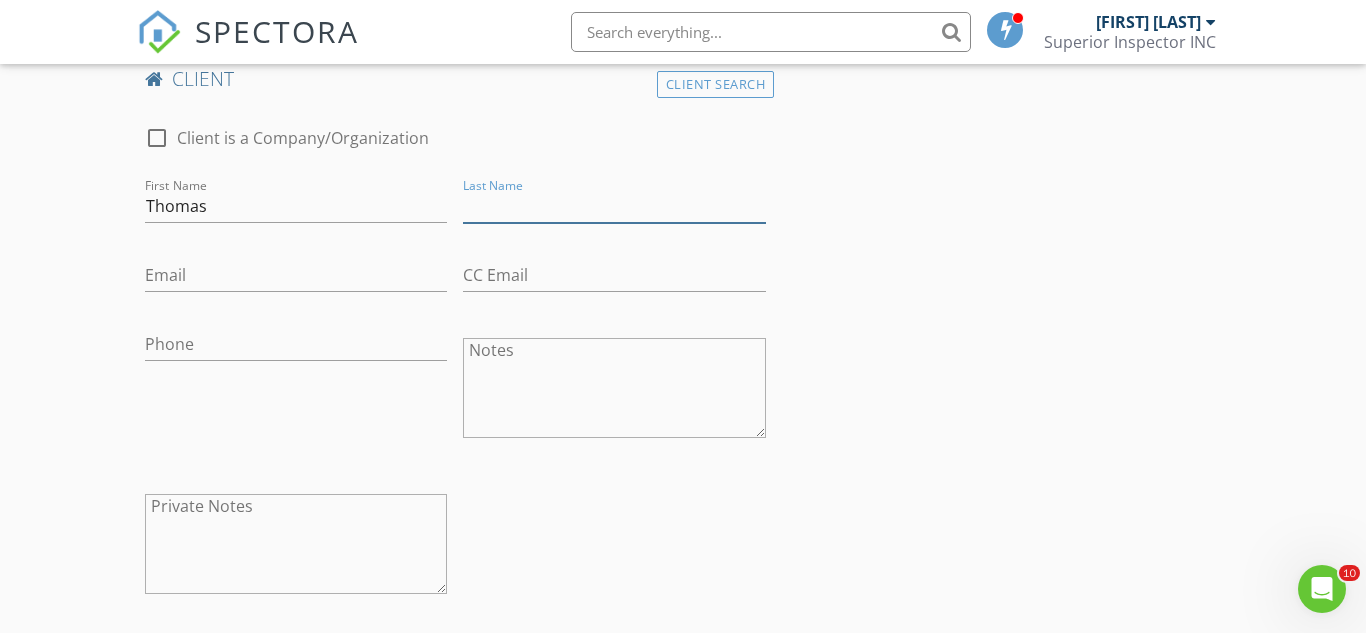 paste on "Herbeck" 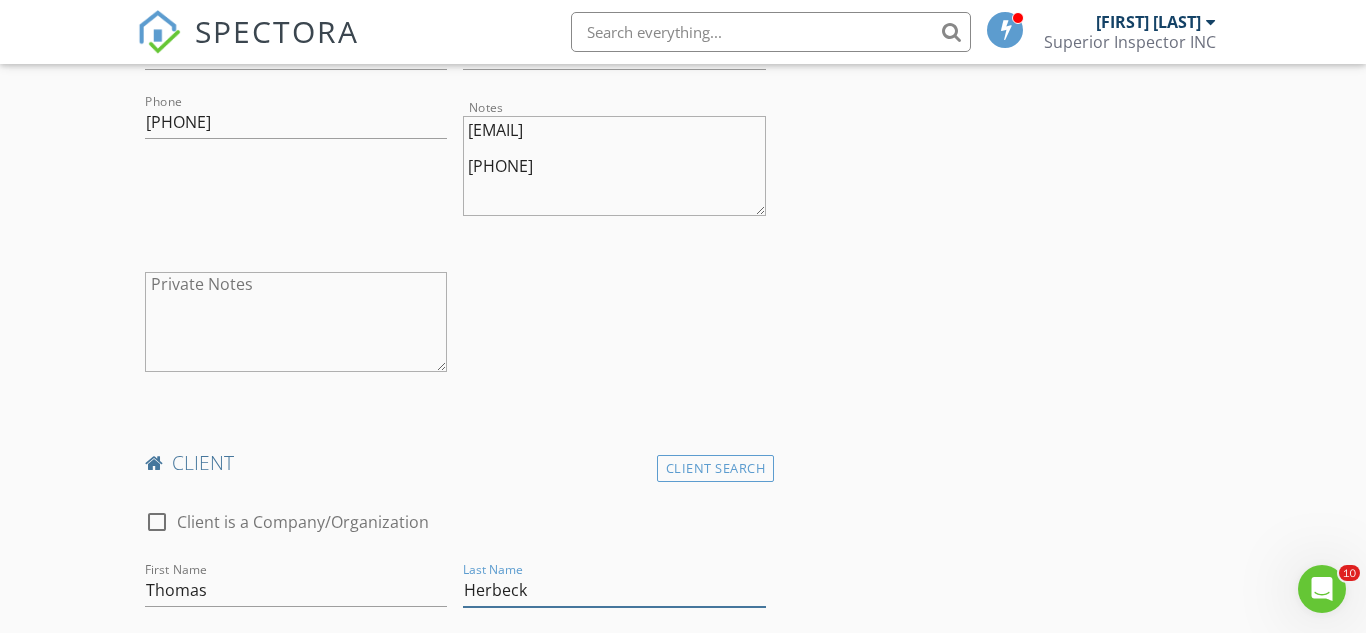 scroll, scrollTop: 819, scrollLeft: 0, axis: vertical 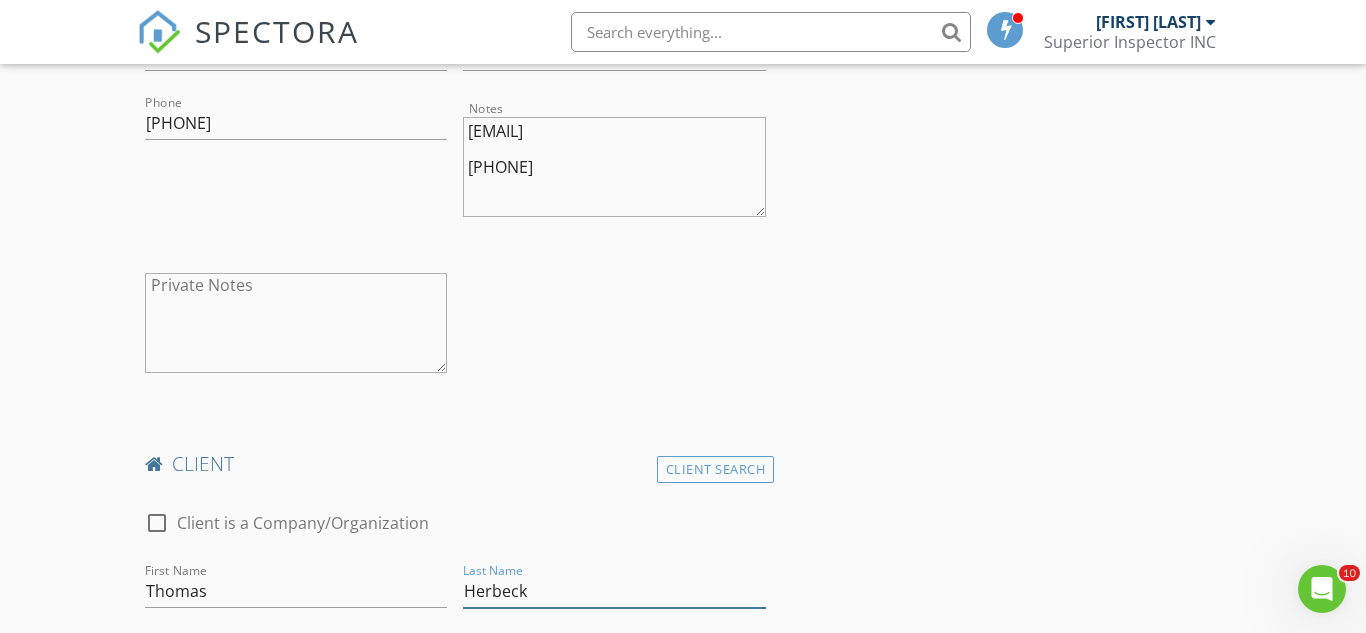 type on "Herbeck" 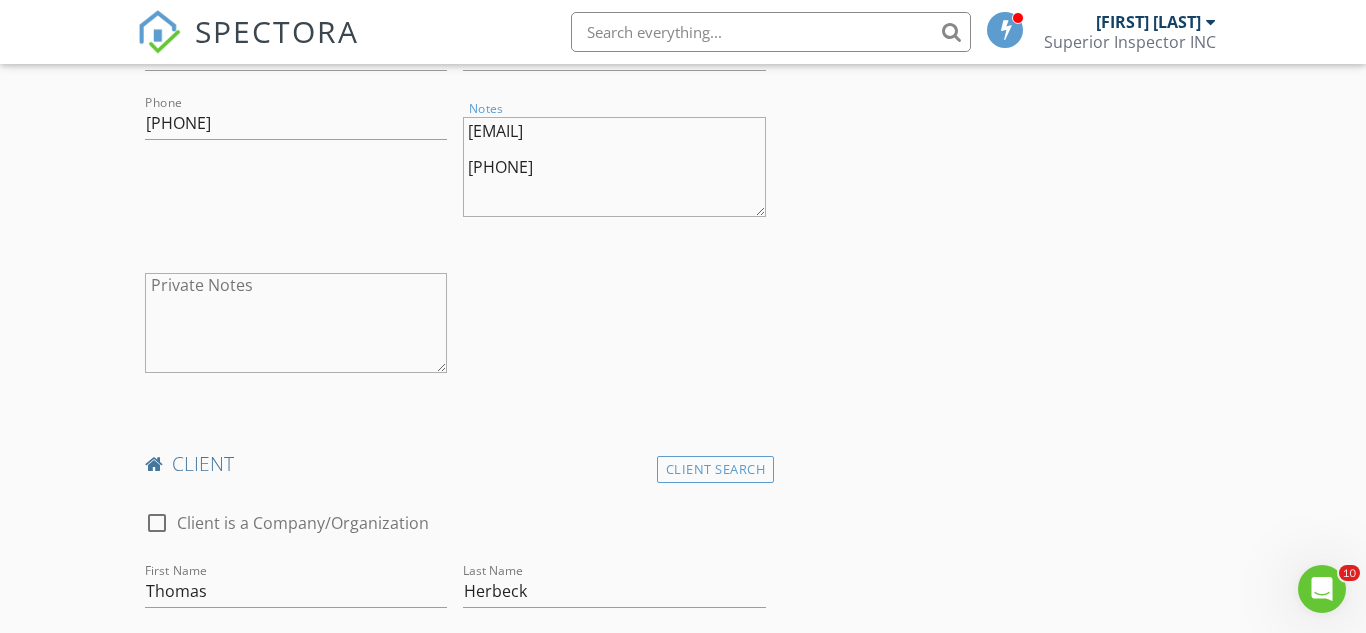 drag, startPoint x: 667, startPoint y: 135, endPoint x: 404, endPoint y: 134, distance: 263.0019 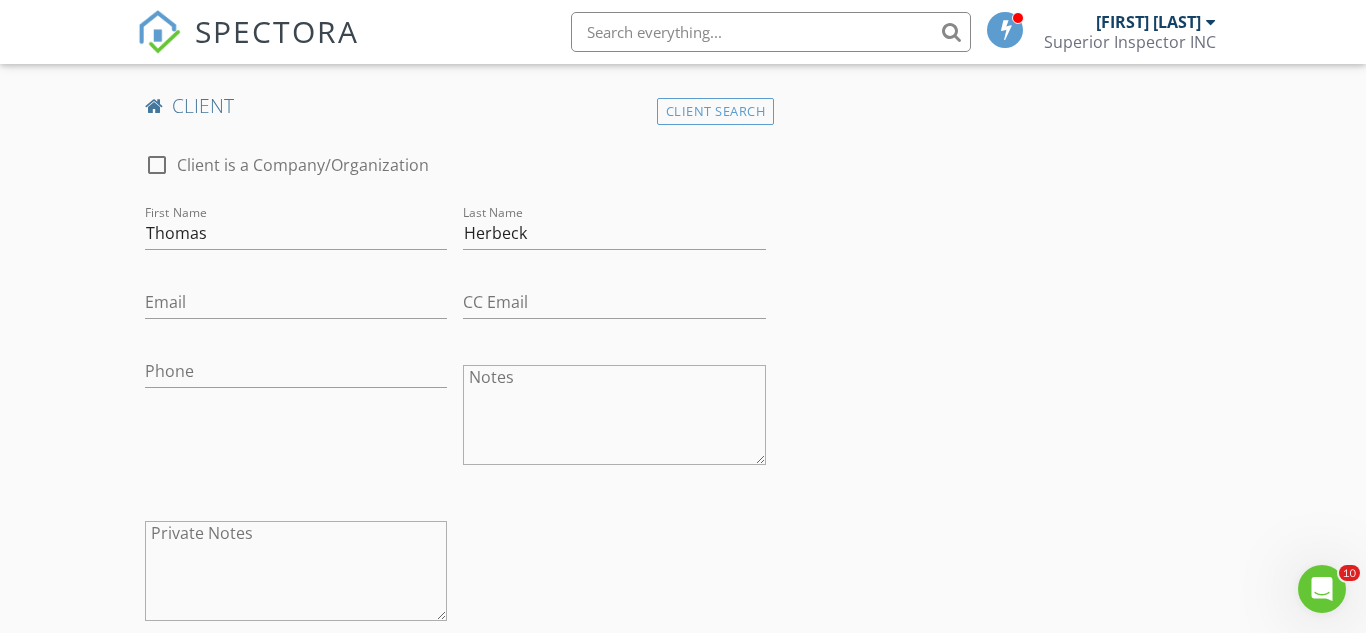 scroll, scrollTop: 1182, scrollLeft: 0, axis: vertical 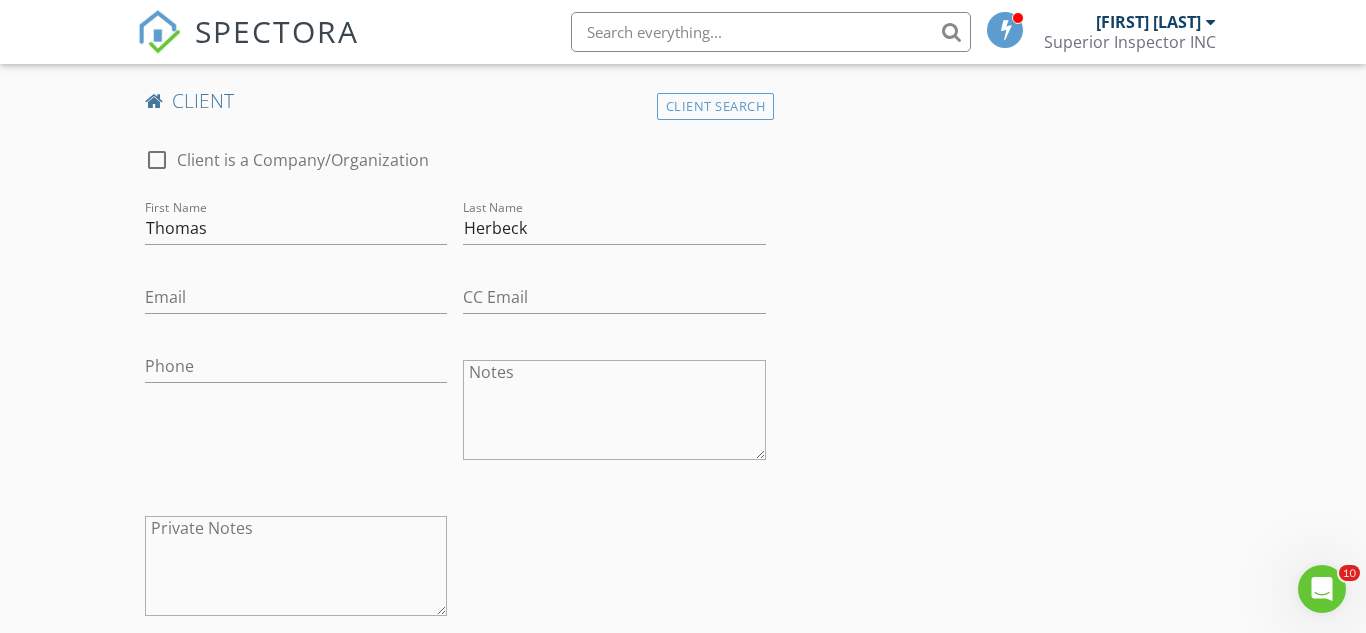 type on "(312) 287-3615
Property:
740 Harris Dr, Austin, Texas 78737
Listing agent: Joanna Brown, (512) 789-9317" 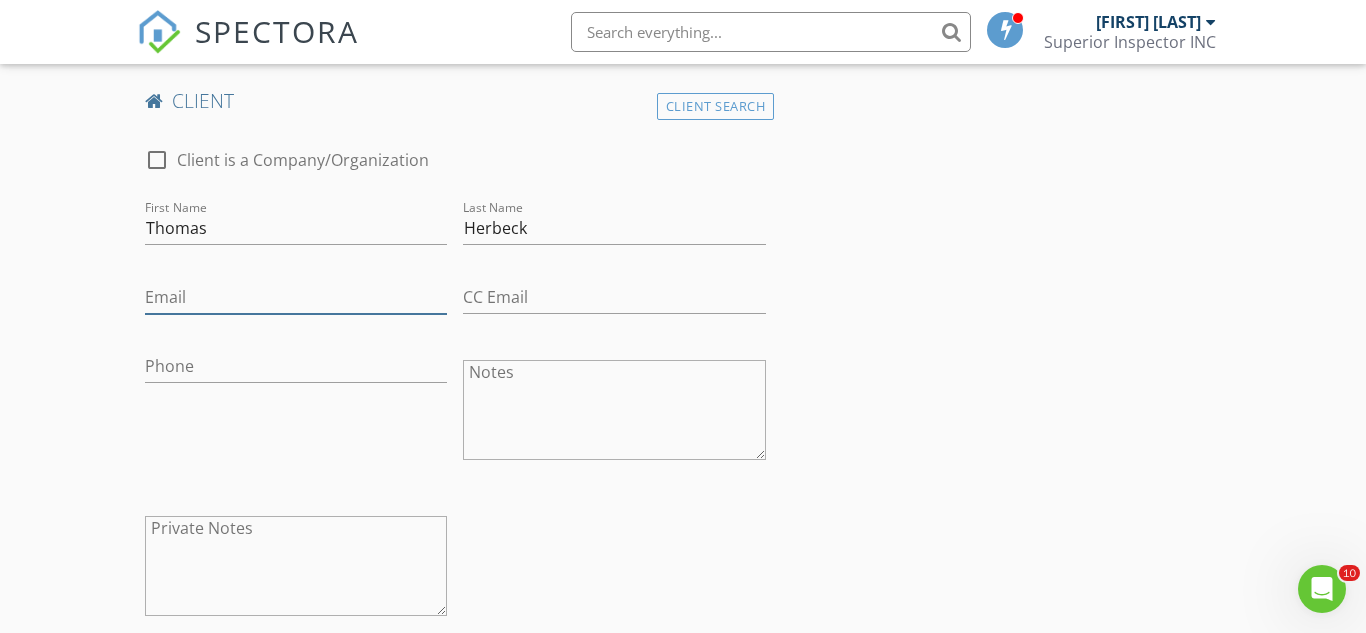 click on "Email" at bounding box center (296, 297) 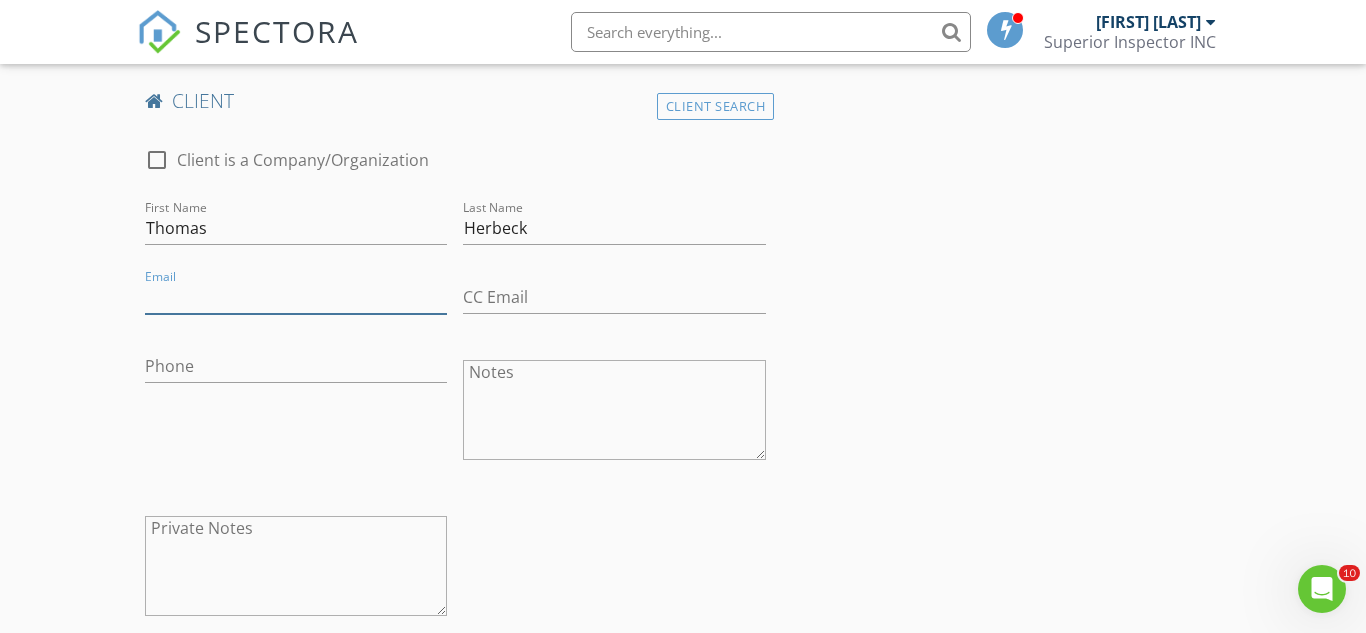 paste on "therbeck@hotmail.com" 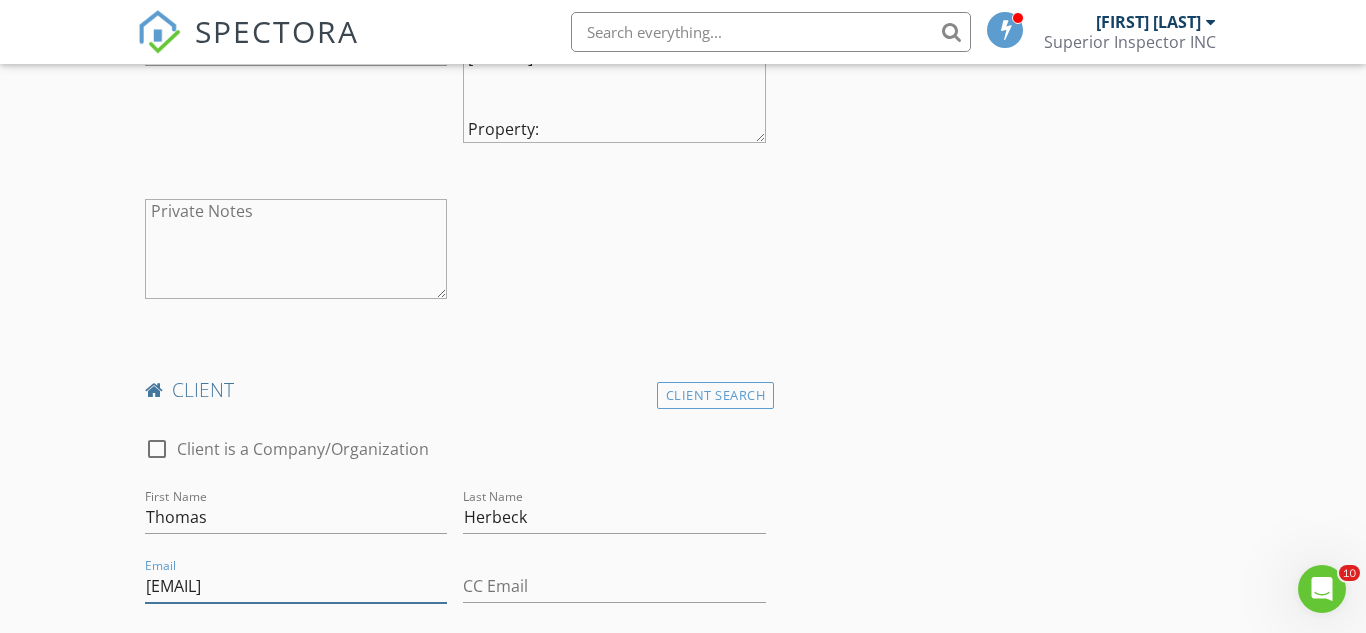 scroll, scrollTop: 861, scrollLeft: 0, axis: vertical 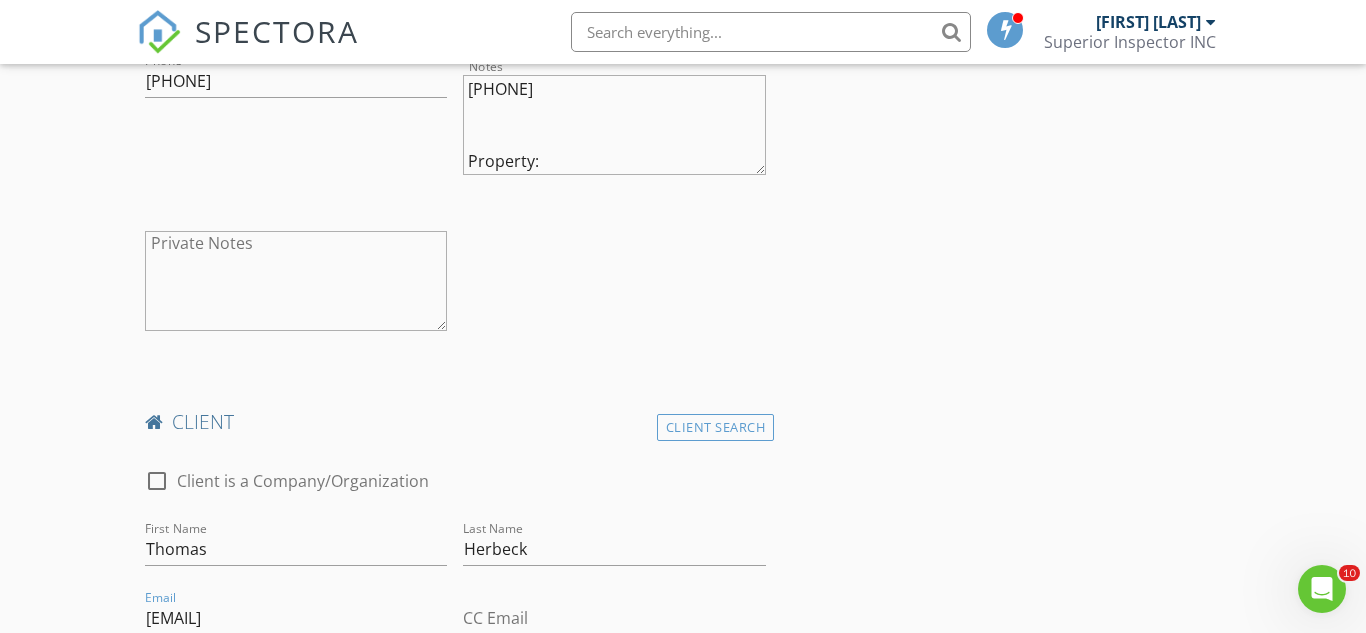 type on "therbeck@hotmail.com" 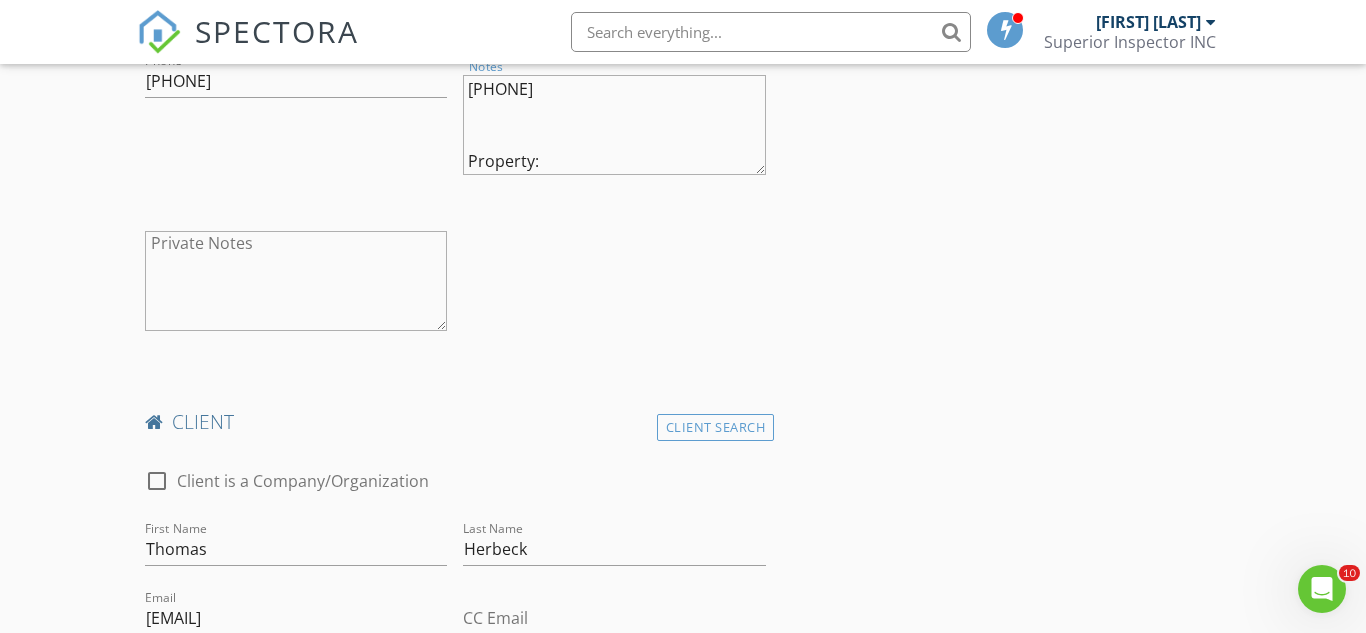 drag, startPoint x: 607, startPoint y: 93, endPoint x: 423, endPoint y: 55, distance: 187.88295 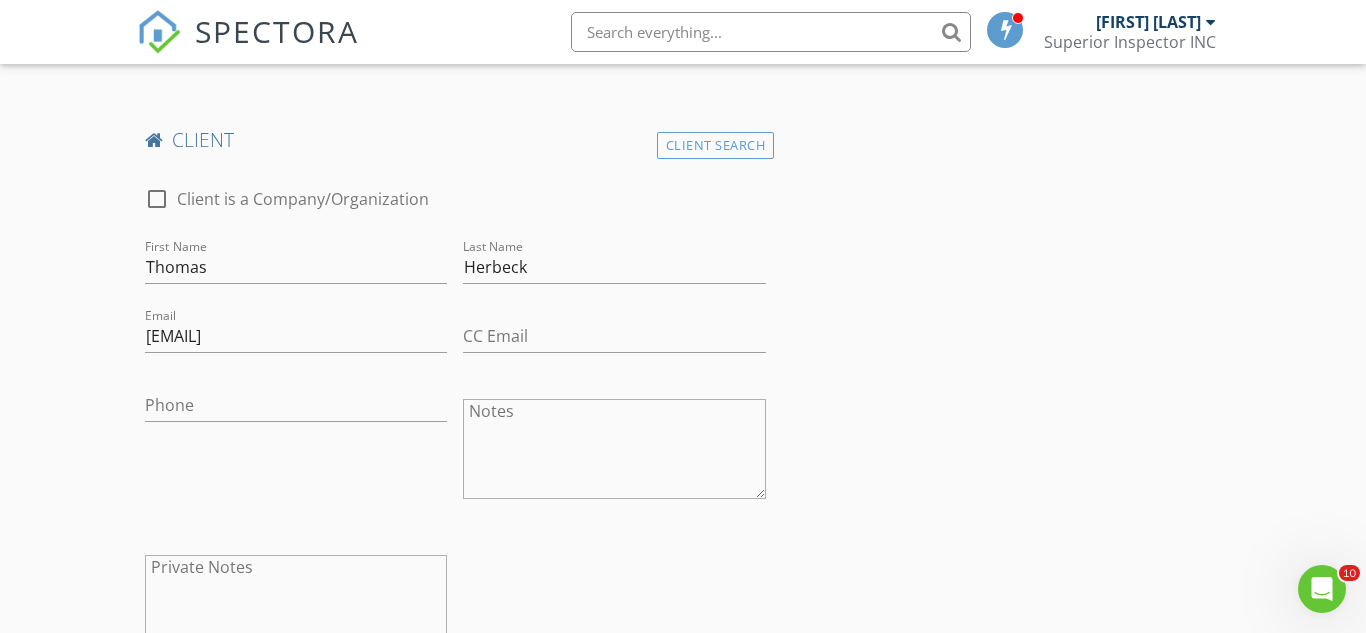 scroll, scrollTop: 1152, scrollLeft: 0, axis: vertical 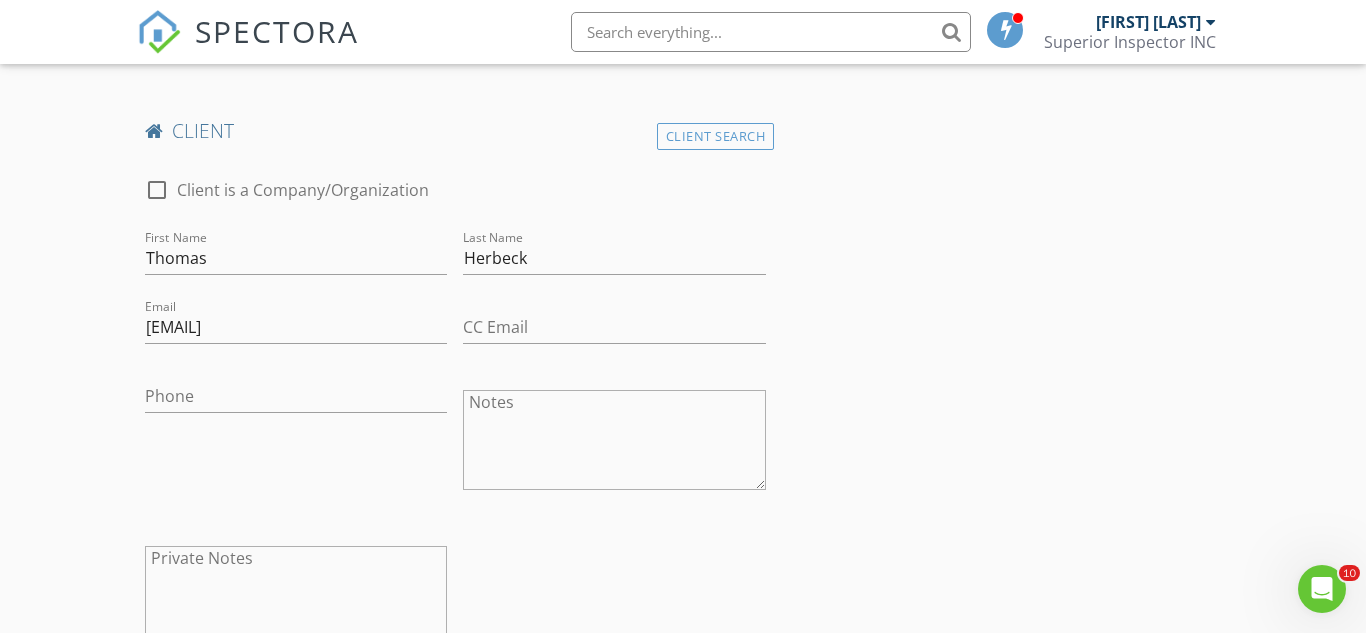 type on "Property:
740 Harris Dr, Austin, Texas 78737
Listing agent: Joanna Brown, (512) 789-9317" 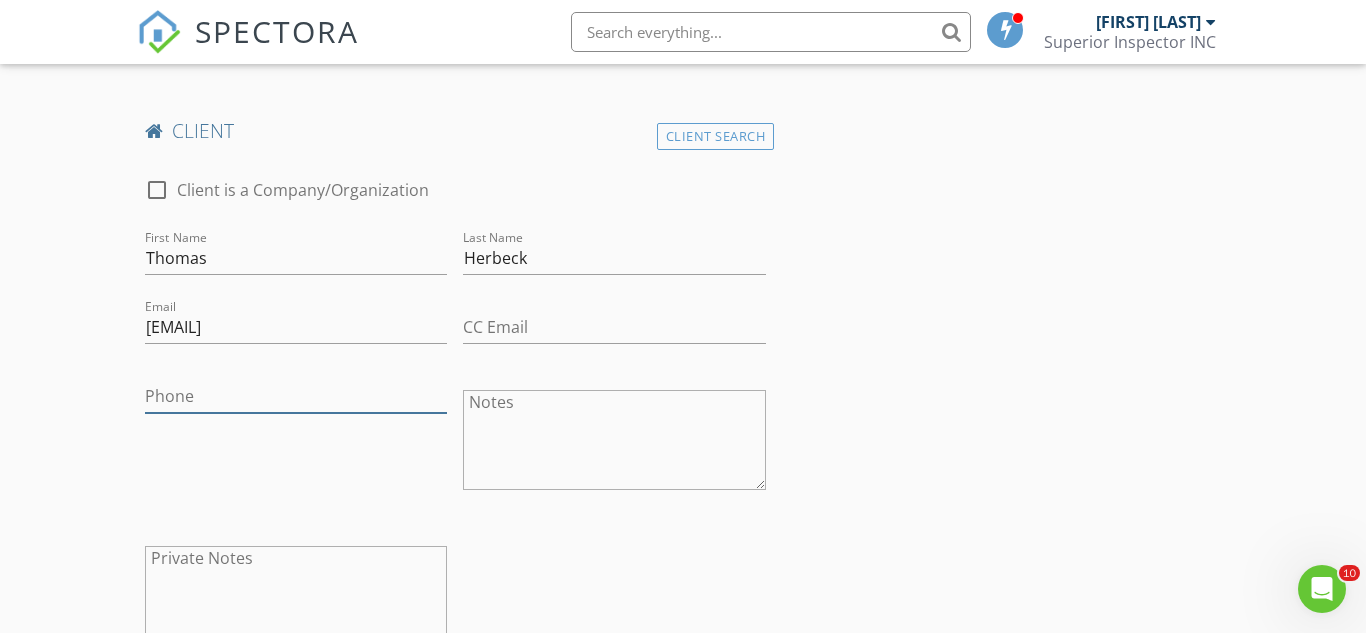 click on "Phone" at bounding box center [296, 396] 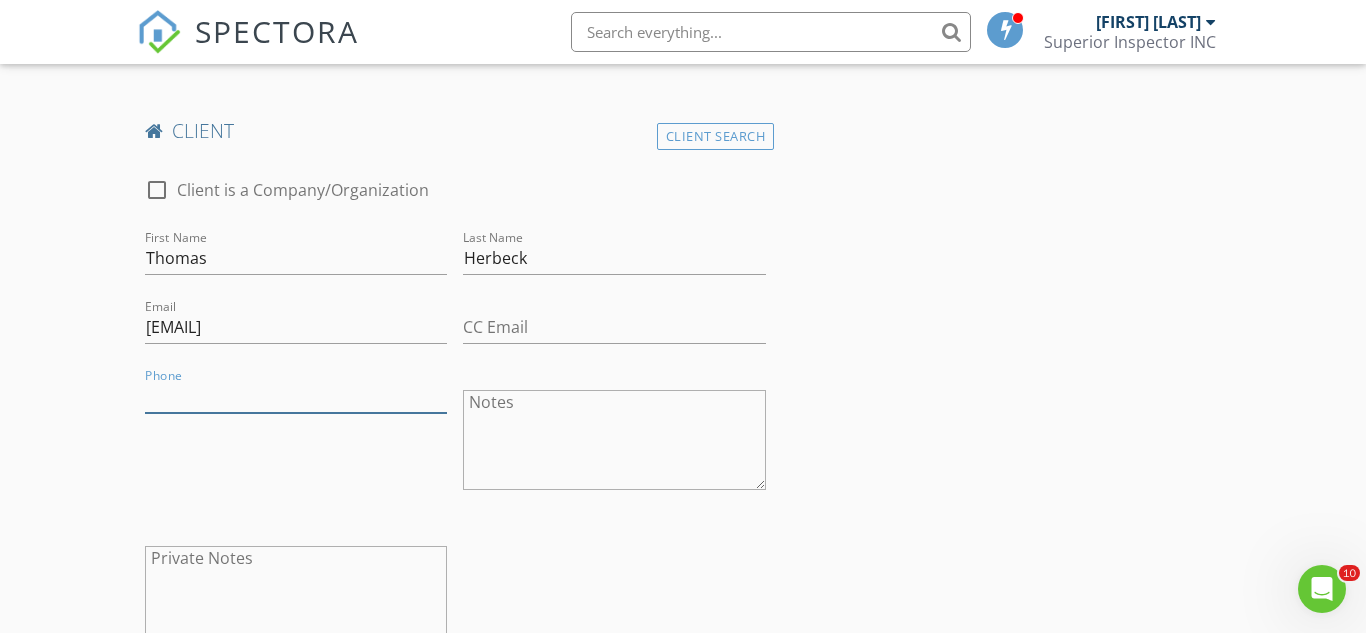 paste on "312-287-3615" 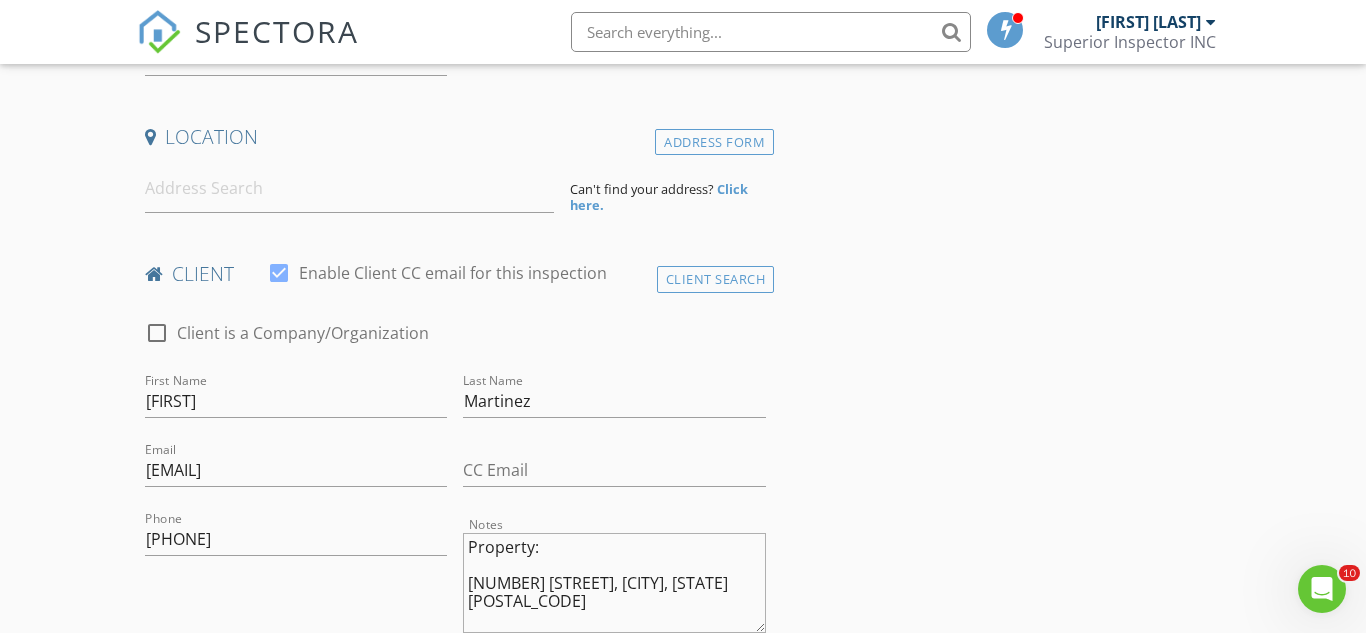 scroll, scrollTop: 430, scrollLeft: 0, axis: vertical 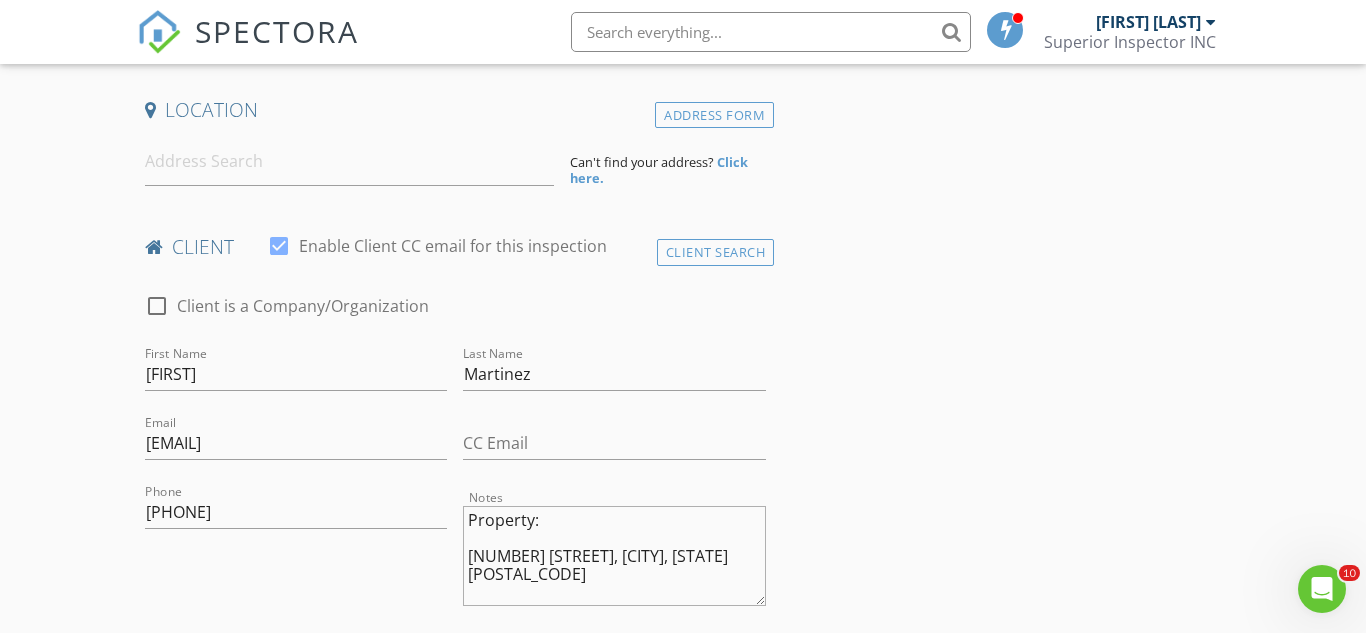 type on "312-287-3615" 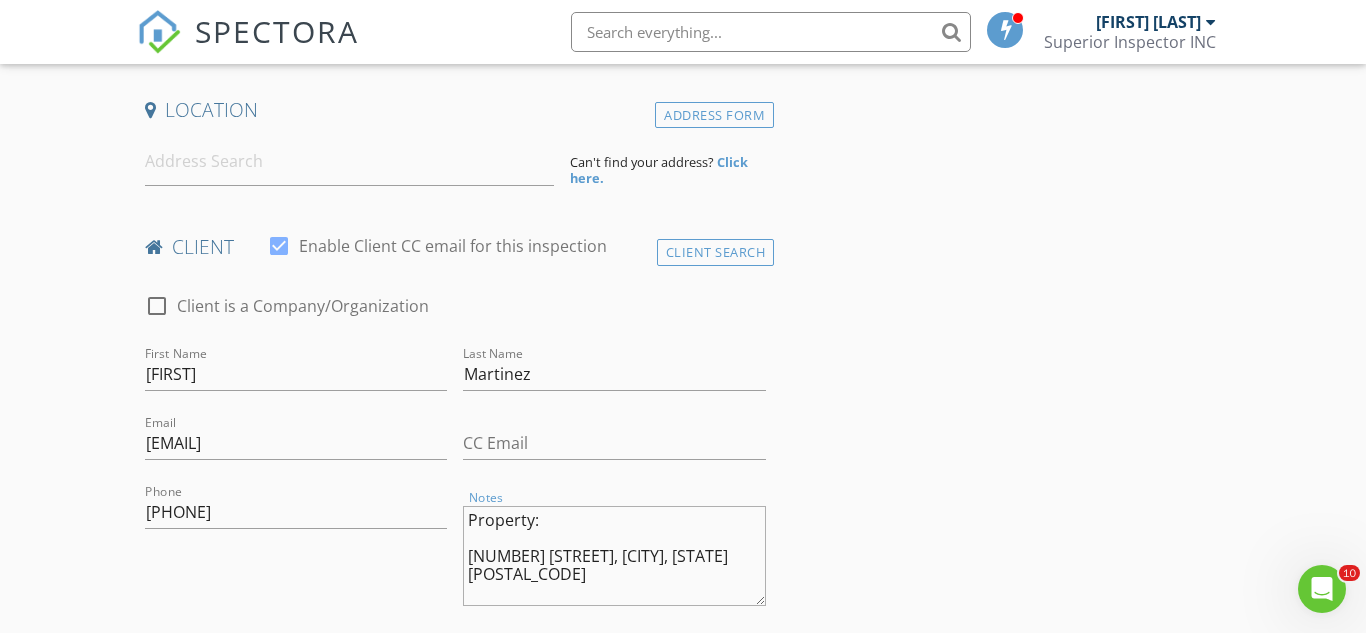 drag, startPoint x: 733, startPoint y: 561, endPoint x: 494, endPoint y: 541, distance: 239.83536 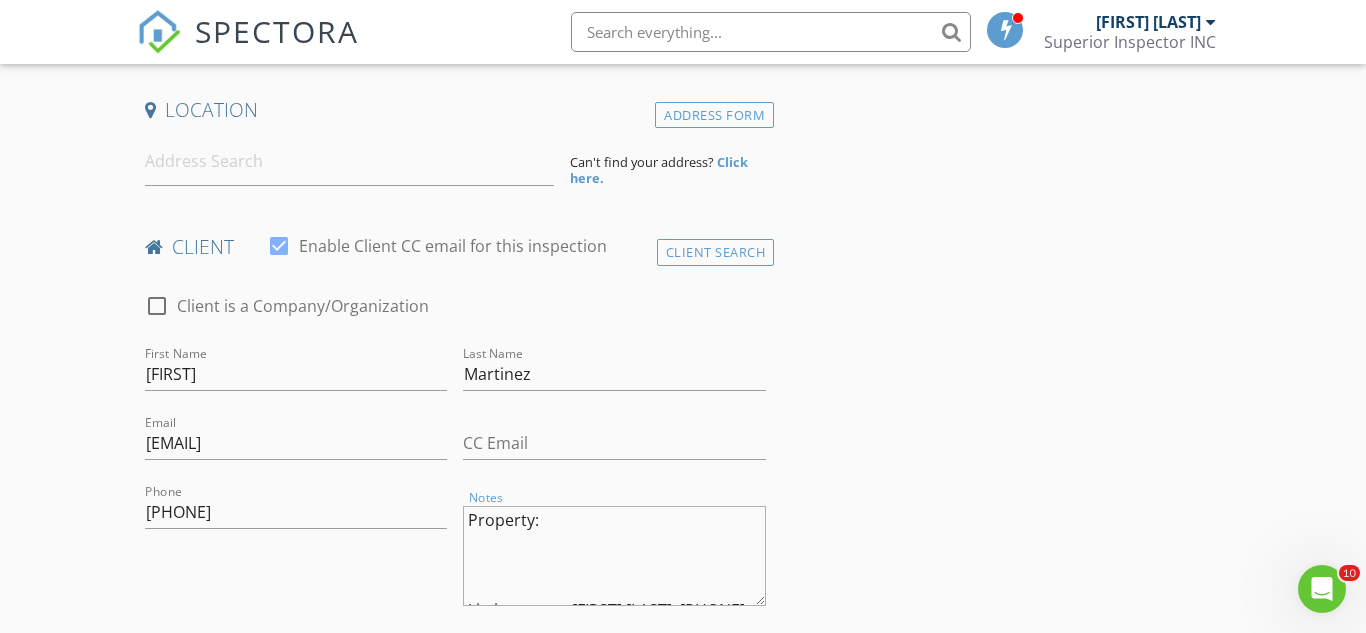 type on "Property:
Listing agent: Joanna Brown, (512) 789-9317" 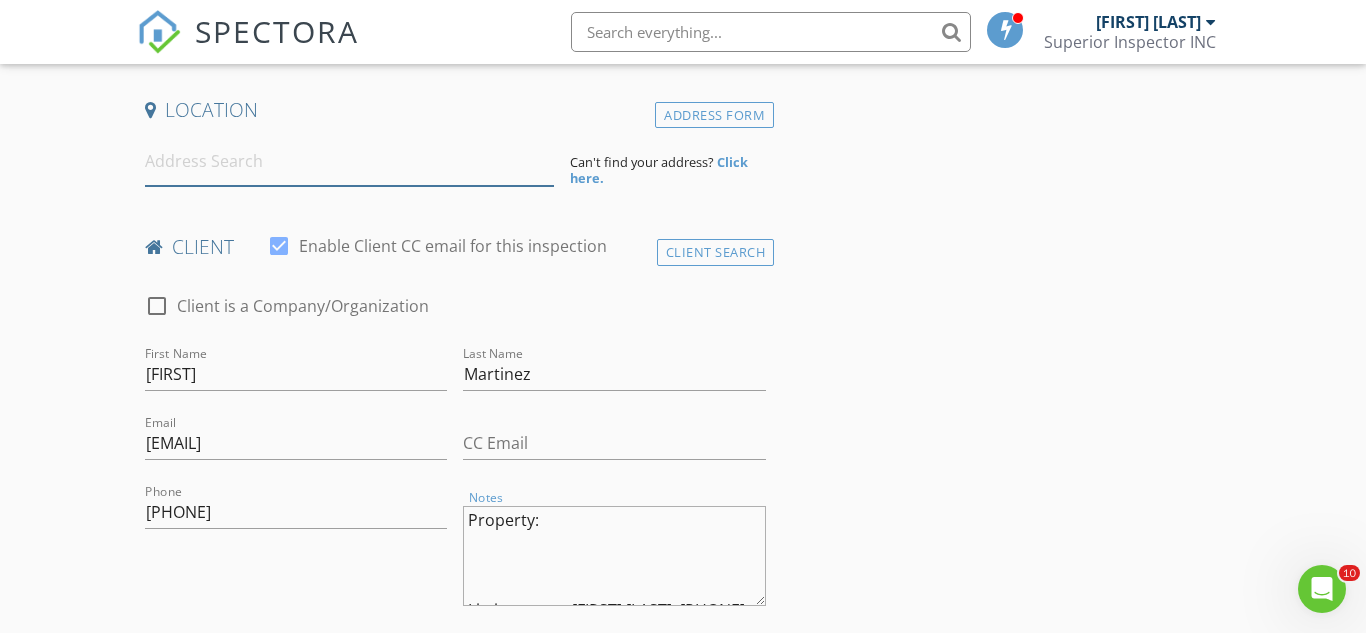 click at bounding box center [349, 161] 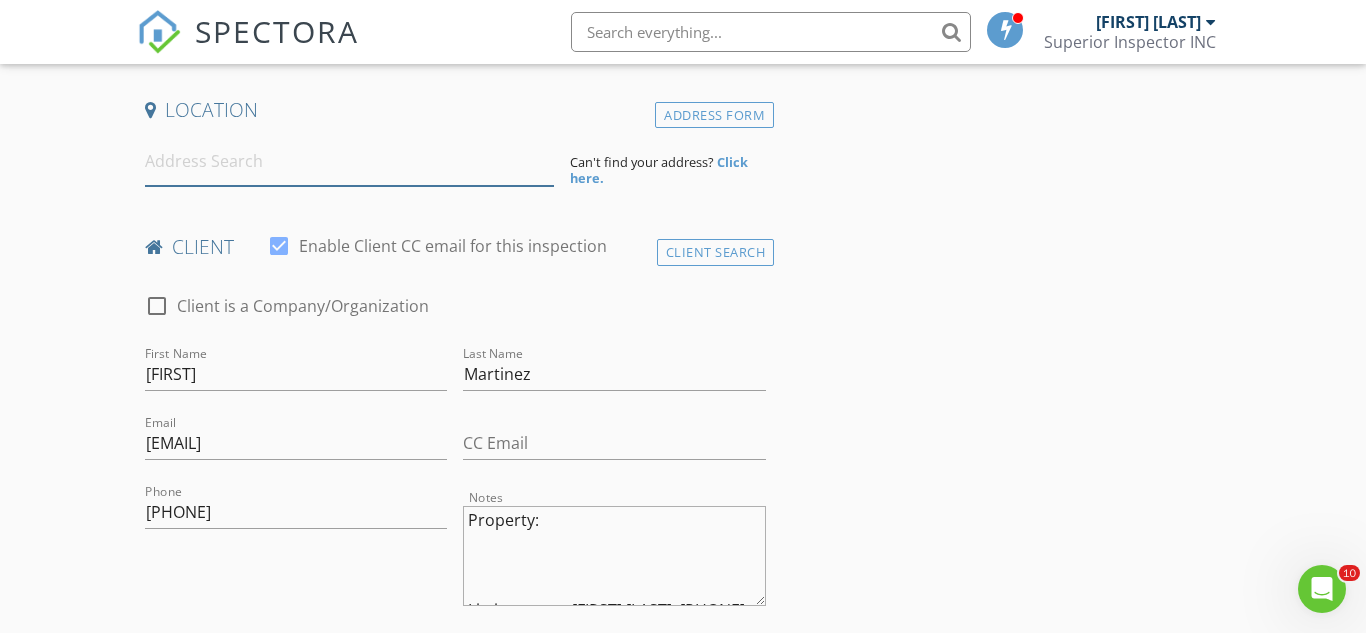 paste on "740 Harris Dr, Austin, Texas 78737" 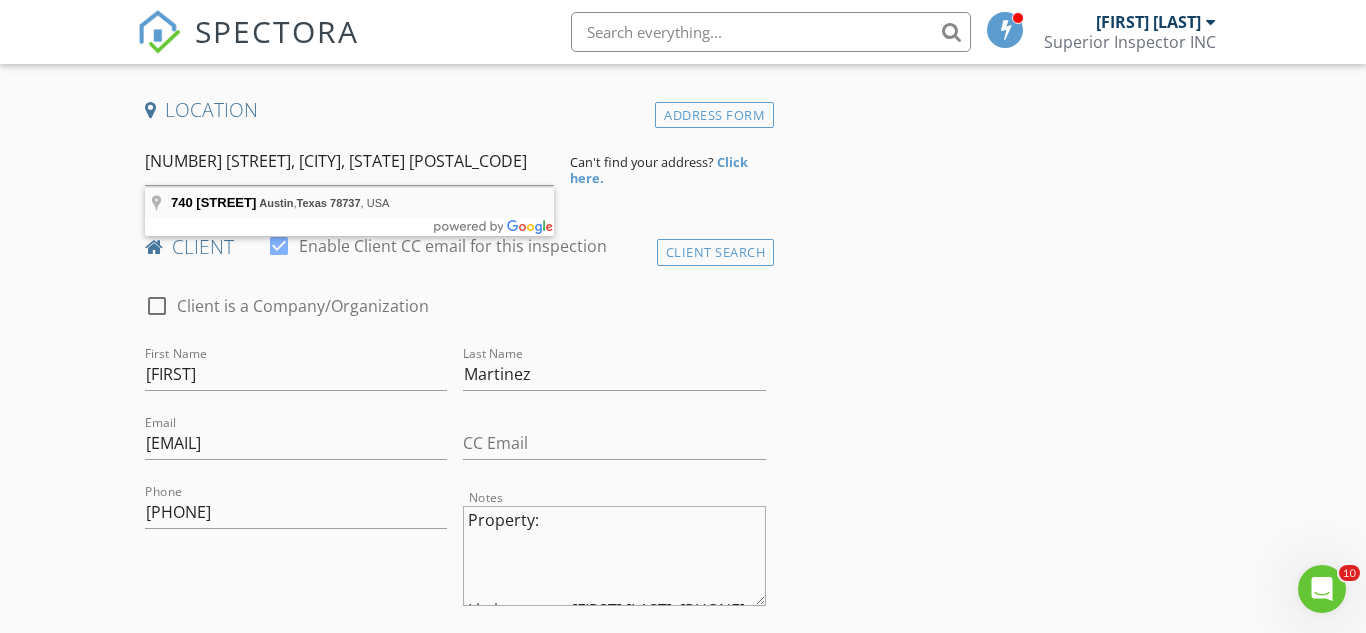 type on "740 Harris Dr, Austin, Texas 78737, USA" 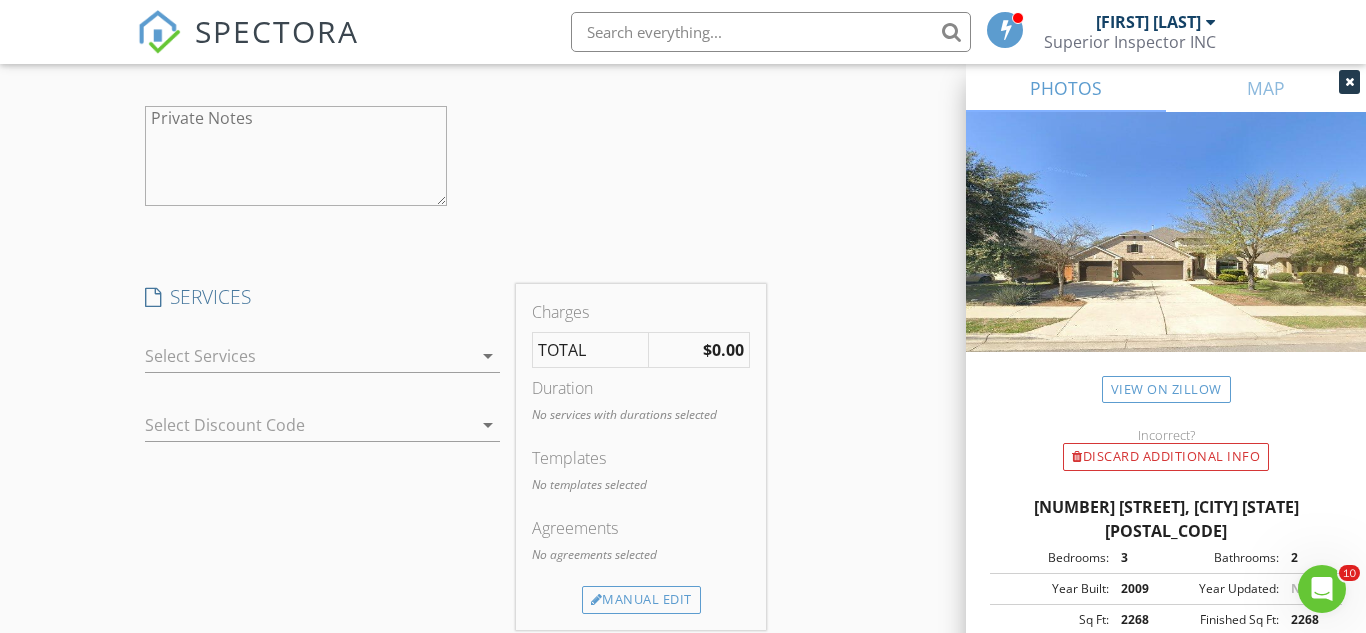 scroll, scrollTop: 2015, scrollLeft: 0, axis: vertical 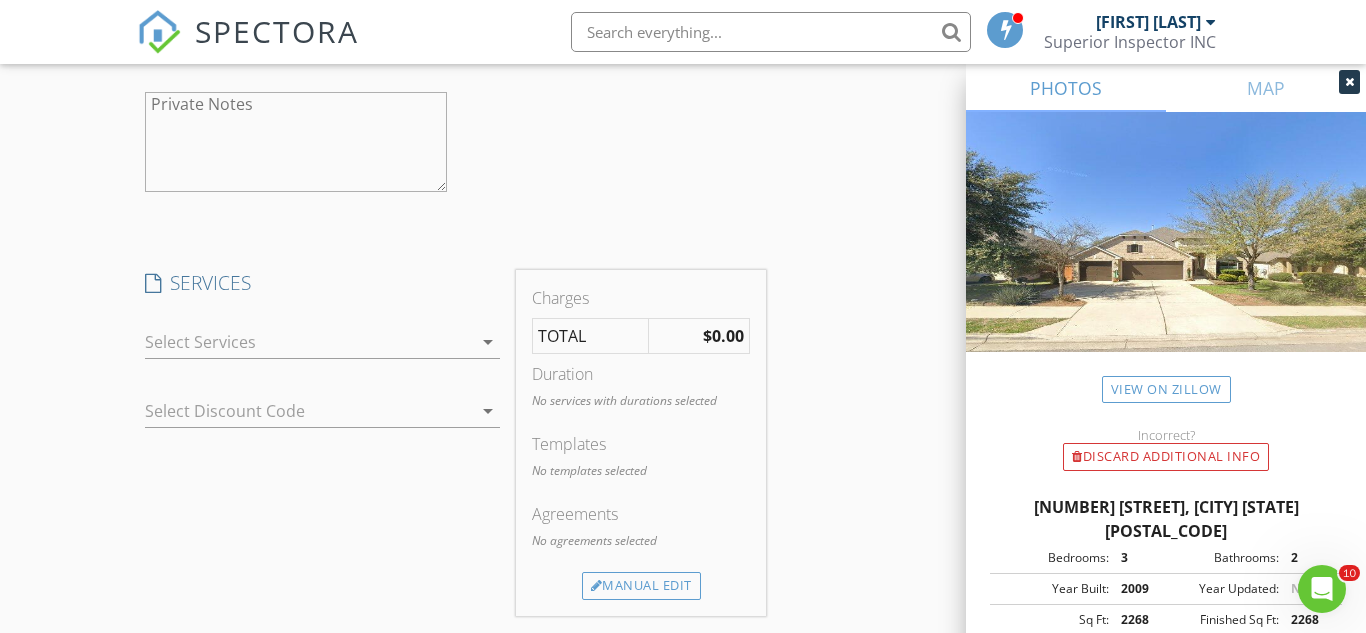 click at bounding box center [309, 342] 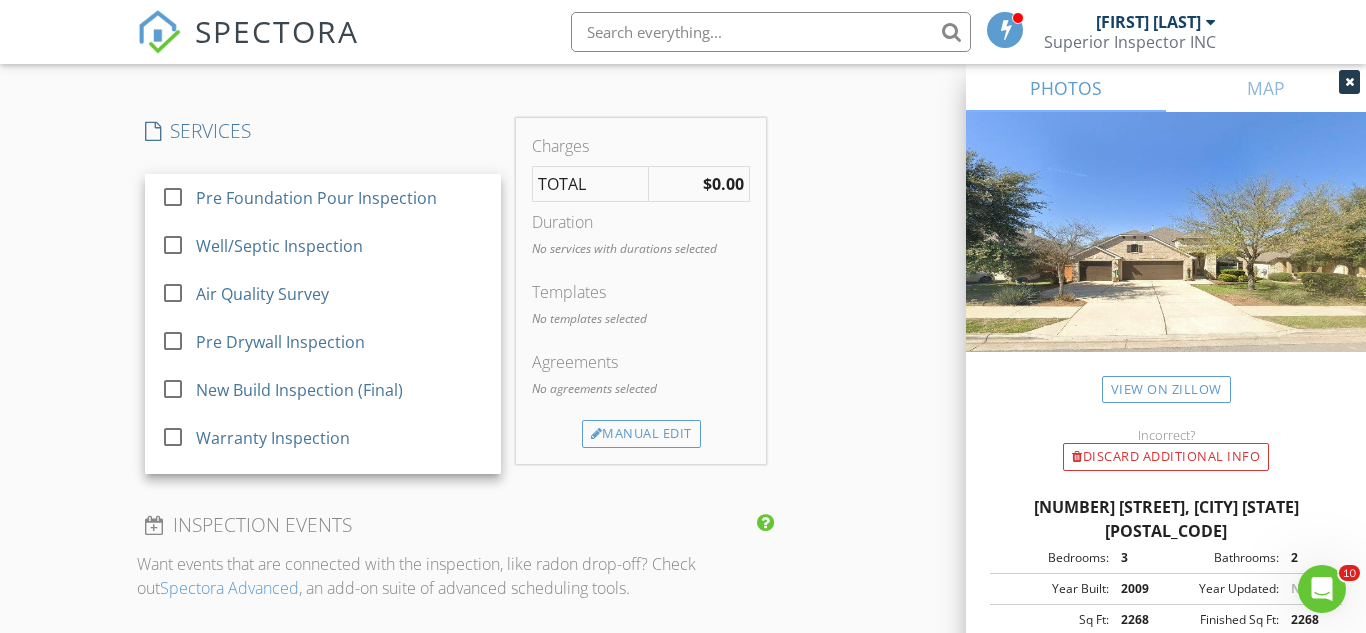 scroll, scrollTop: 2183, scrollLeft: 0, axis: vertical 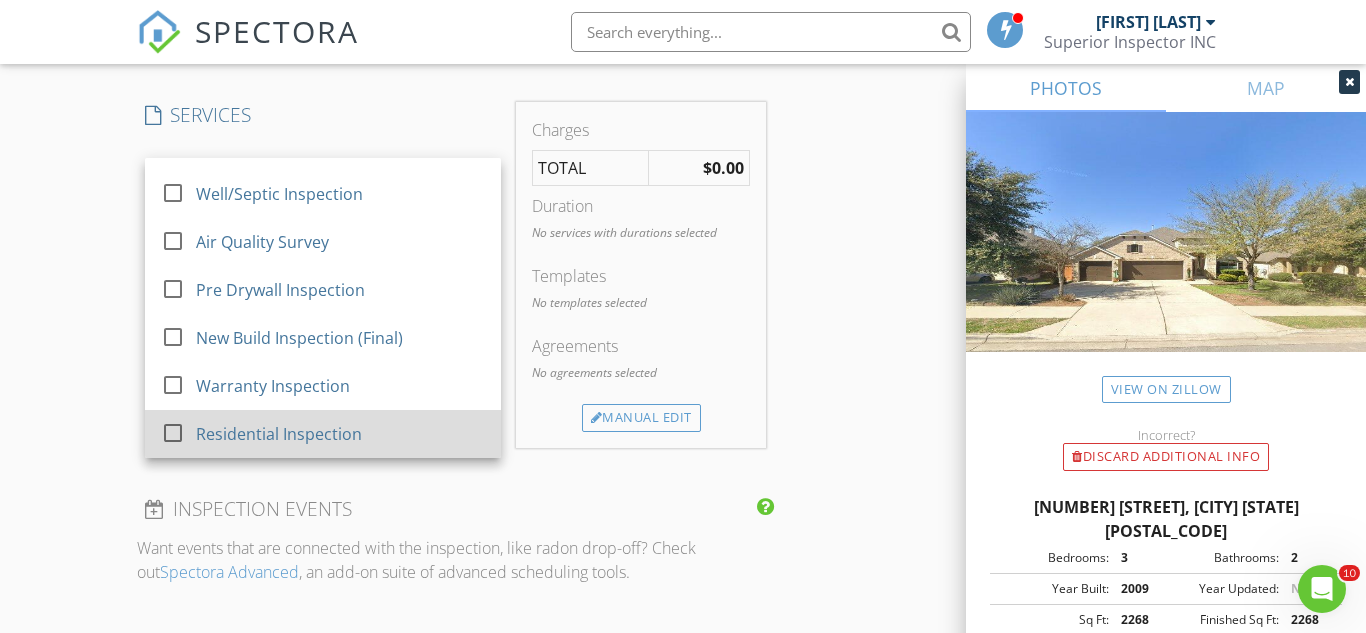 click at bounding box center [173, 433] 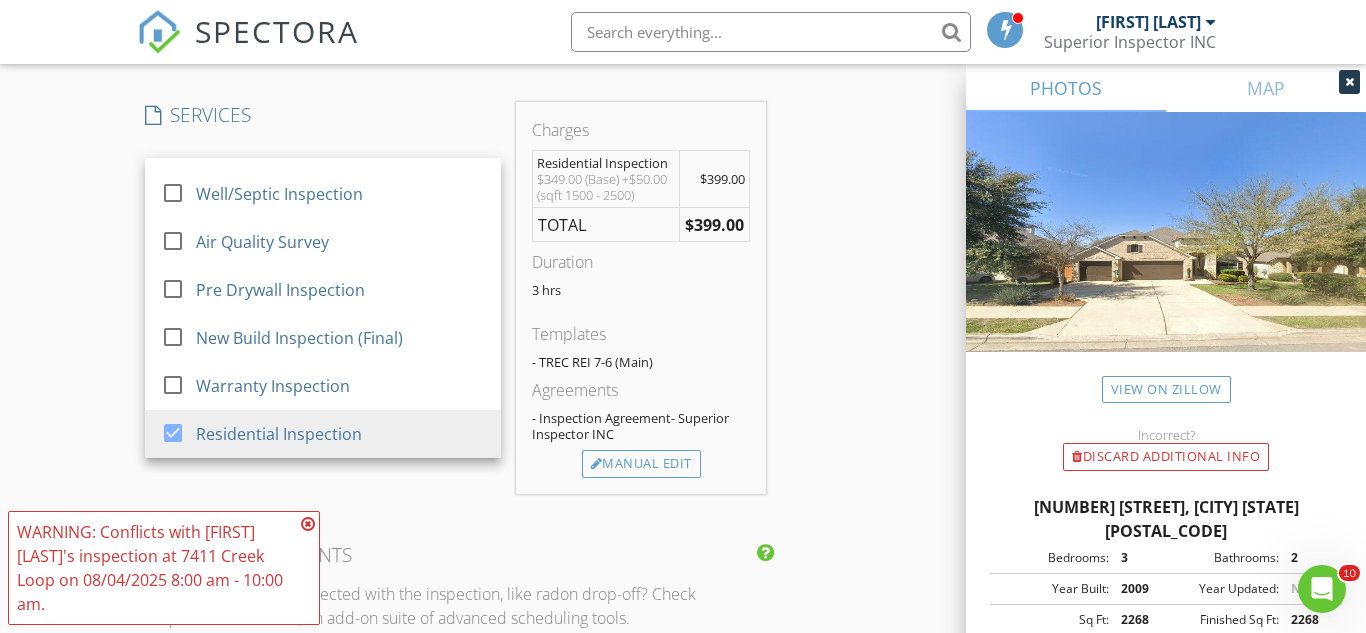 click on "New Inspection
Click here to use the New Order Form
INSPECTOR(S)
check_box   Ryan Mercado   PRIMARY   Ryan Mercado arrow_drop_down   check_box_outline_blank Ryan Mercado specifically requested
Date/Time
08/04/2025 8:00 AM
Location
Address Search       Address 740 Harris Dr   Unit   City Austin   State TX   Zip 78737   County Hays     Square Feet 2268   Year Built 2009   Foundation arrow_drop_down     Ryan Mercado     65.6 miles     (an hour)
client
check_box Enable Client CC email for this inspection   Client Search     check_box_outline_blank Client is a Company/Organization     First Name Graciela   Last Name Martinez   Email gmartinez1975@gmail.com   CC Email   Phone 708-334-2086           Notes Property:
Listing agent: Joanna Brown, (512) 789-9317   Private Notes
client
Client Search         Thomas" at bounding box center (683, -33) 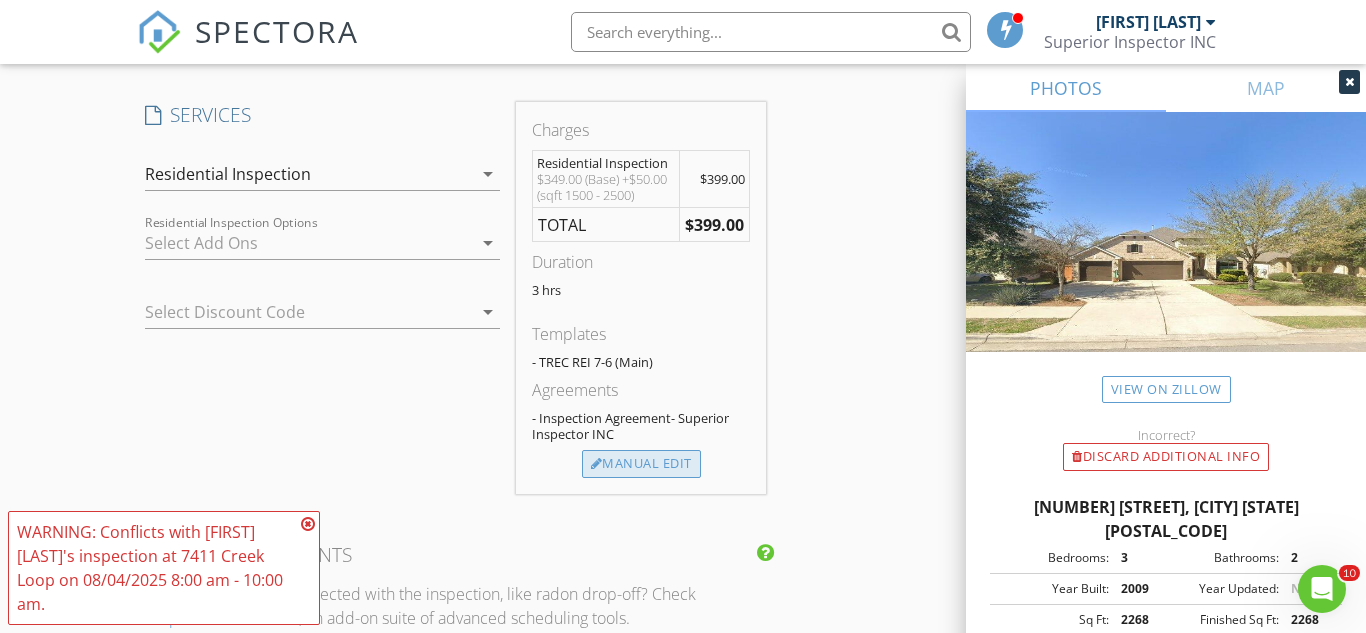 click on "Manual Edit" at bounding box center [641, 464] 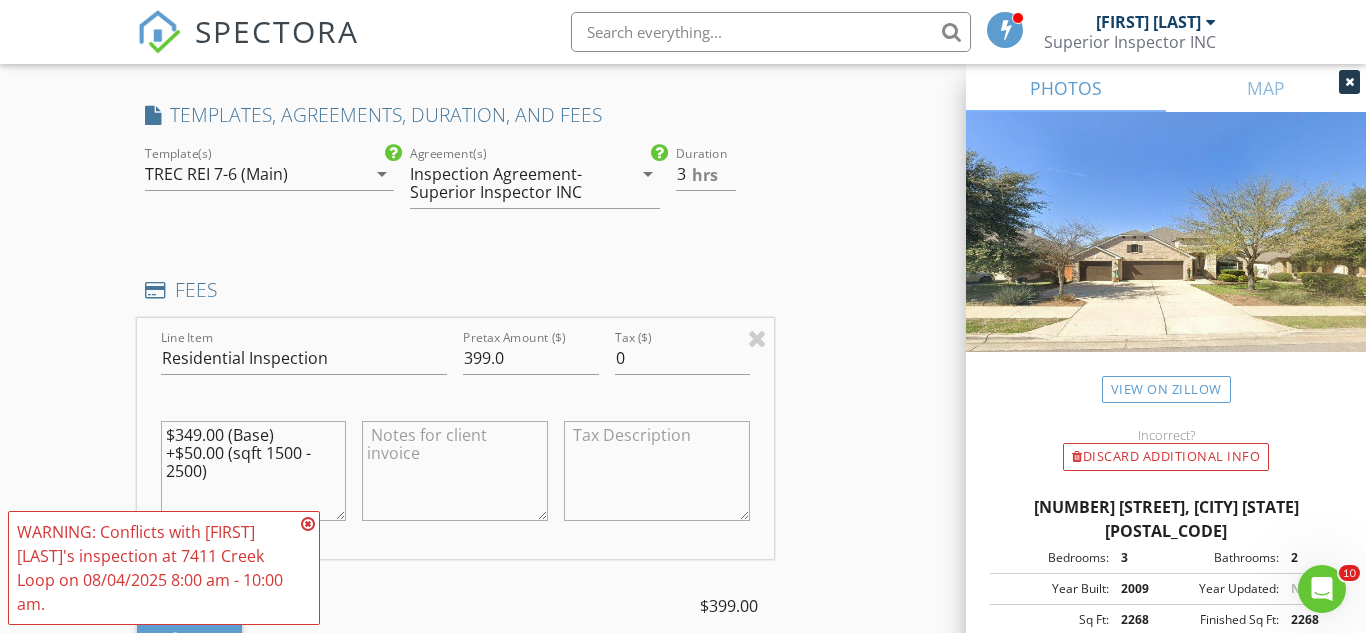 scroll, scrollTop: 2296, scrollLeft: 0, axis: vertical 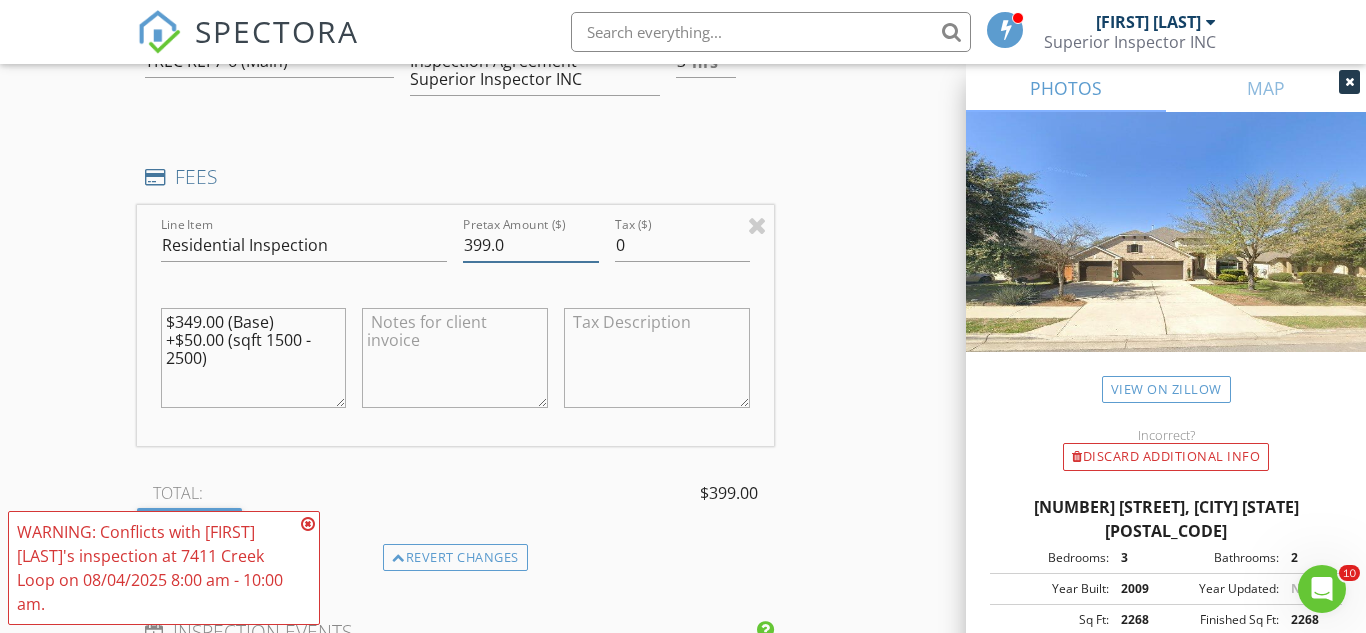 click on "399.0" at bounding box center (530, 245) 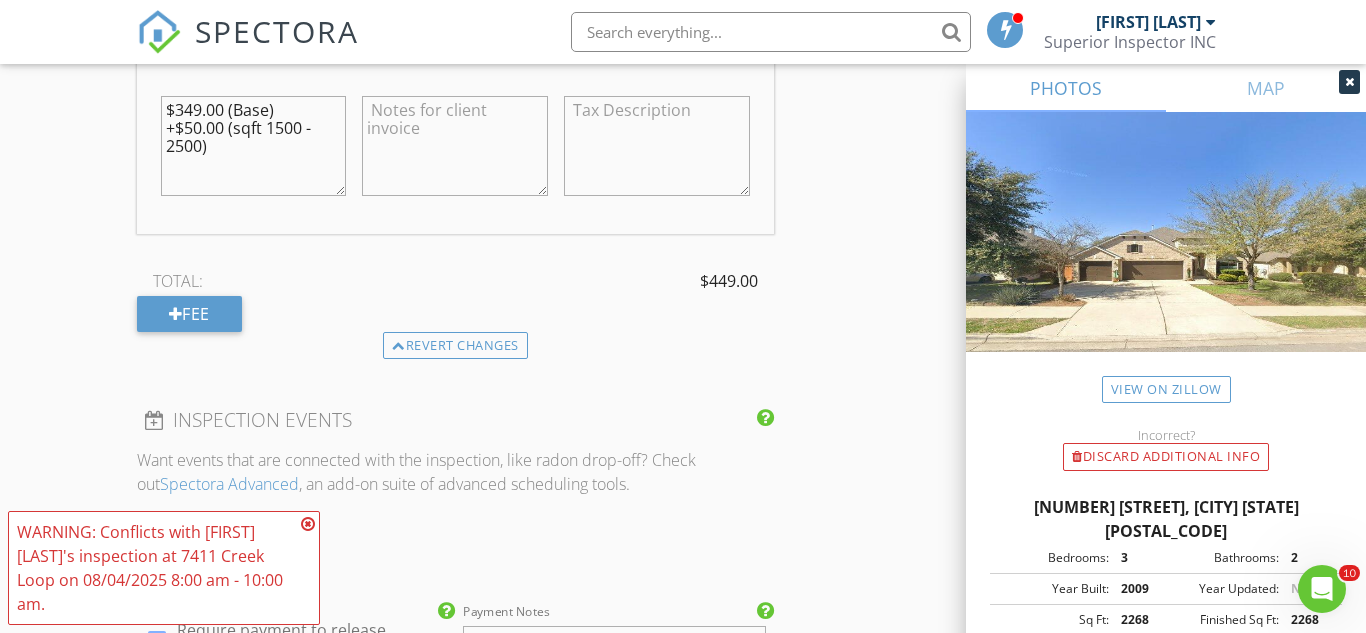 scroll, scrollTop: 2514, scrollLeft: 0, axis: vertical 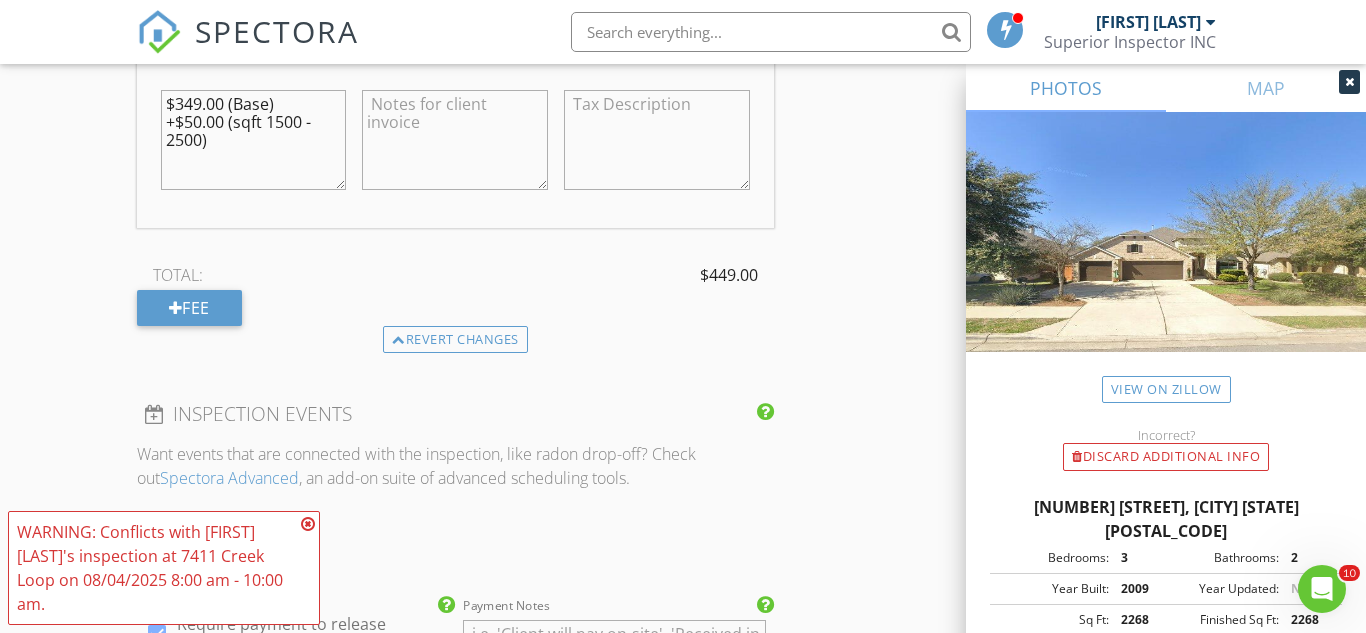 type on "449.0" 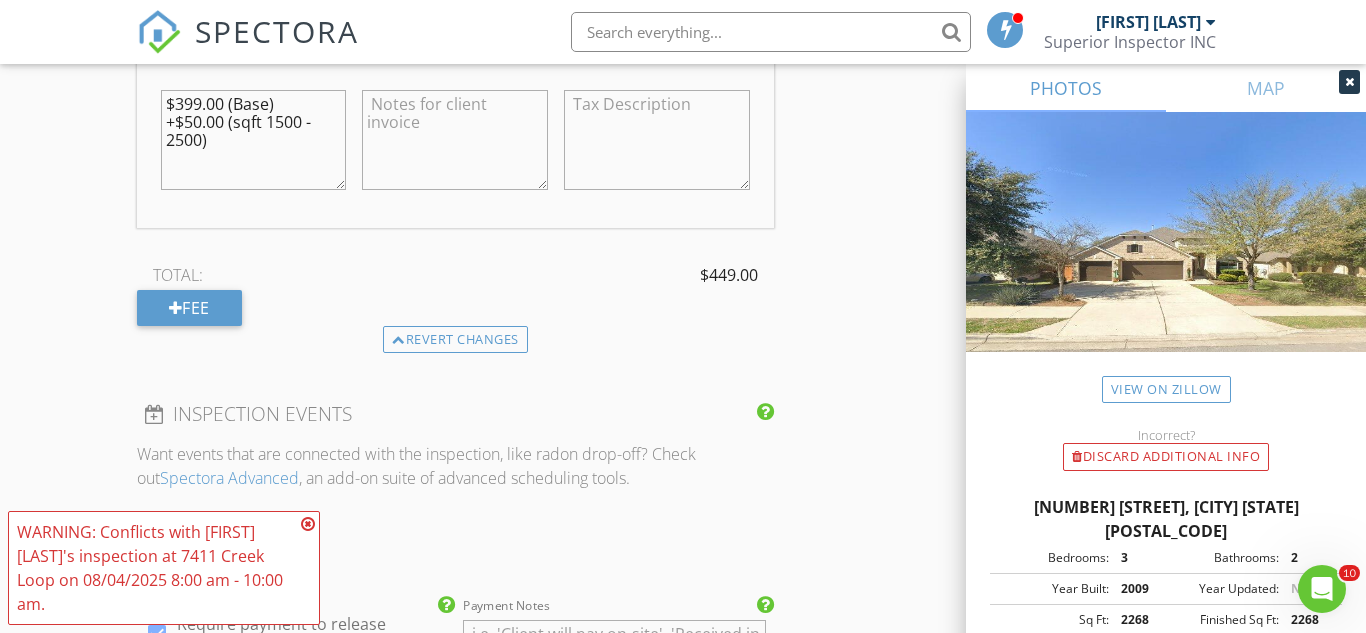 type on "$399.00 (Base)
+$50.00 (sqft 1500 - 2500)" 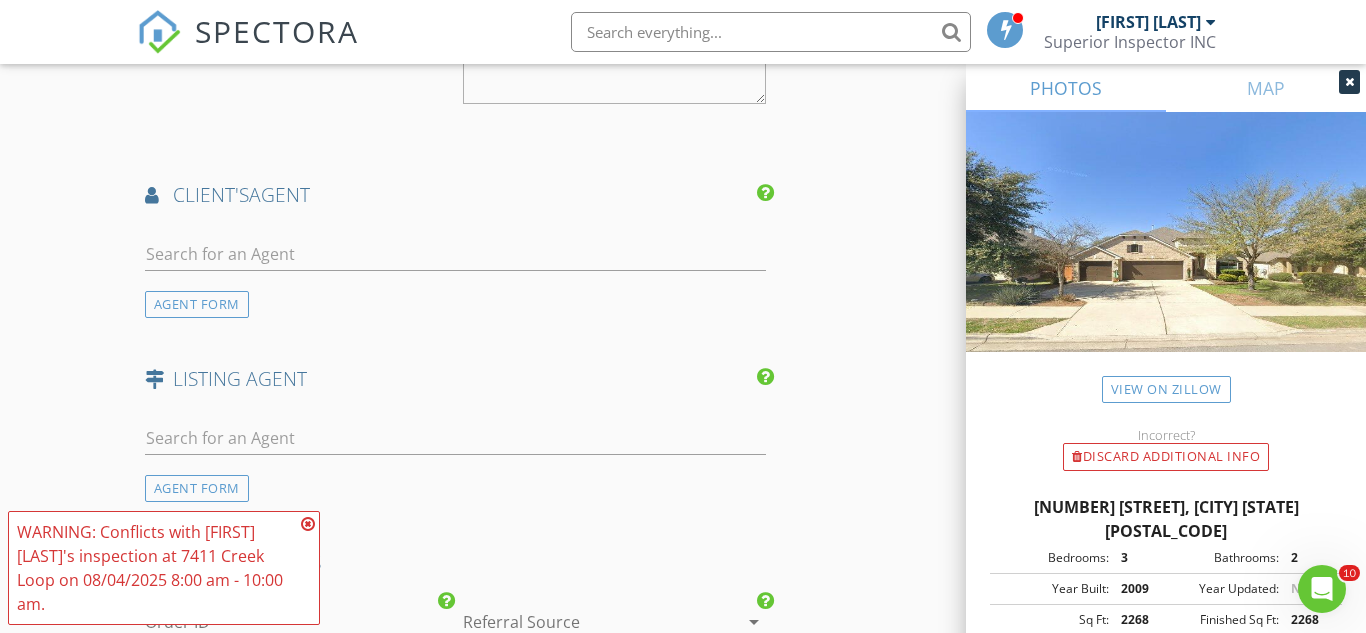scroll, scrollTop: 3228, scrollLeft: 0, axis: vertical 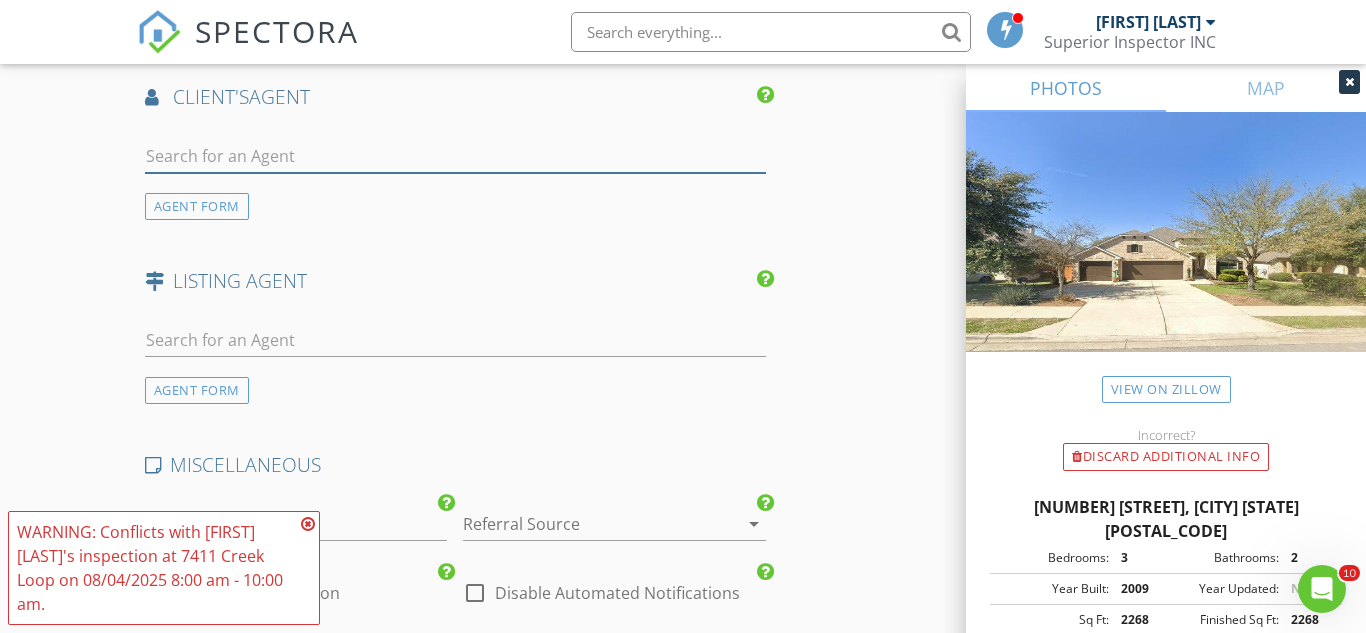 click at bounding box center (455, 156) 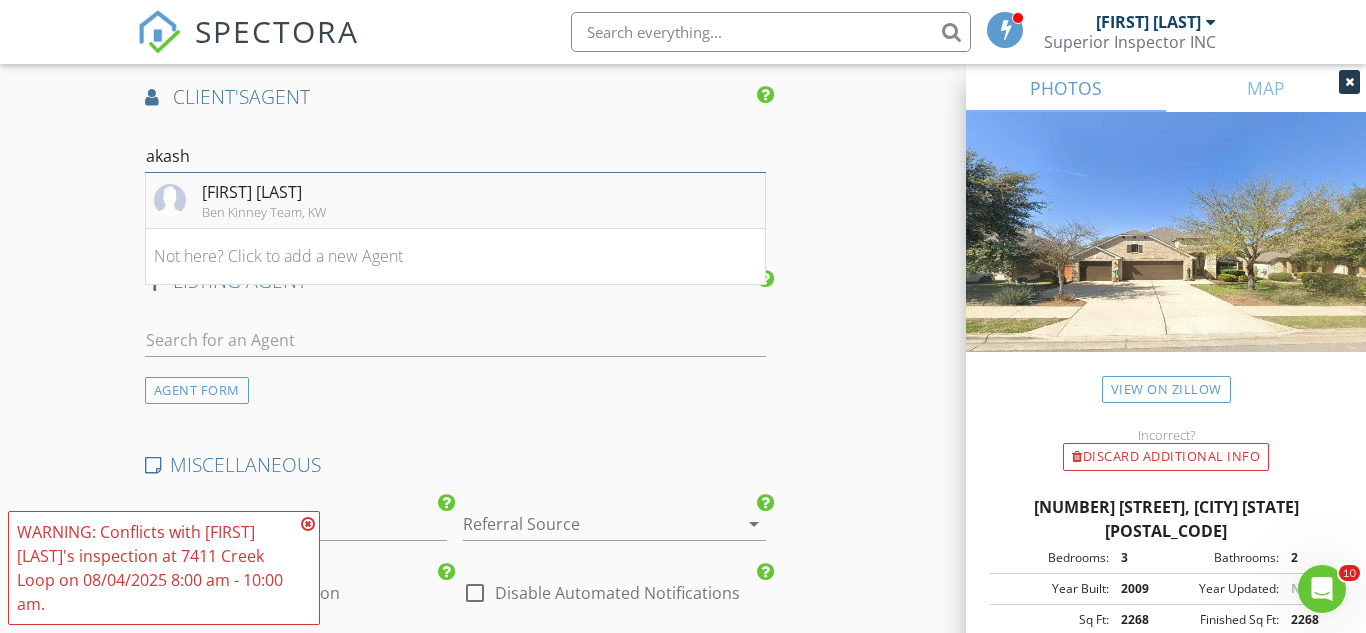 type on "akash" 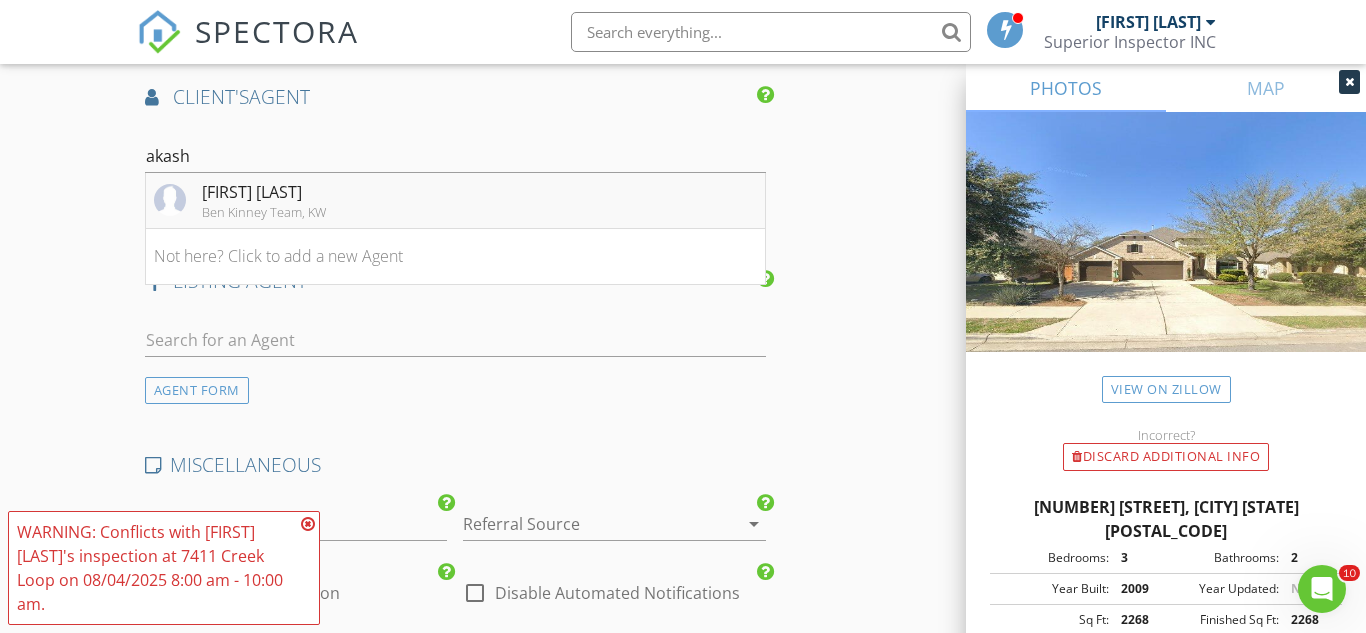 click on "Akash Prakash
Ben Kinney Team, KW" at bounding box center (455, 201) 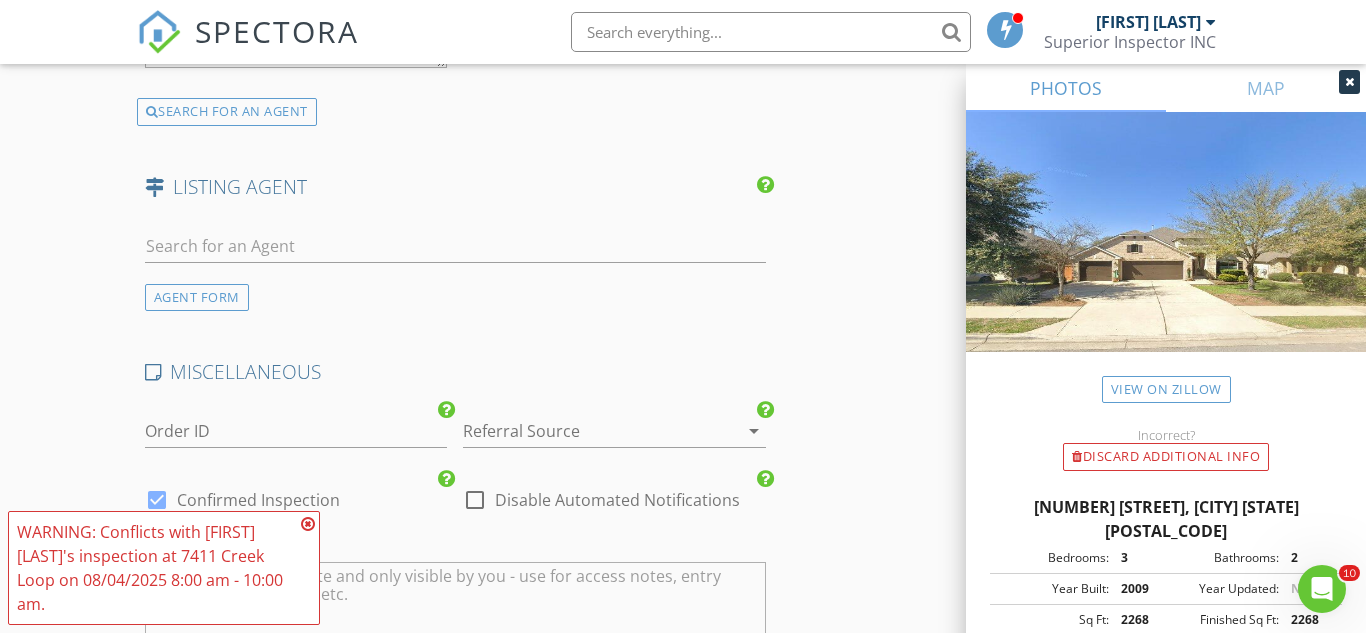 scroll, scrollTop: 3794, scrollLeft: 0, axis: vertical 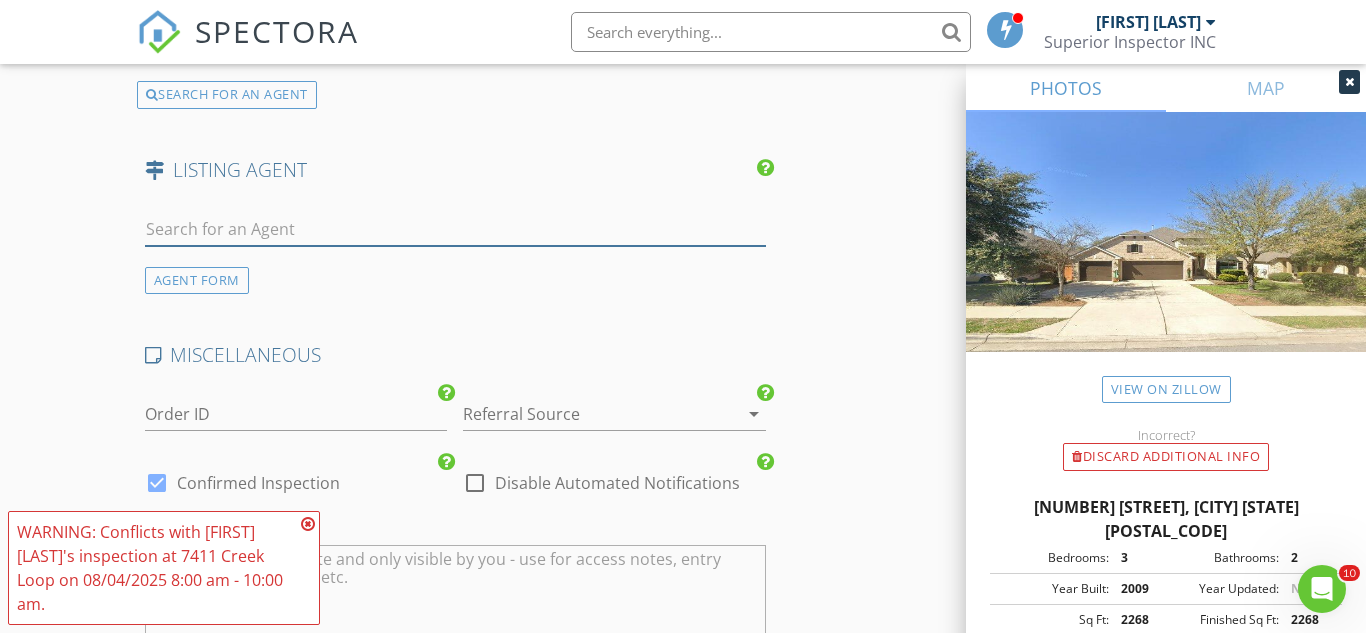 click at bounding box center (455, 229) 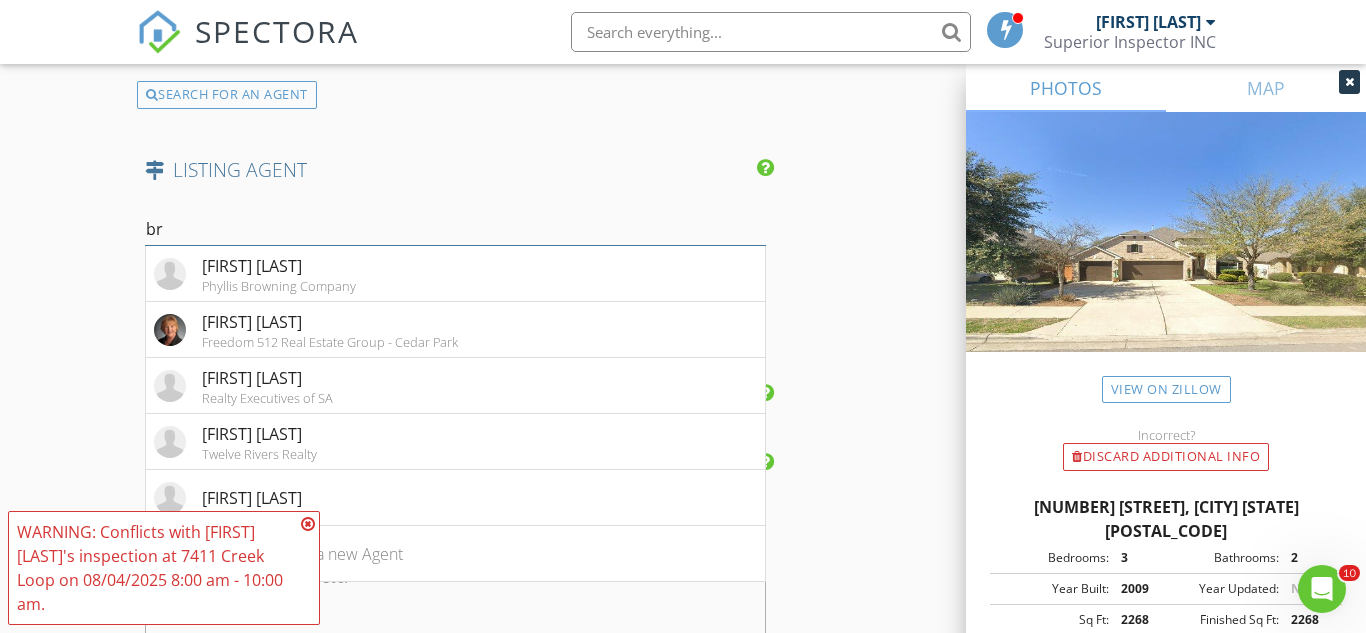 type on "b" 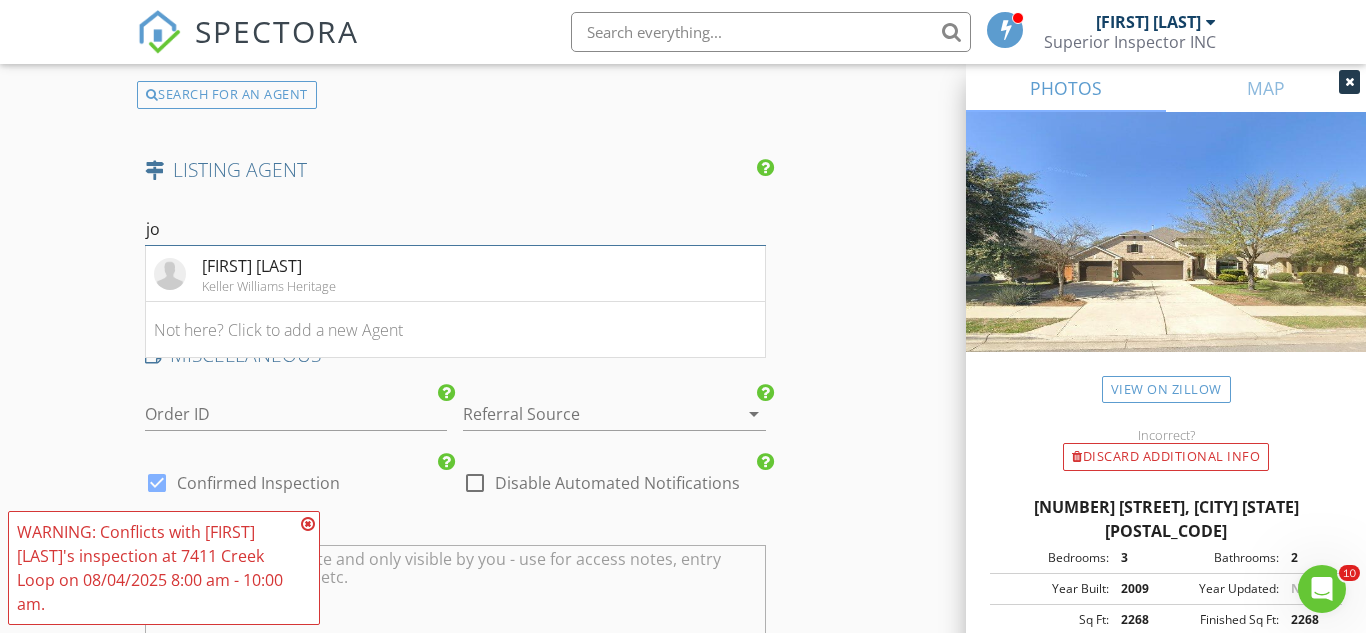 type on "j" 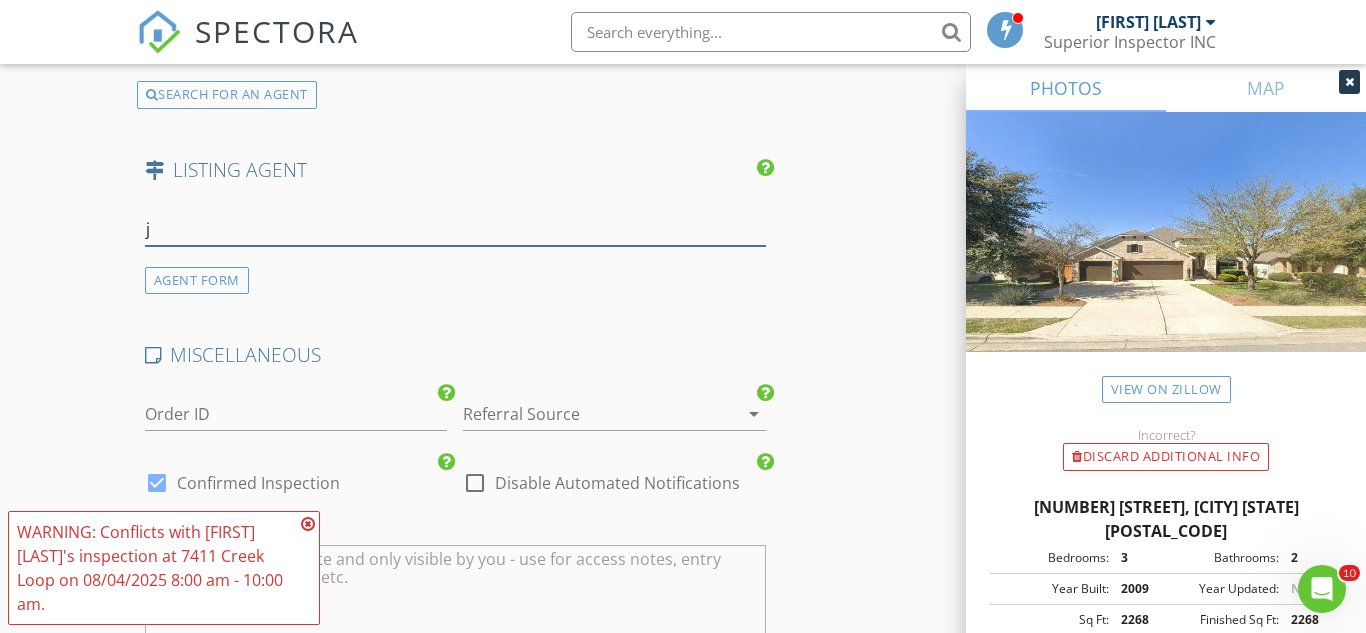 type 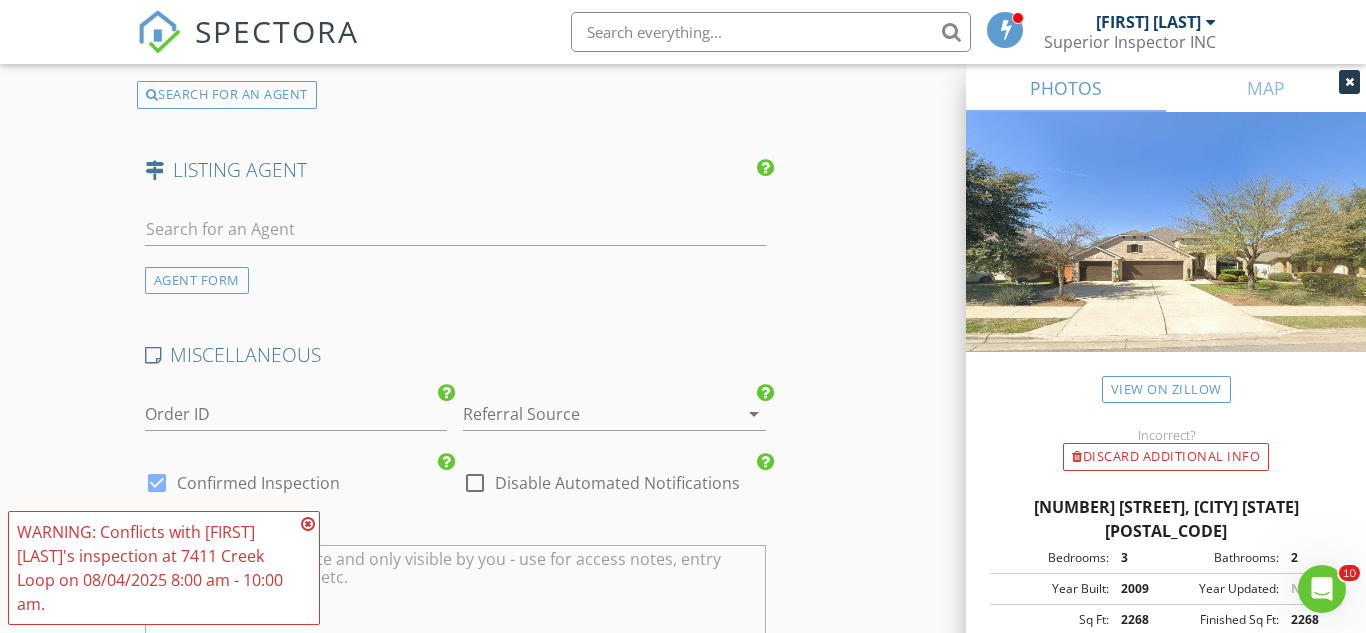 click at bounding box center [586, 414] 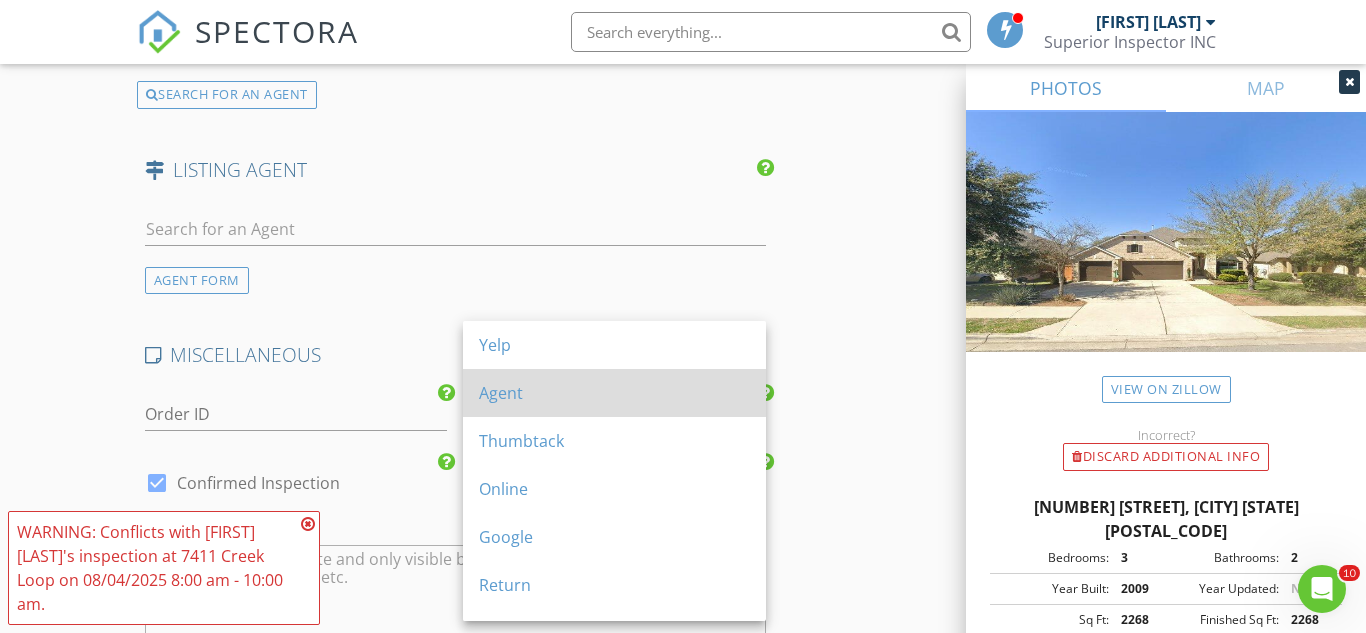 click on "Agent" at bounding box center [614, 393] 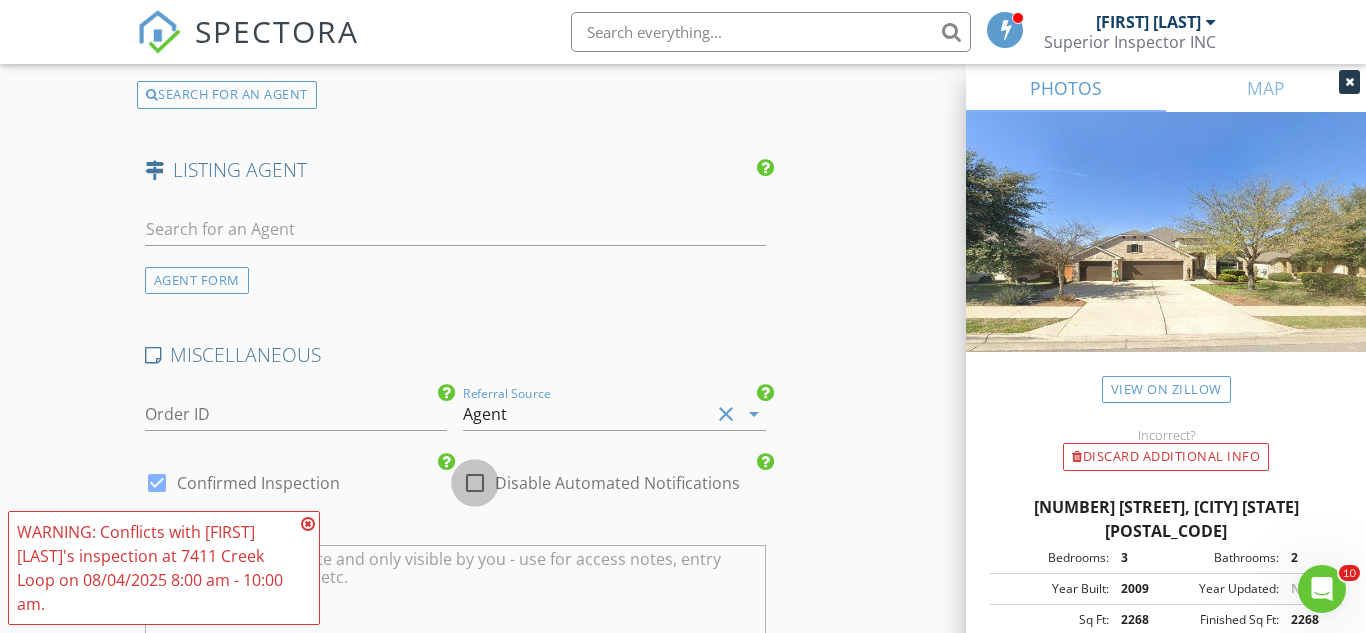 click at bounding box center [475, 483] 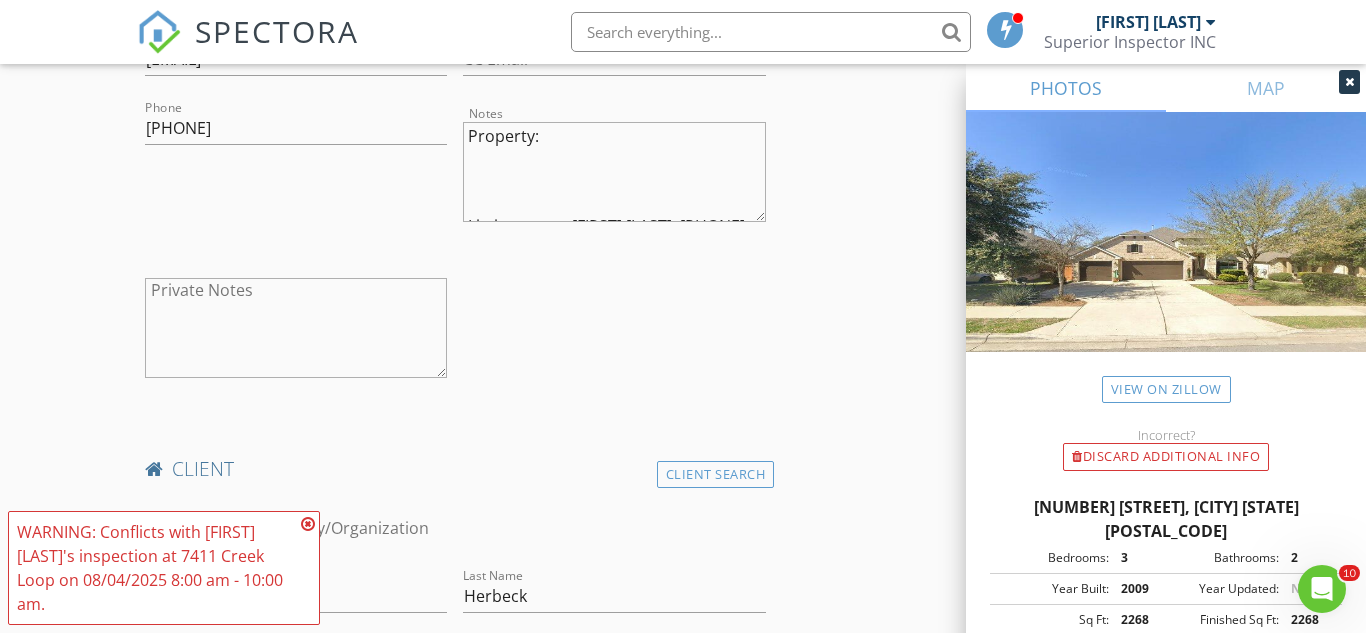 scroll, scrollTop: 724, scrollLeft: 0, axis: vertical 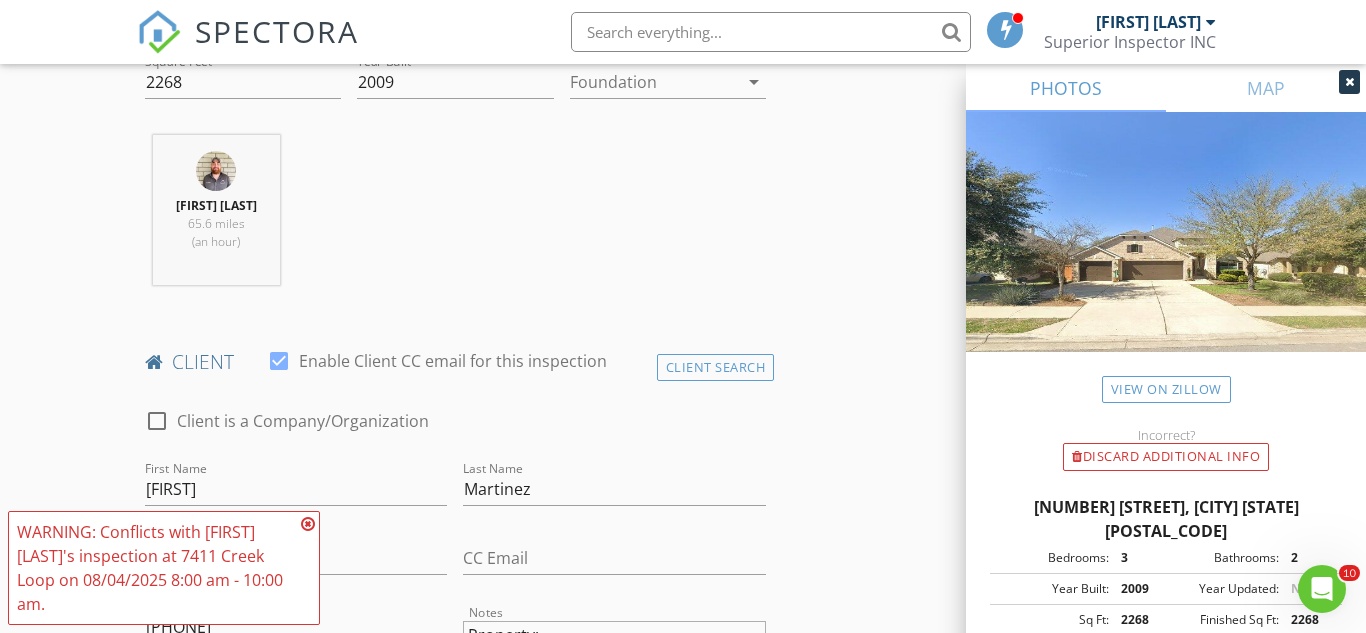 click at bounding box center [308, 524] 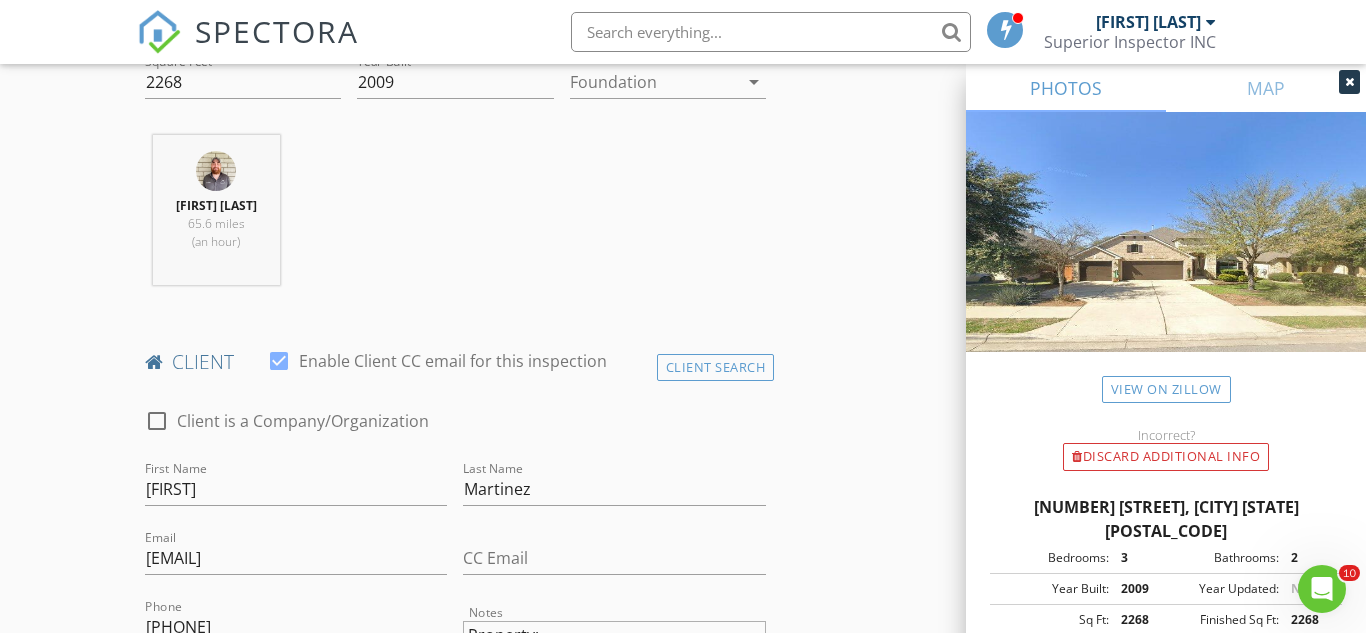 scroll, scrollTop: 0, scrollLeft: 0, axis: both 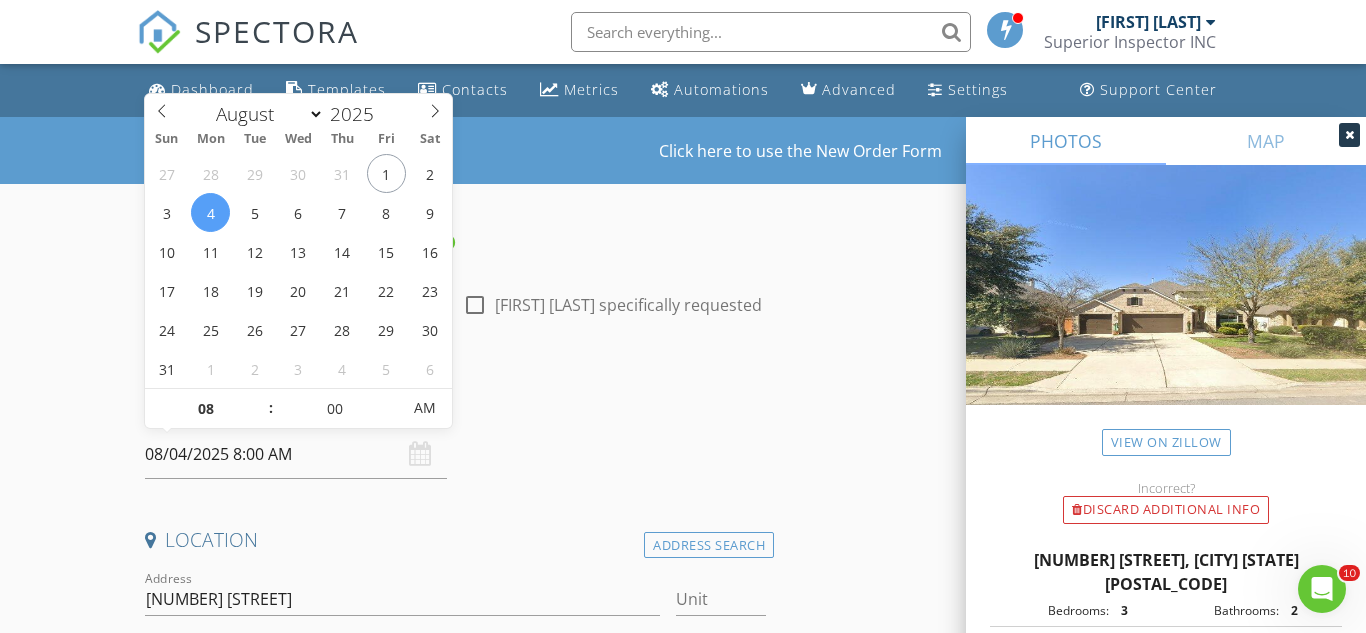 click on "08/04/2025 8:00 AM" at bounding box center (296, 454) 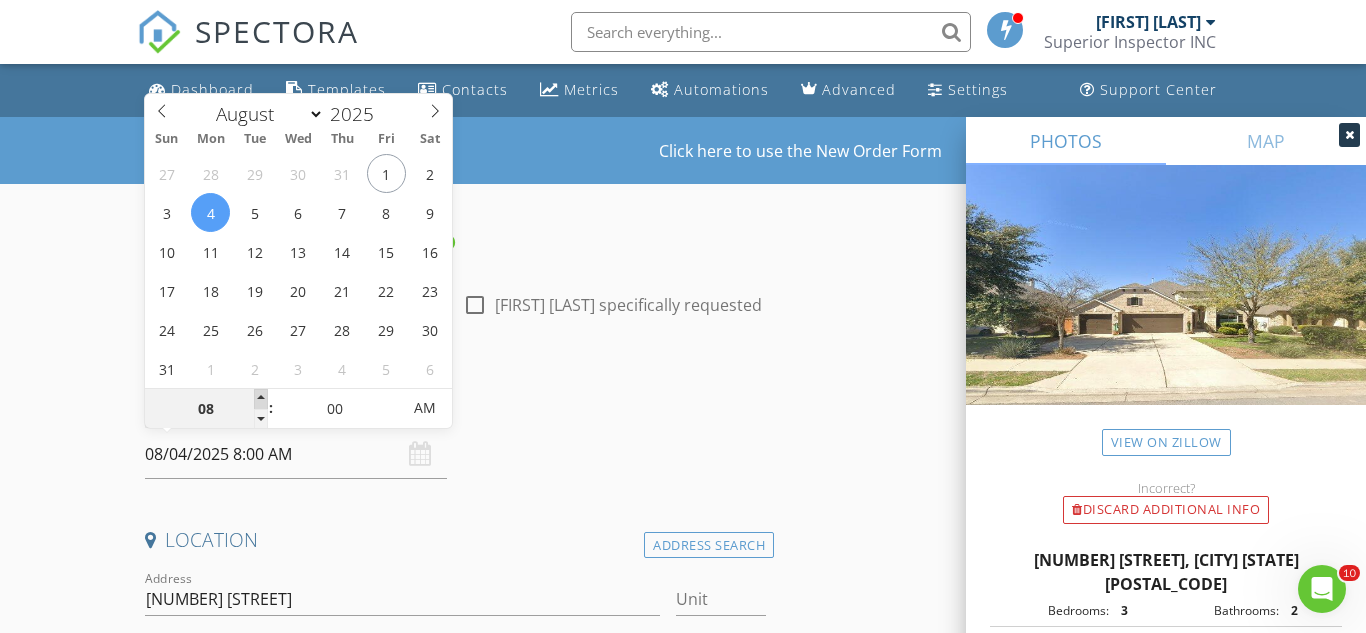 type on "09" 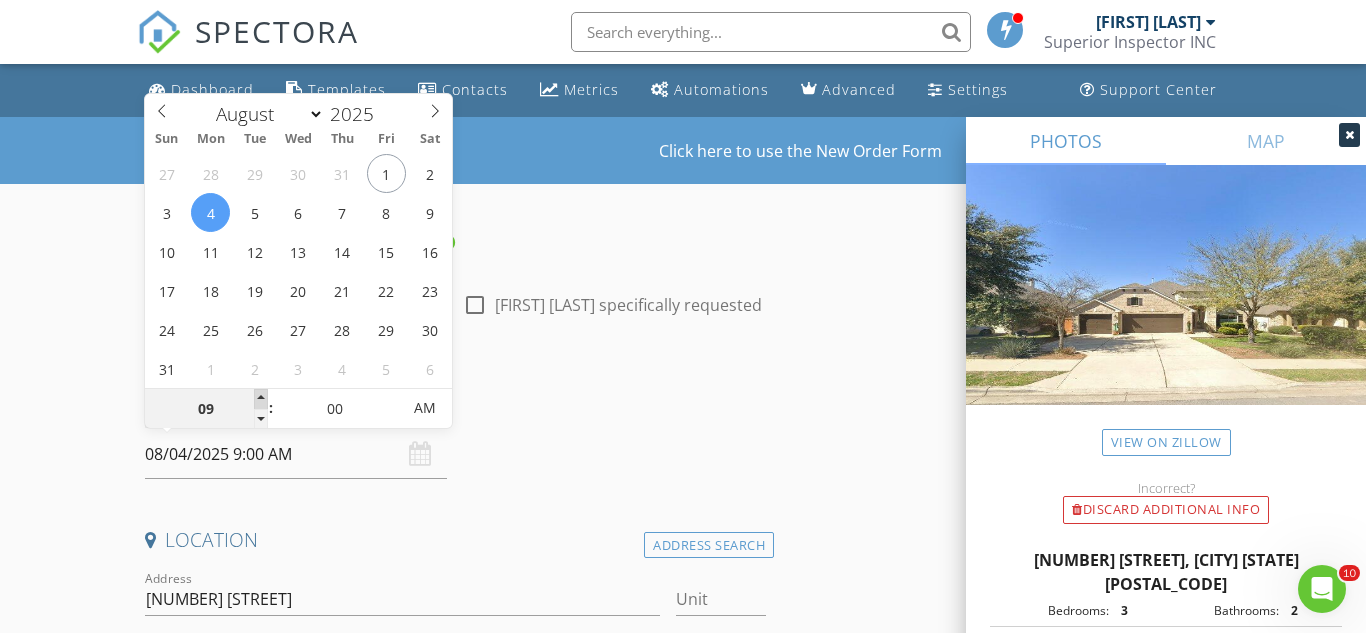 click at bounding box center (261, 399) 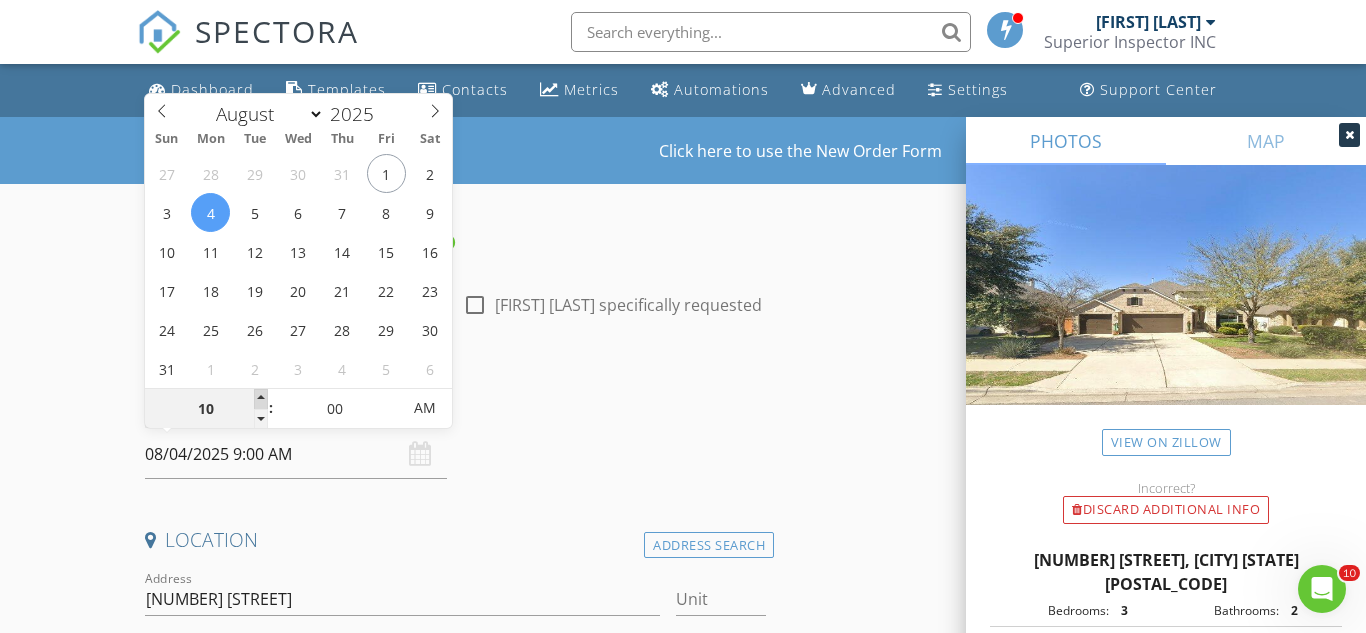 type on "08/04/2025 10:00 AM" 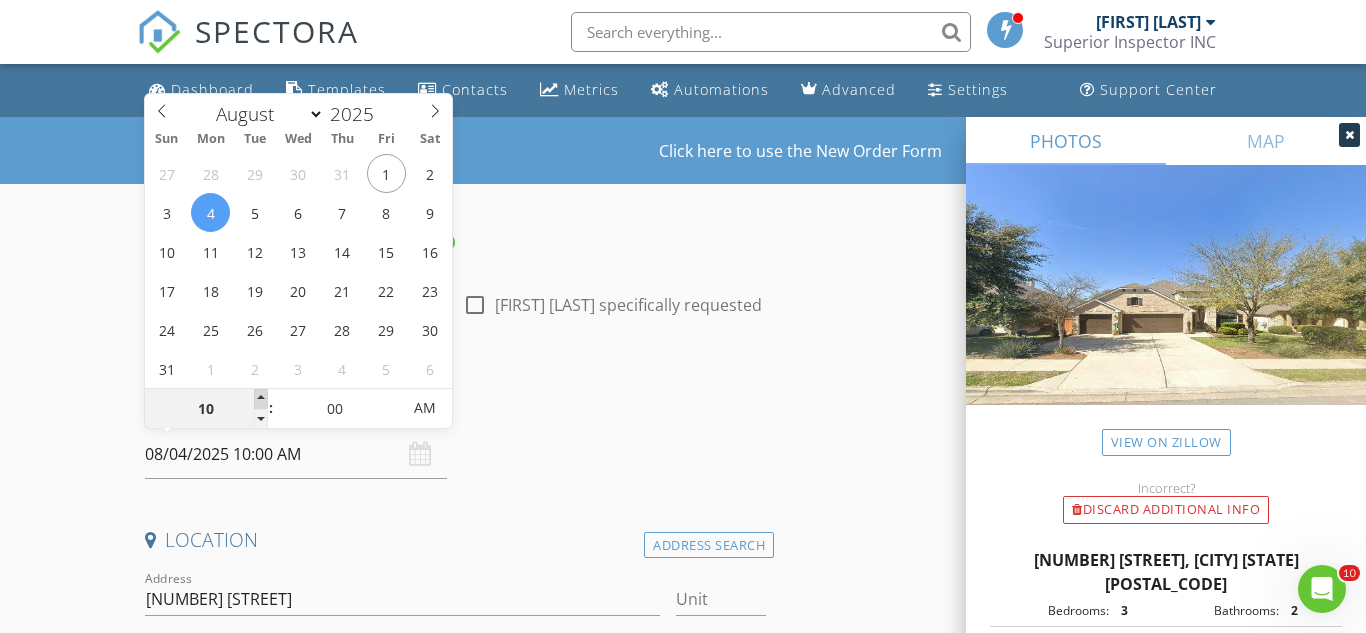 click at bounding box center (261, 399) 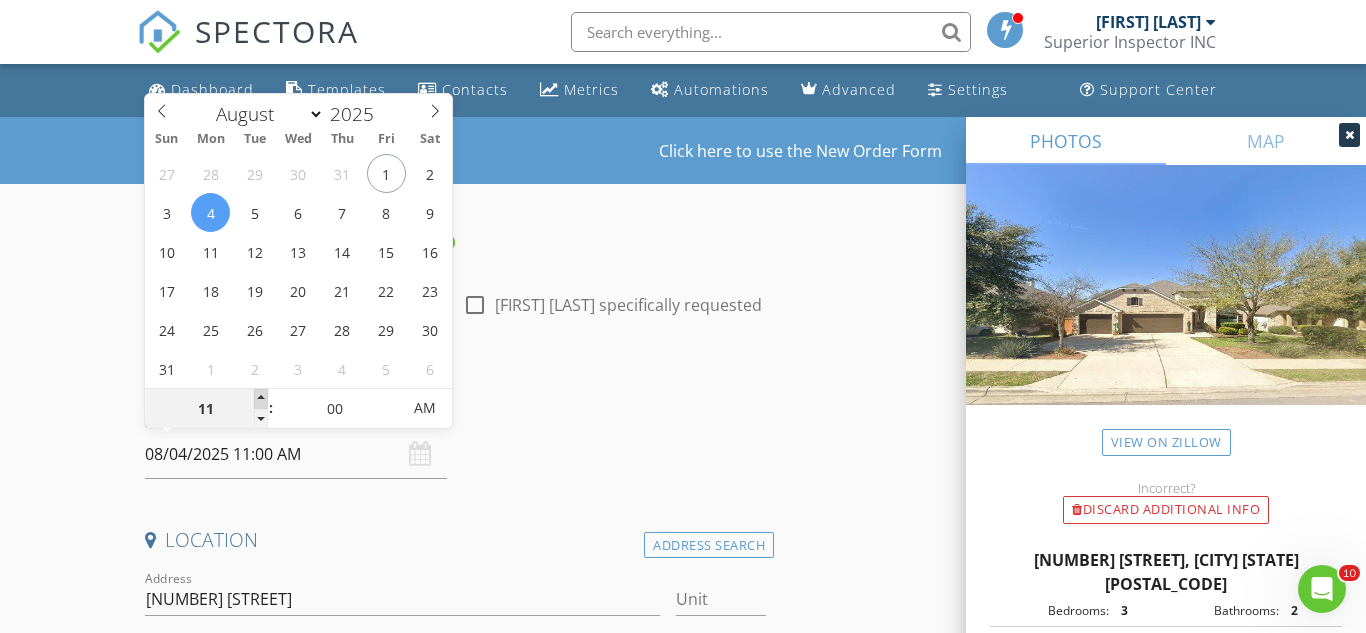 click at bounding box center [261, 399] 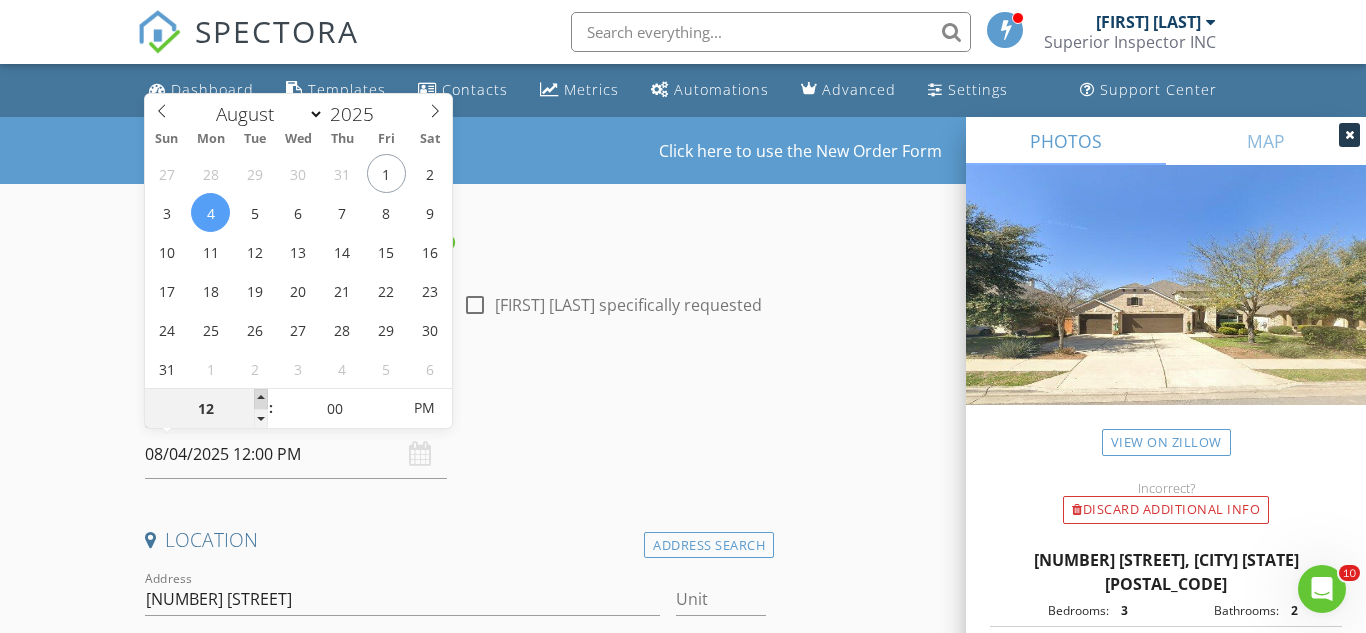 type on "01" 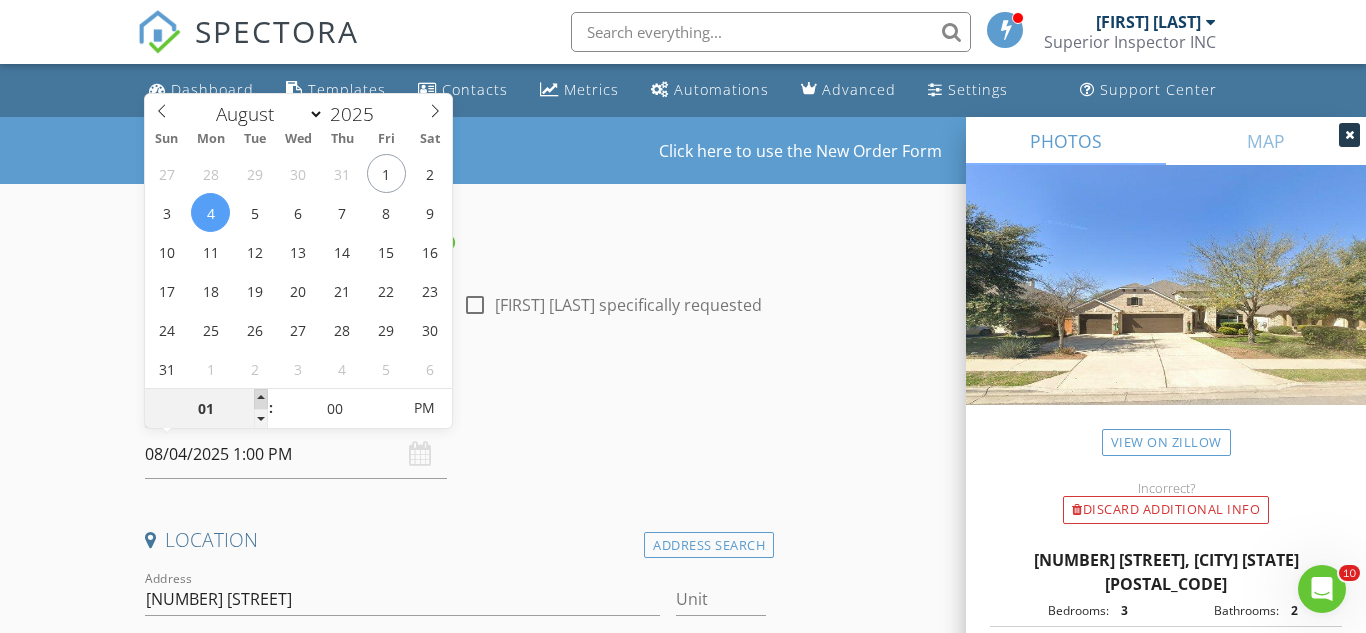 click at bounding box center [261, 399] 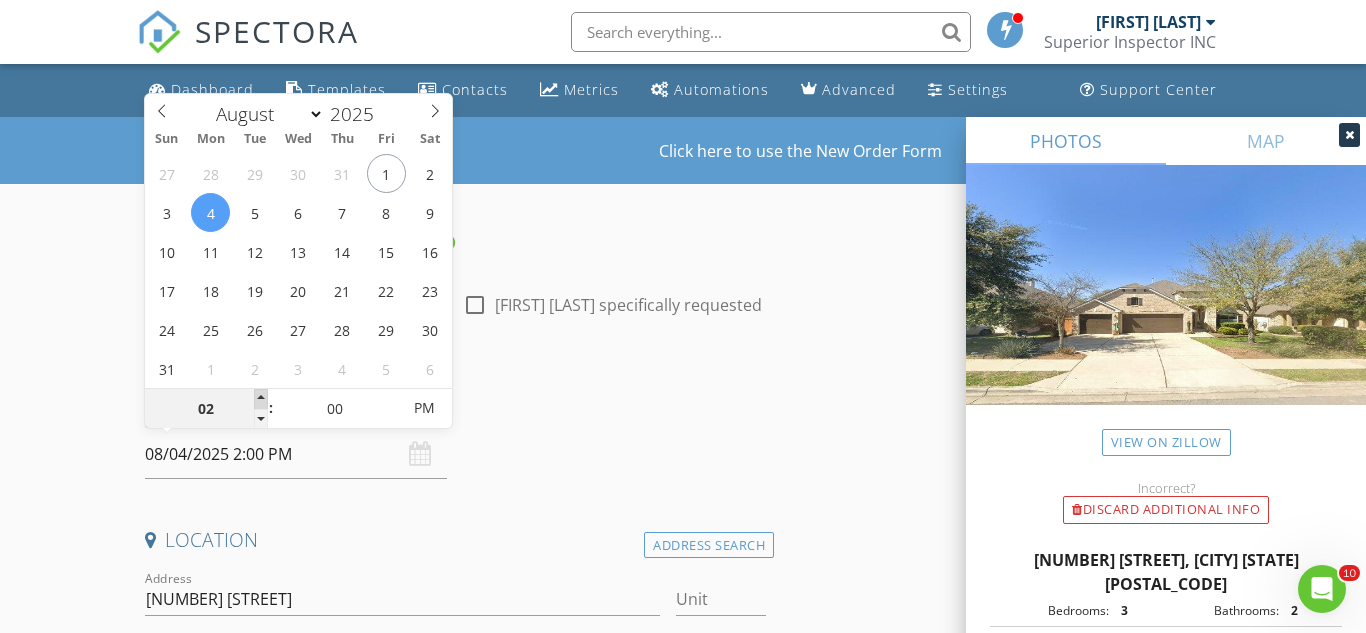 click at bounding box center [261, 399] 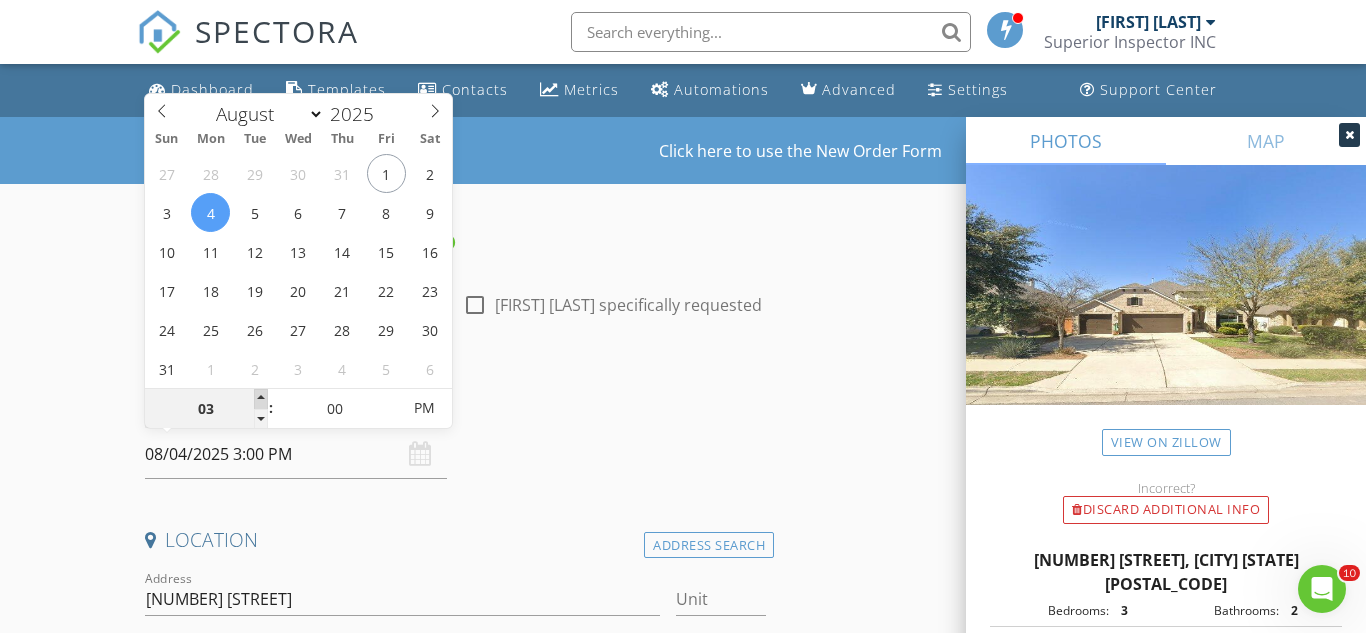 click at bounding box center (261, 399) 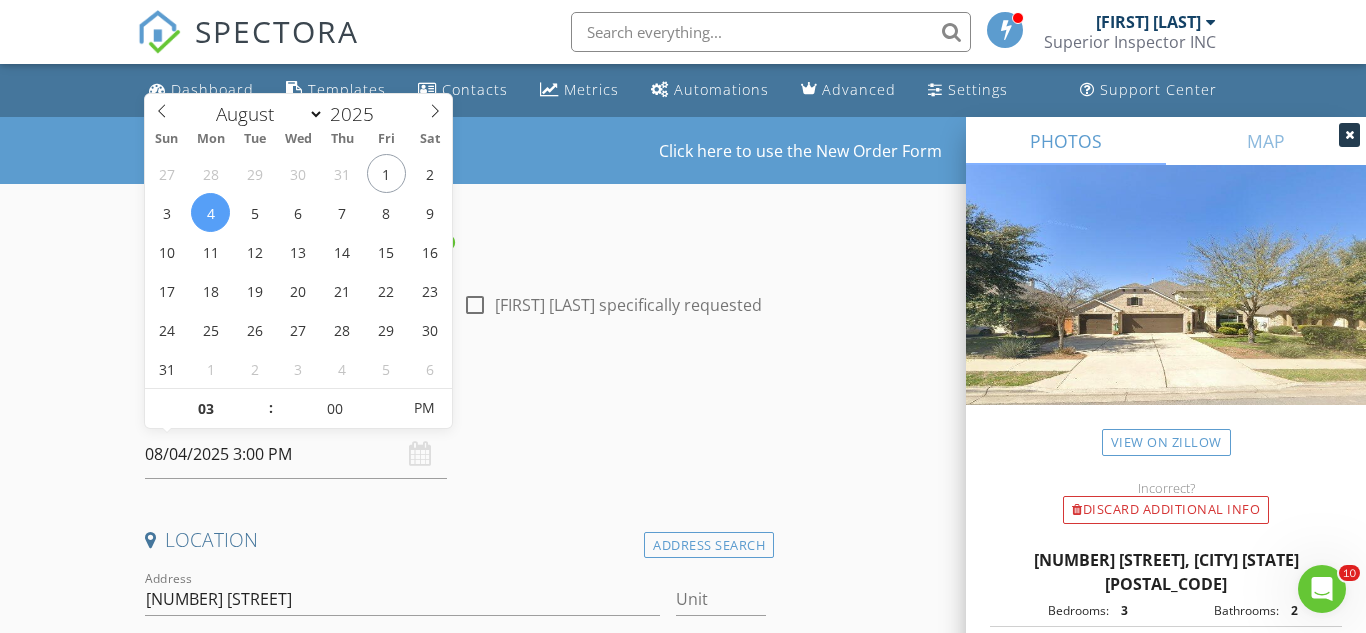 click on "New Inspection
Click here to use the New Order Form
INSPECTOR(S)
check_box   Ryan Mercado   PRIMARY   Ryan Mercado arrow_drop_down   check_box_outline_blank Ryan Mercado specifically requested
Date/Time
08/04/2025 3:00 PM
Location
Address Search       Address 740 Harris Dr   Unit   City Austin   State TX   Zip 78737   County Hays     Square Feet 2268   Year Built 2009   Foundation arrow_drop_down     Ryan Mercado     65.6 miles     (an hour)
client
check_box Enable Client CC email for this inspection   Client Search     check_box_outline_blank Client is a Company/Organization     First Name Graciela   Last Name Martinez   Email gmartinez1975@gmail.com   CC Email   Phone 708-334-2086           Notes Property:
Listing agent: Joanna Brown, (512) 789-9317   Private Notes
client
Client Search         Thomas" at bounding box center [683, 2473] 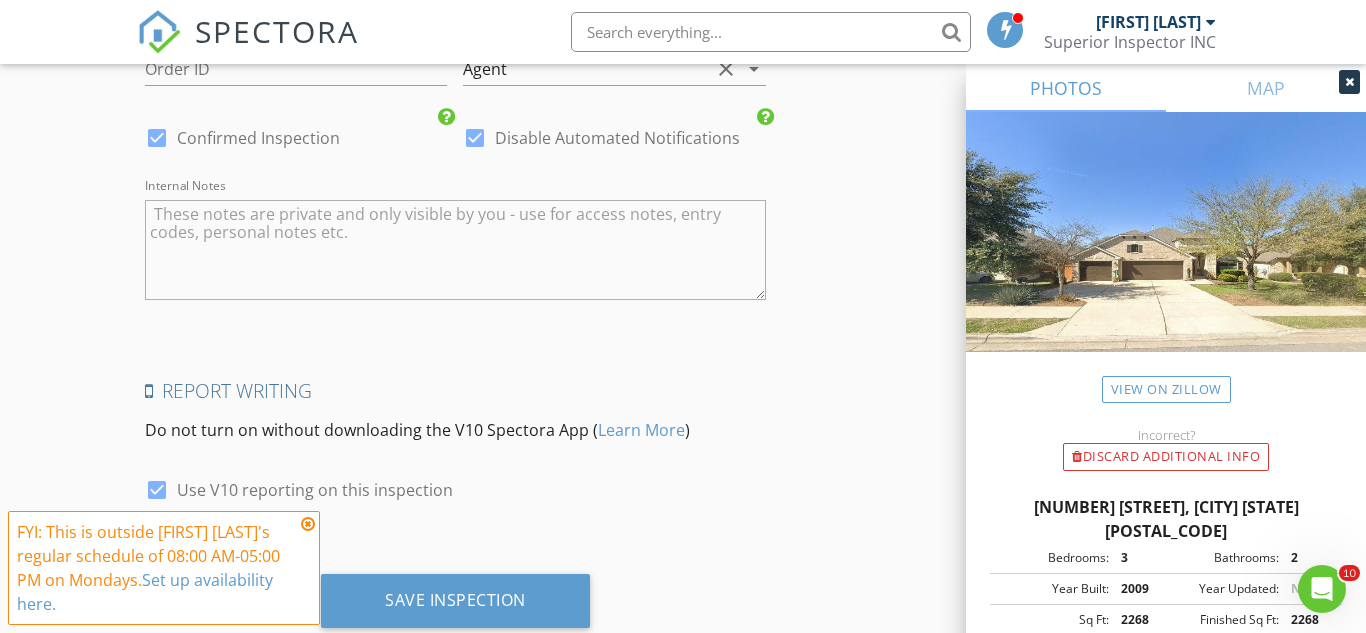 scroll, scrollTop: 4197, scrollLeft: 0, axis: vertical 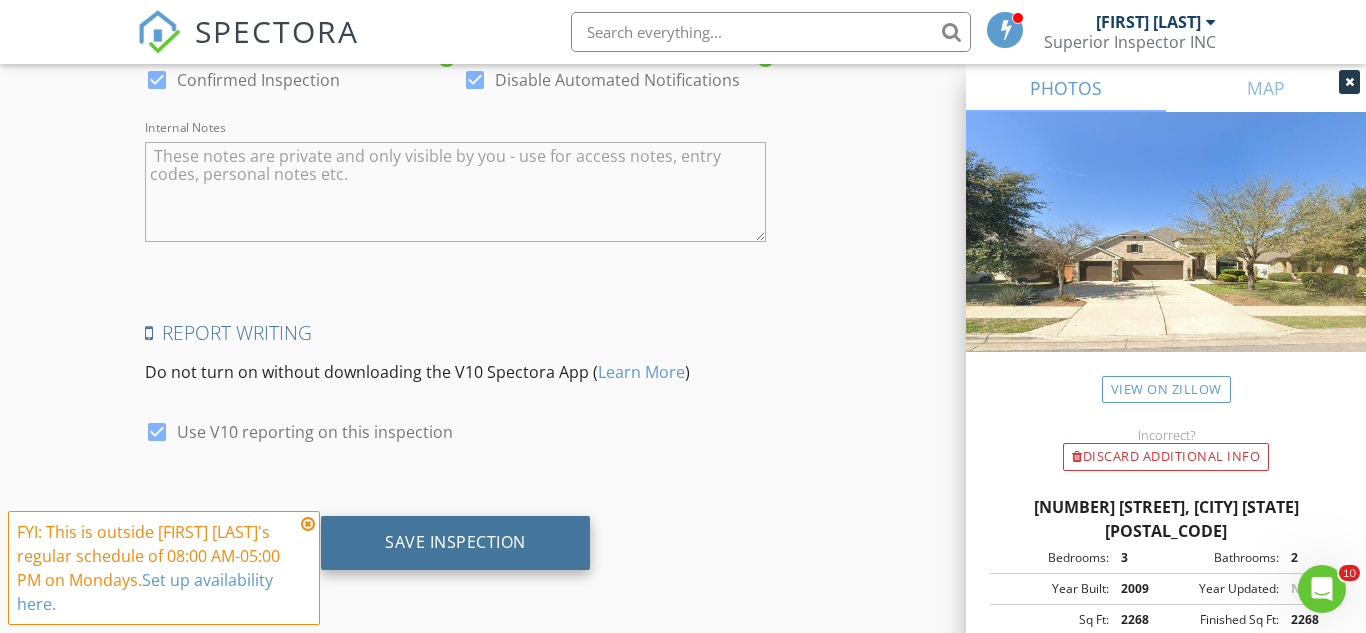 click on "Save Inspection" at bounding box center [455, 543] 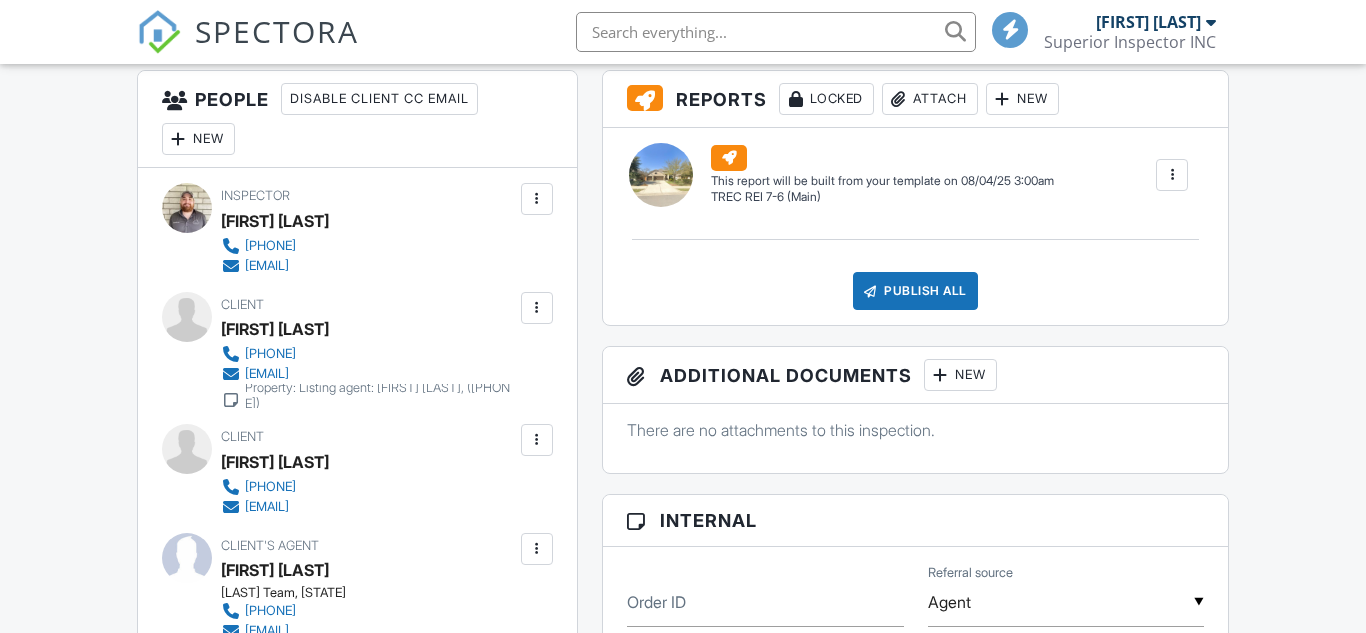 scroll, scrollTop: 737, scrollLeft: 0, axis: vertical 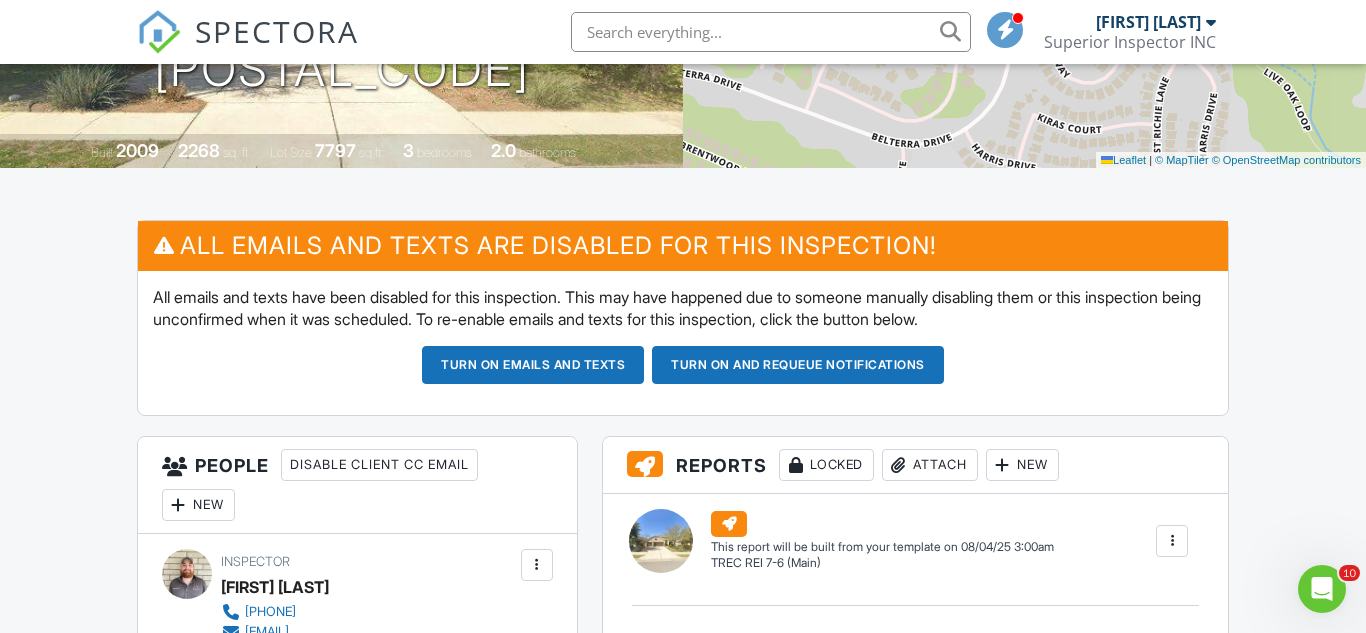 click on "Turn on and Requeue Notifications" at bounding box center (798, 365) 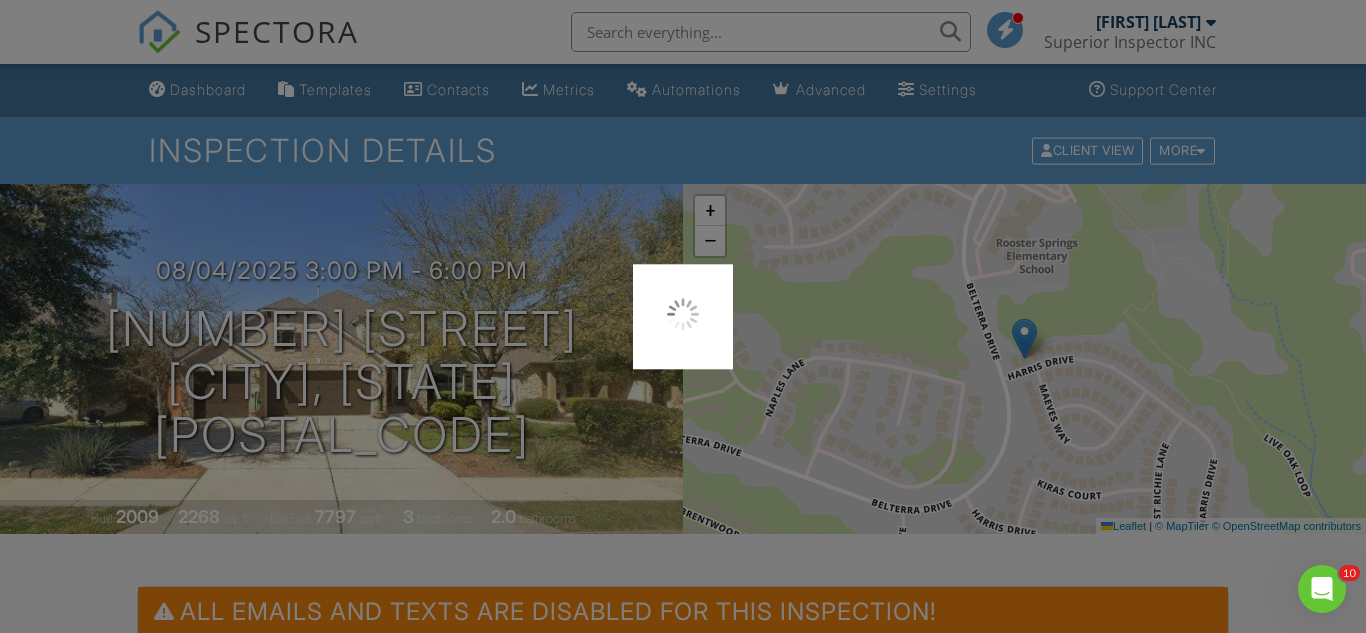 scroll, scrollTop: 1, scrollLeft: 0, axis: vertical 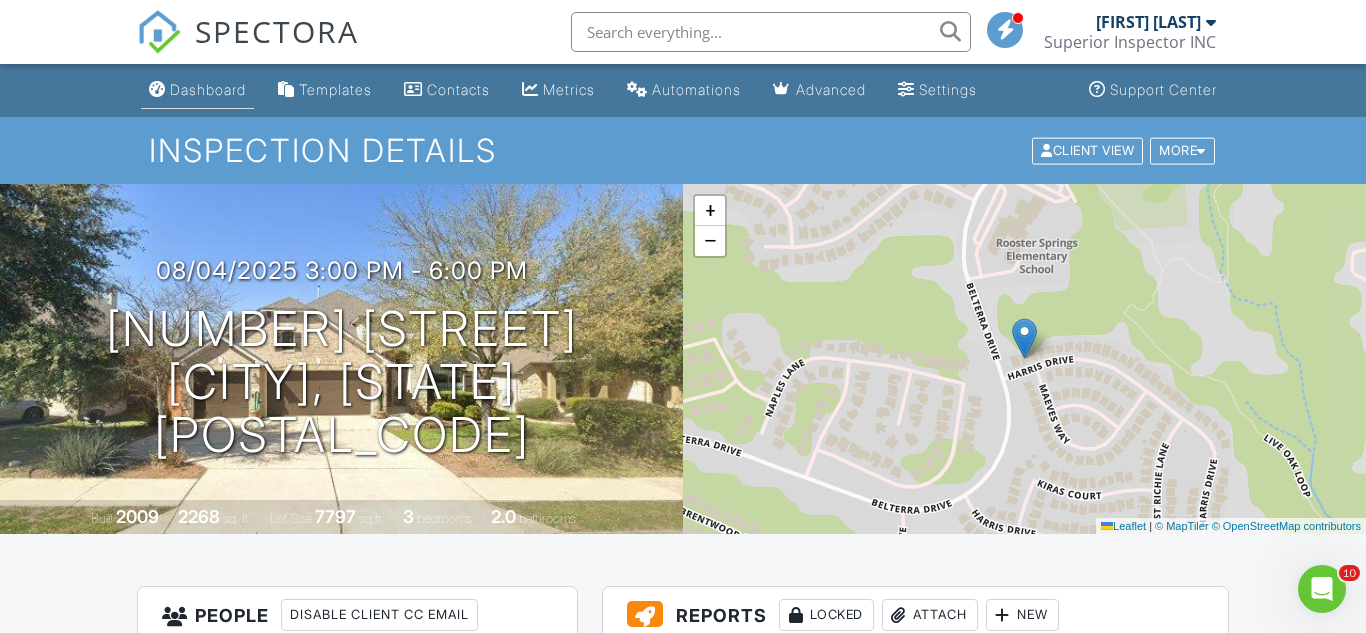 click on "Dashboard" at bounding box center [197, 90] 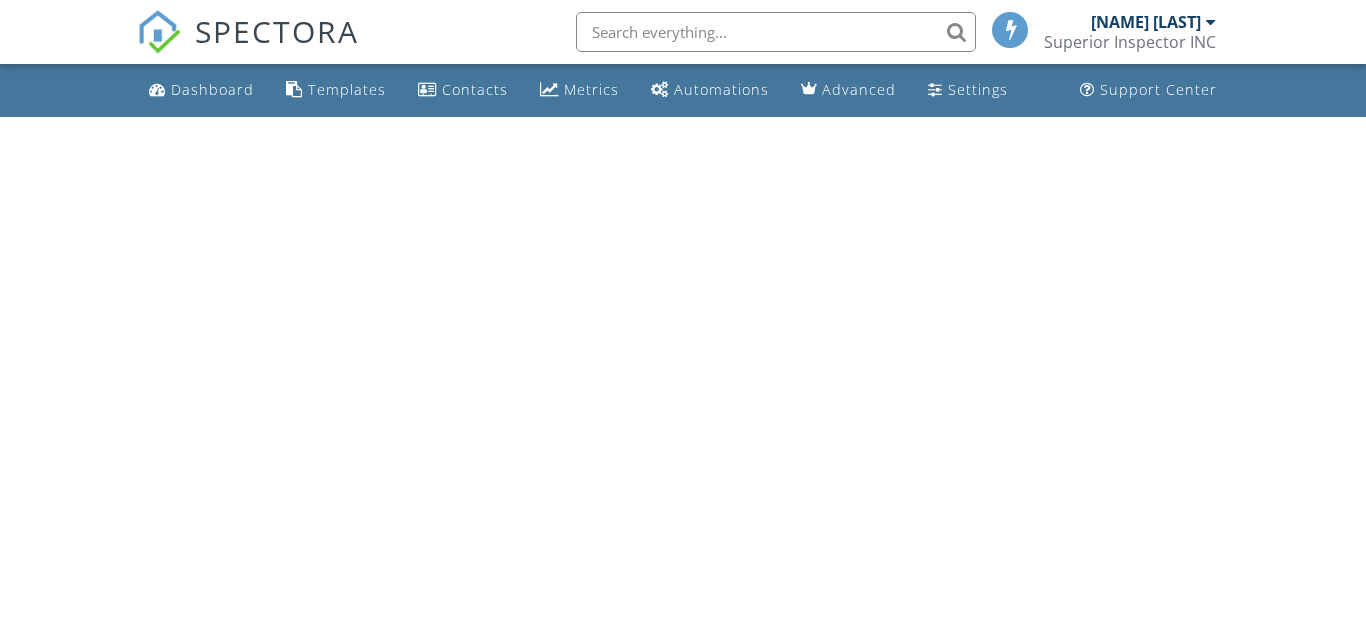 scroll, scrollTop: 0, scrollLeft: 0, axis: both 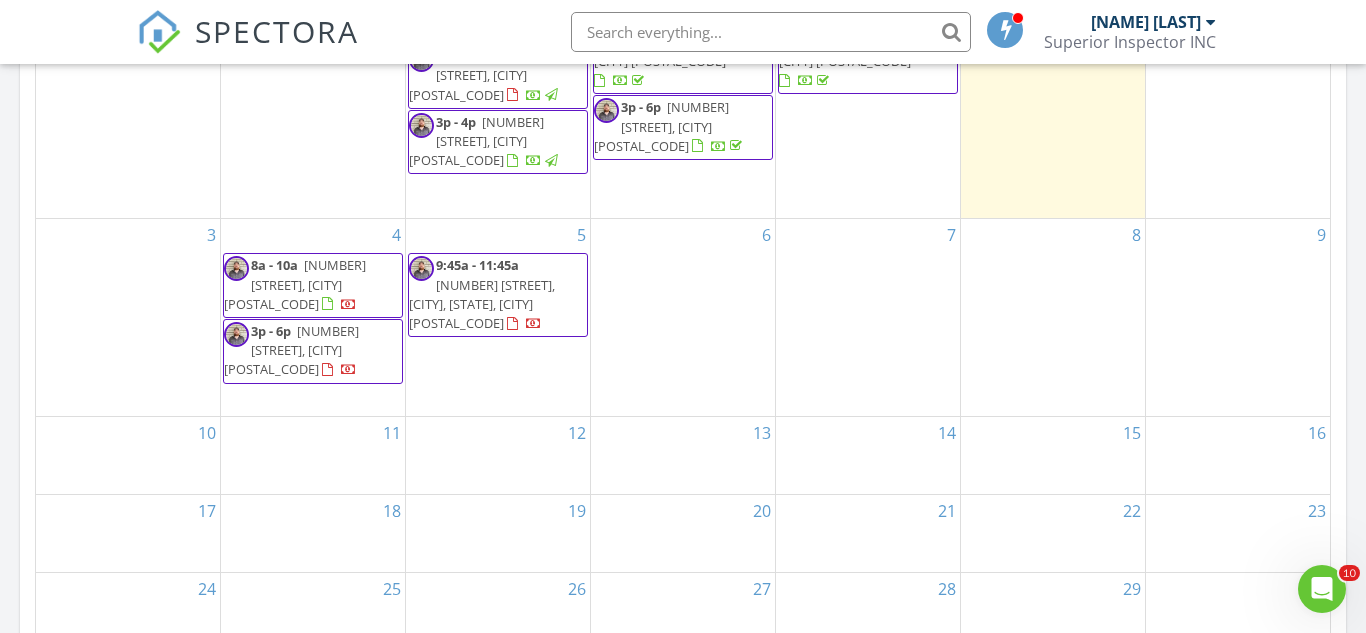 click on "[DAY]
[TIME]
[NUMBER] [STREET], [CITY], [STATE], [CITY] [POSTAL_CODE]" at bounding box center [498, 317] 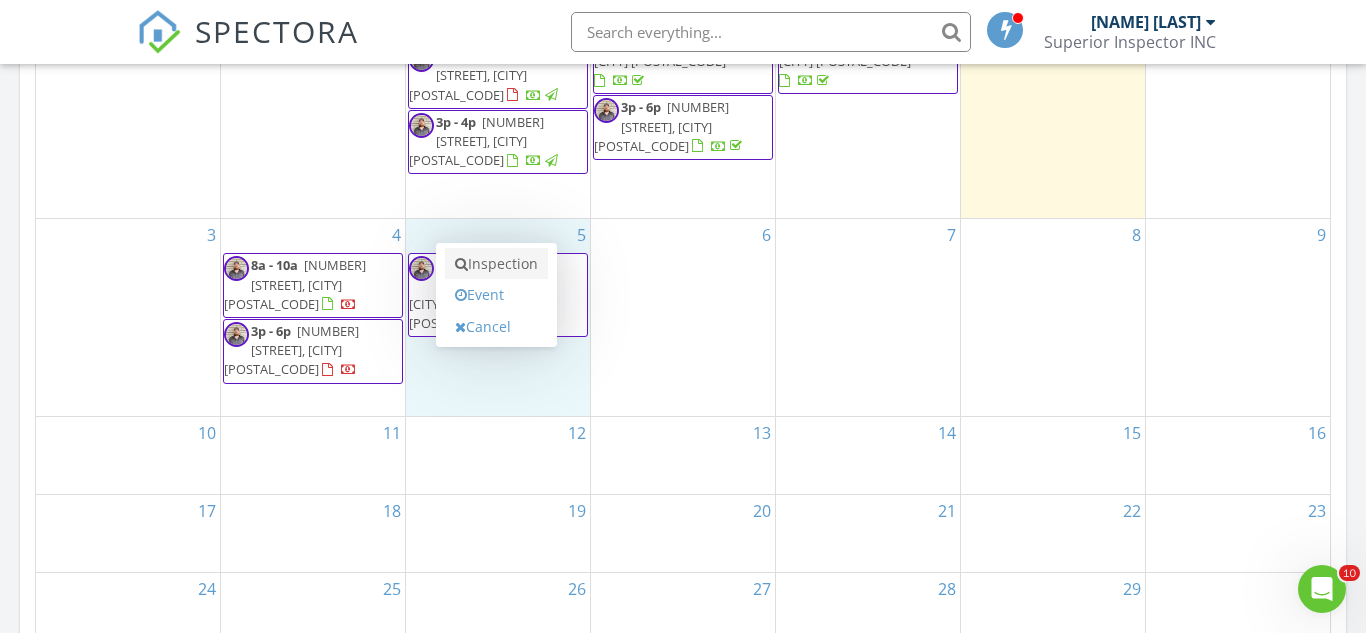 click on "Inspection" at bounding box center [496, 264] 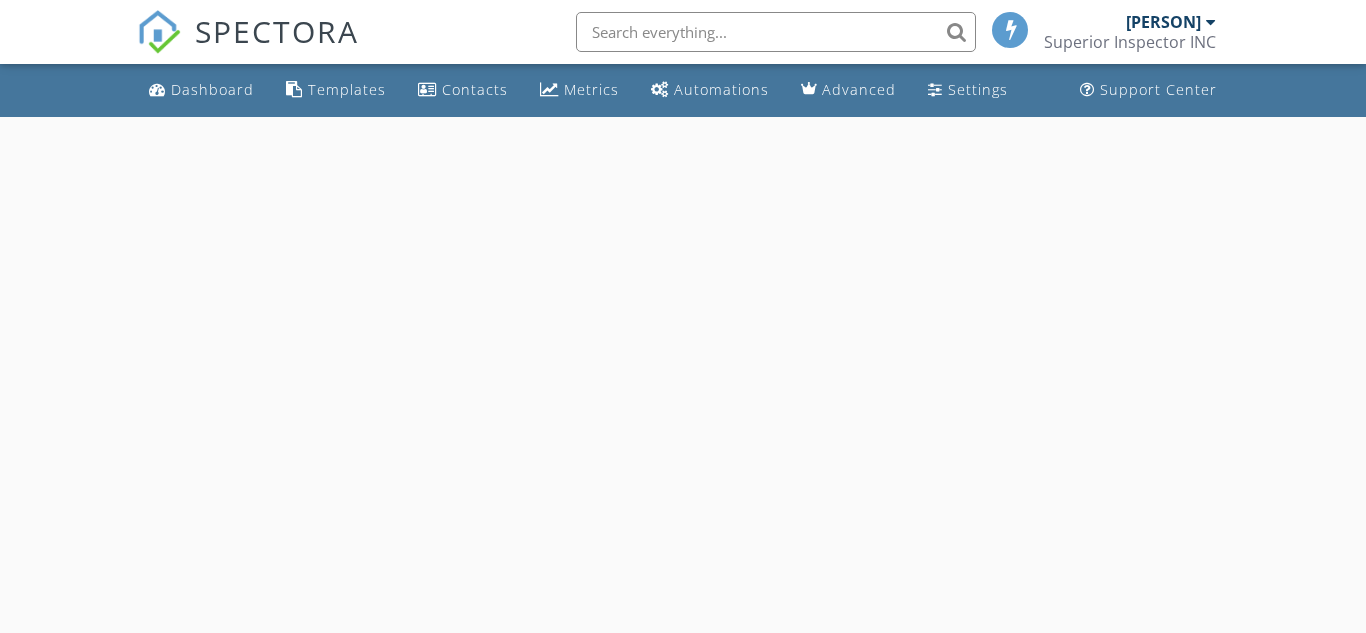 scroll, scrollTop: 0, scrollLeft: 0, axis: both 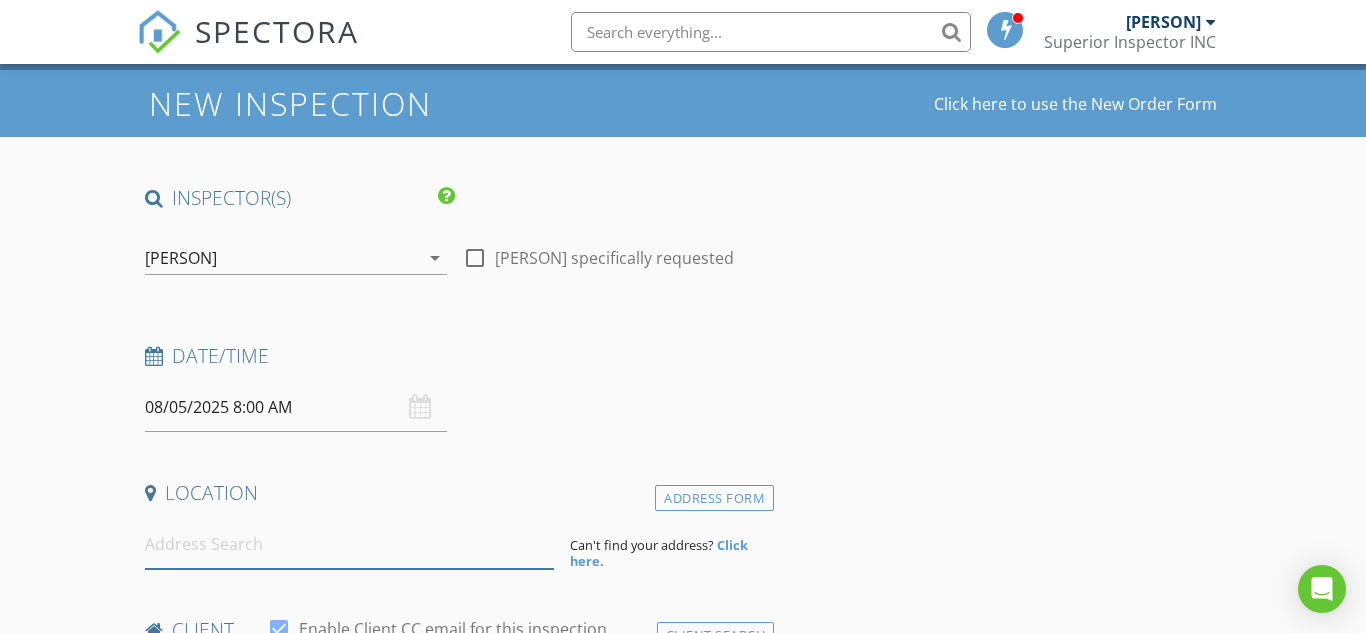 click at bounding box center [349, 544] 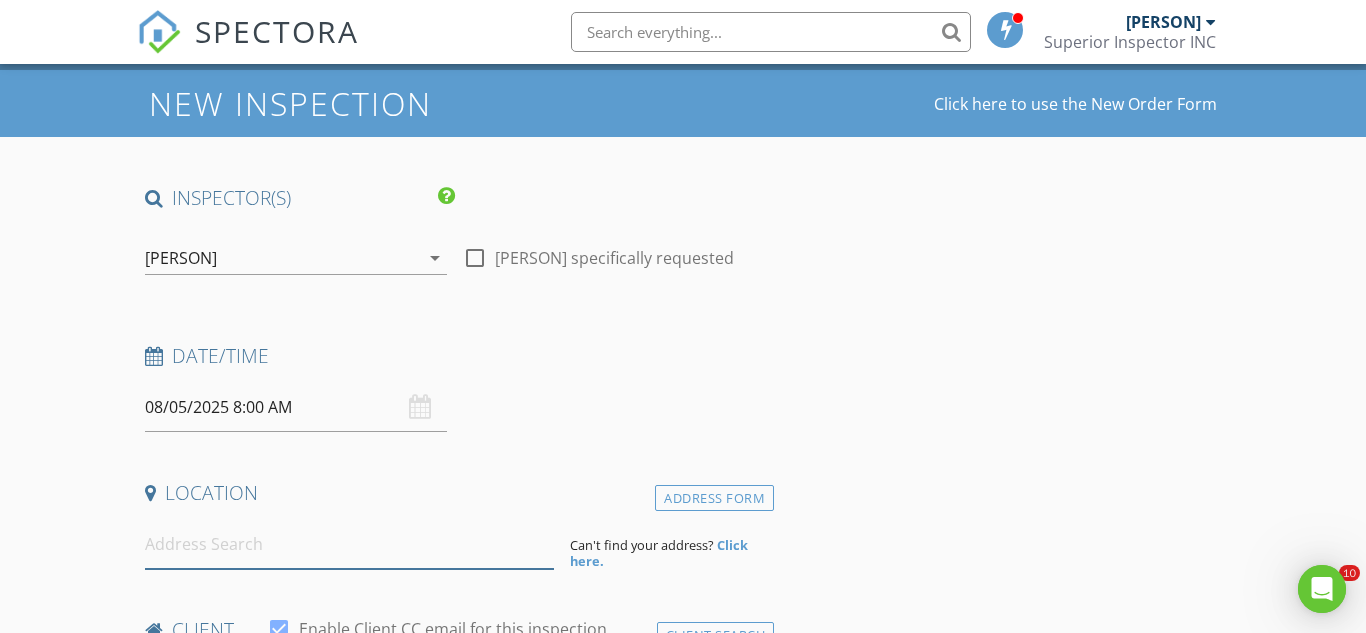 scroll, scrollTop: 0, scrollLeft: 0, axis: both 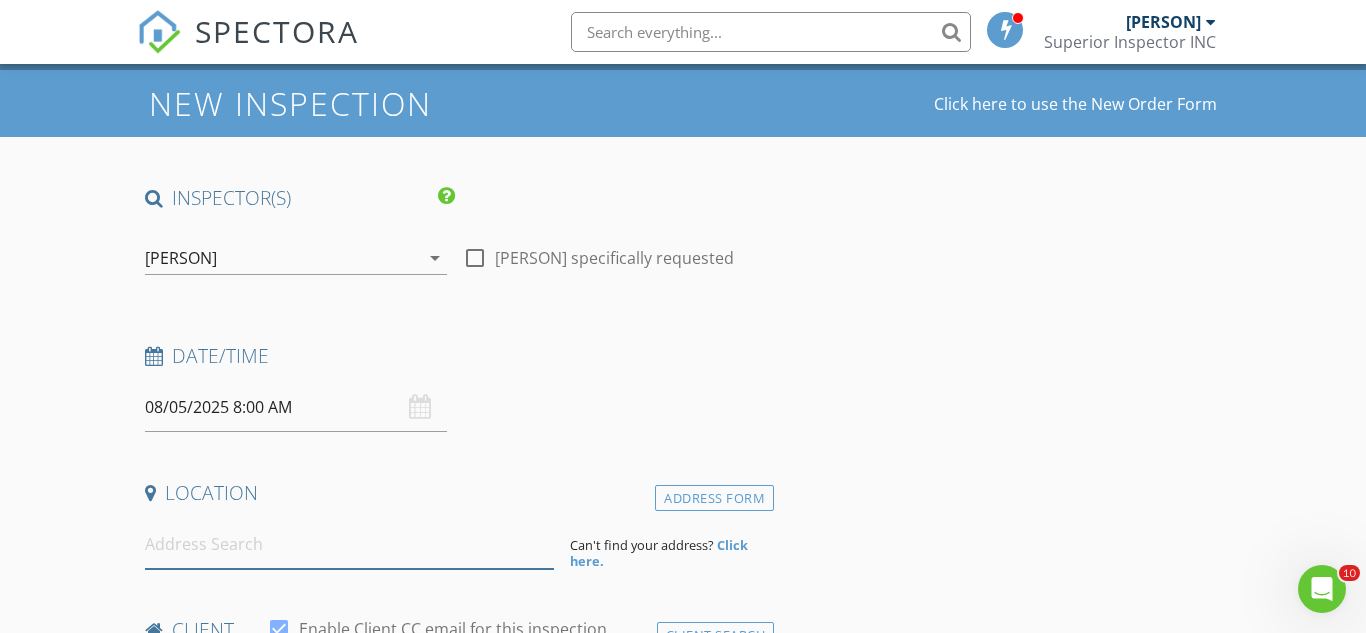 type on "t" 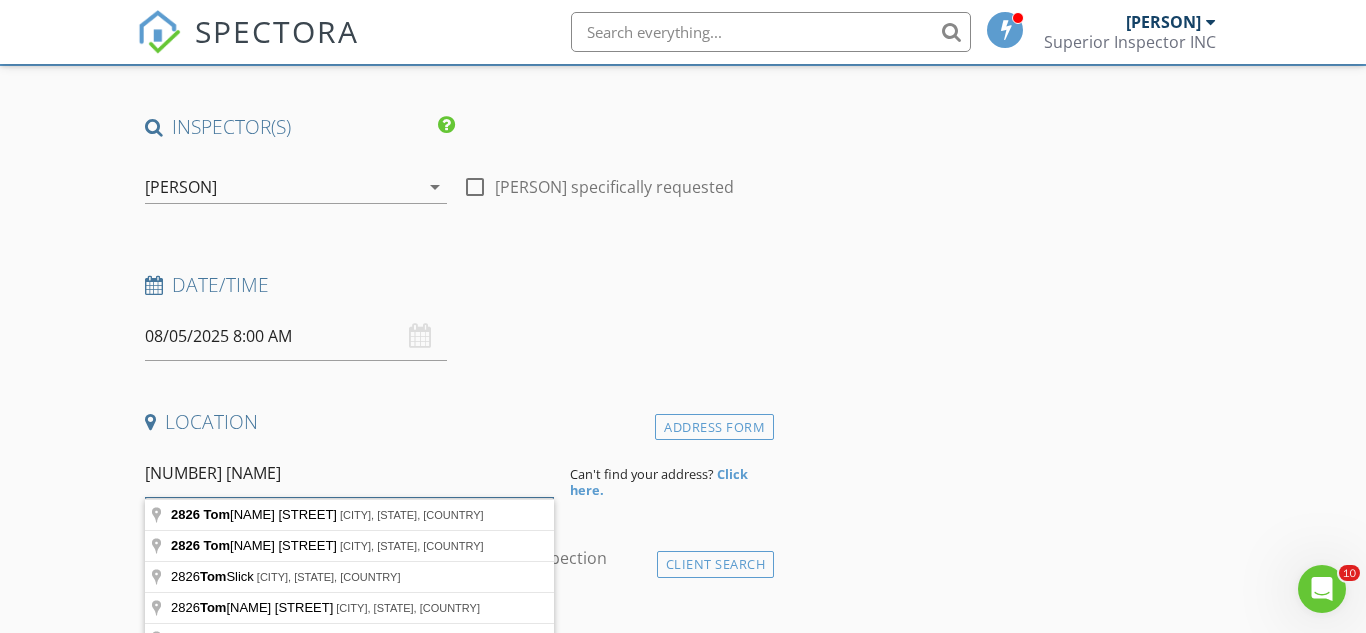 scroll, scrollTop: 121, scrollLeft: 0, axis: vertical 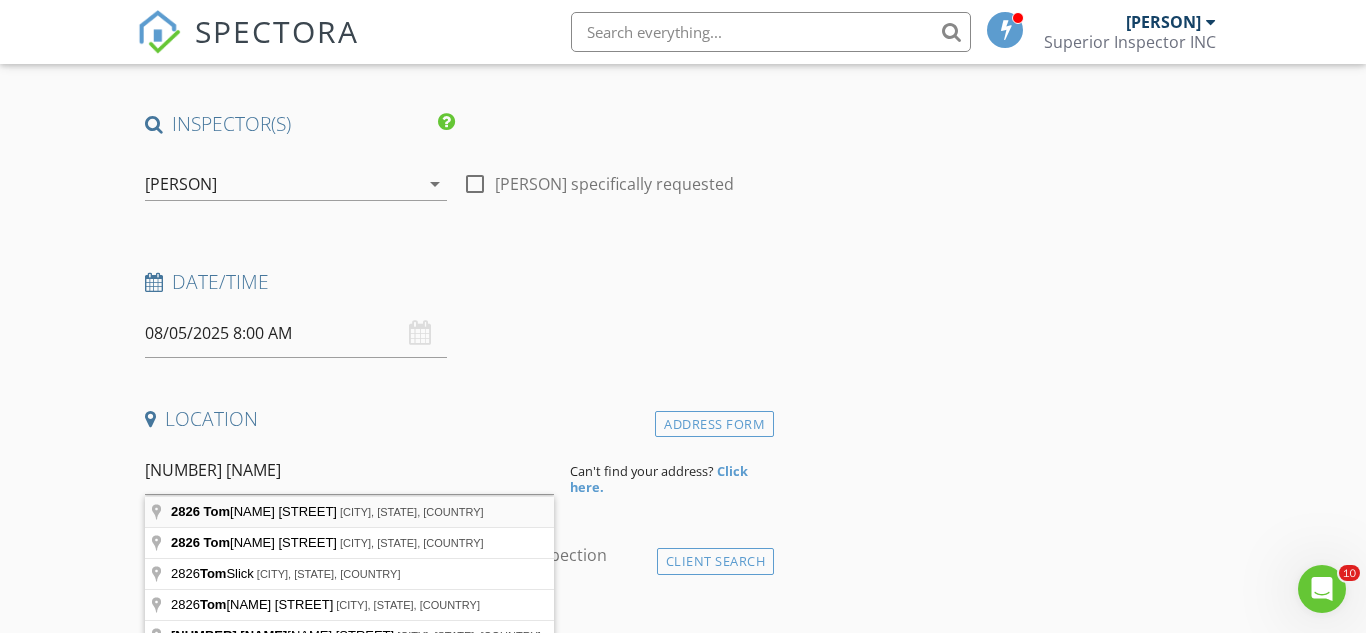type on "[NUMBER] [NAME] [STREET], [CITY], [STATE], [COUNTRY]" 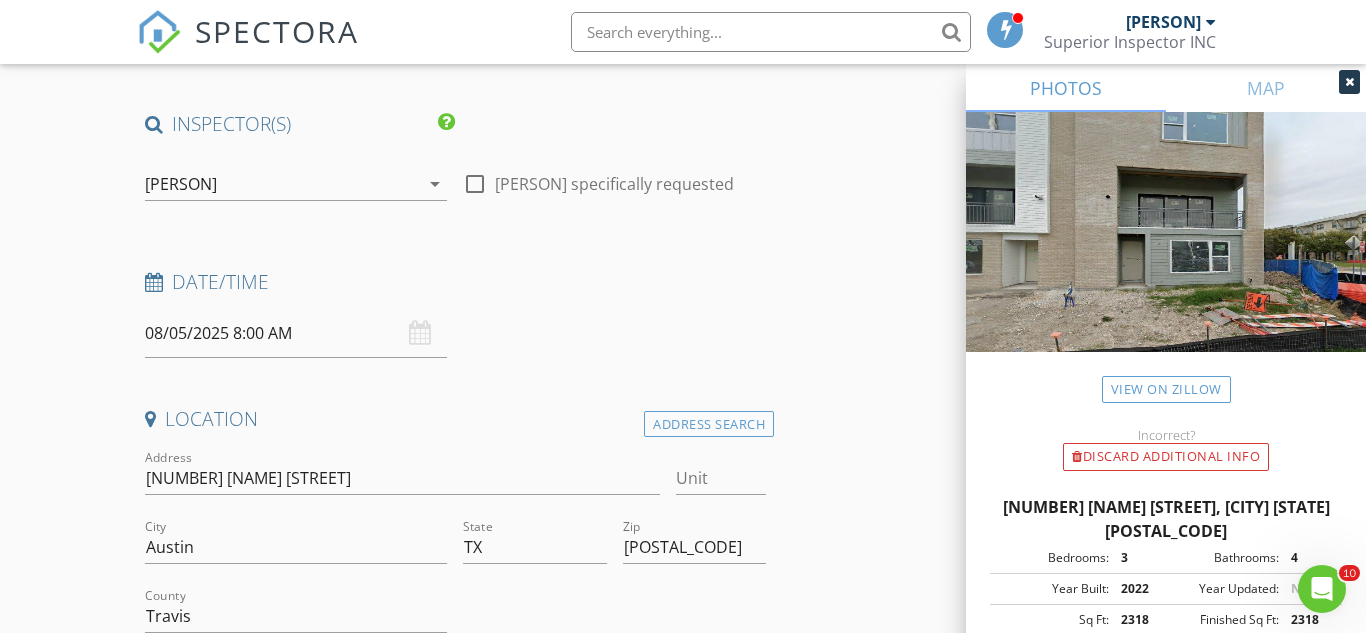 click on "08/05/2025 8:00 AM" at bounding box center [296, 333] 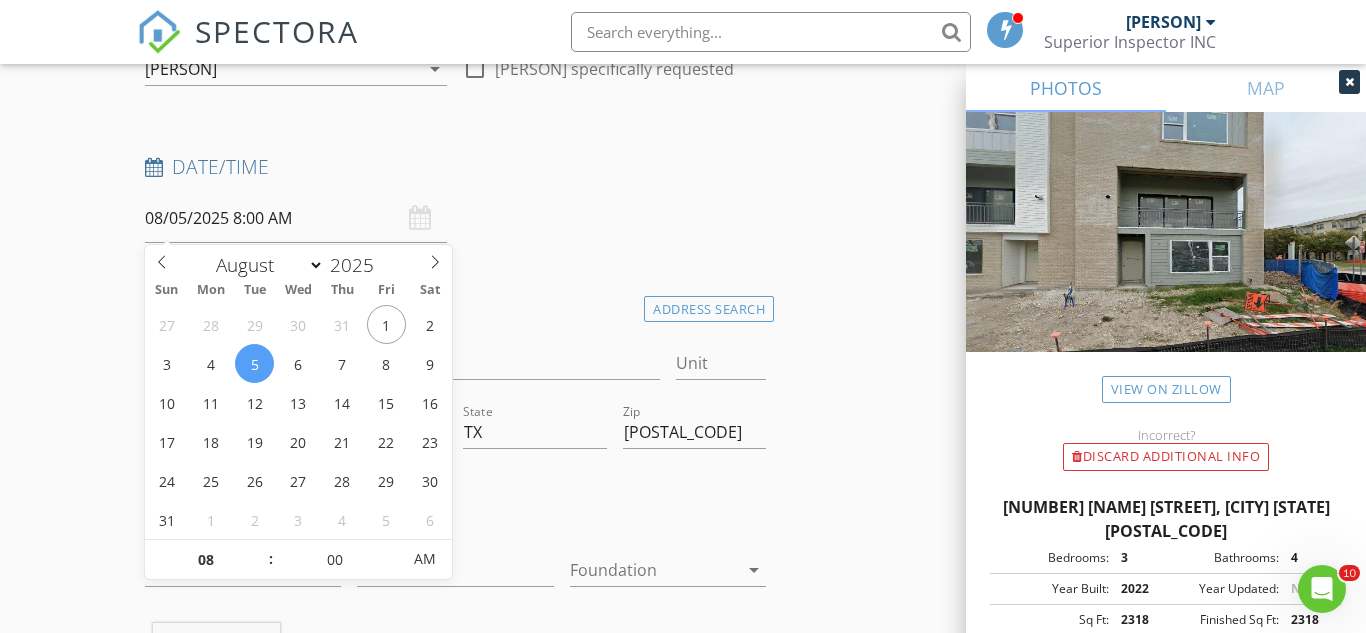 scroll, scrollTop: 238, scrollLeft: 0, axis: vertical 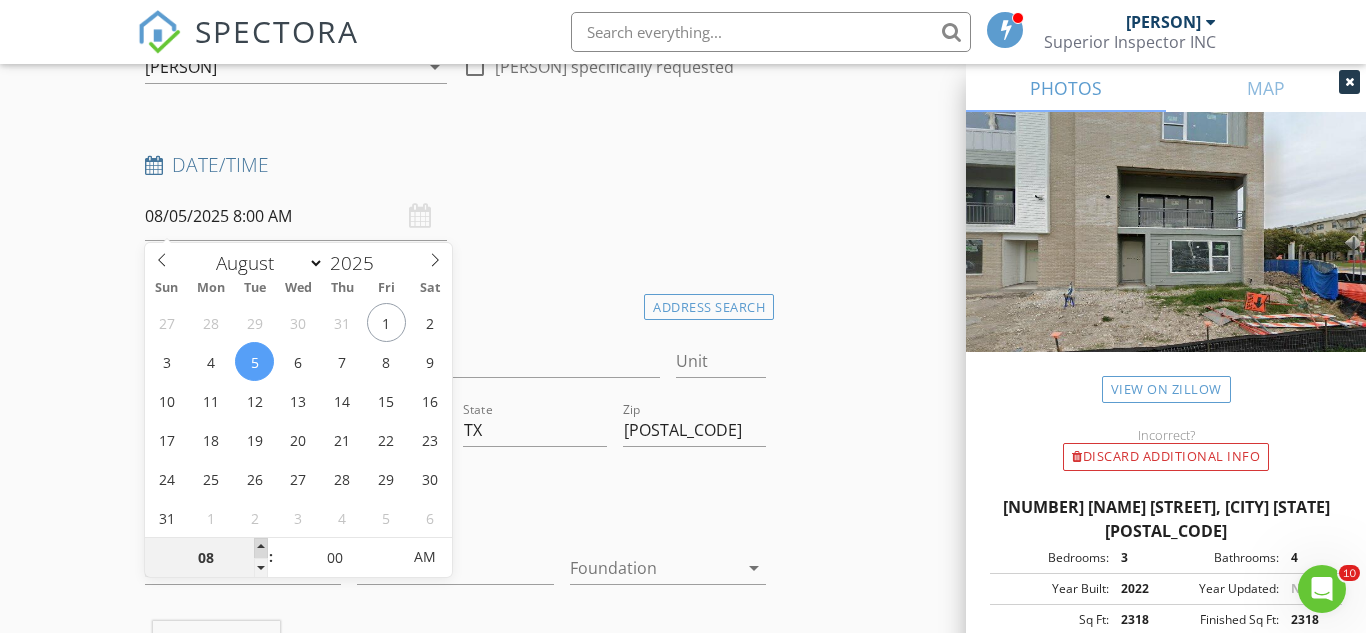 type on "09" 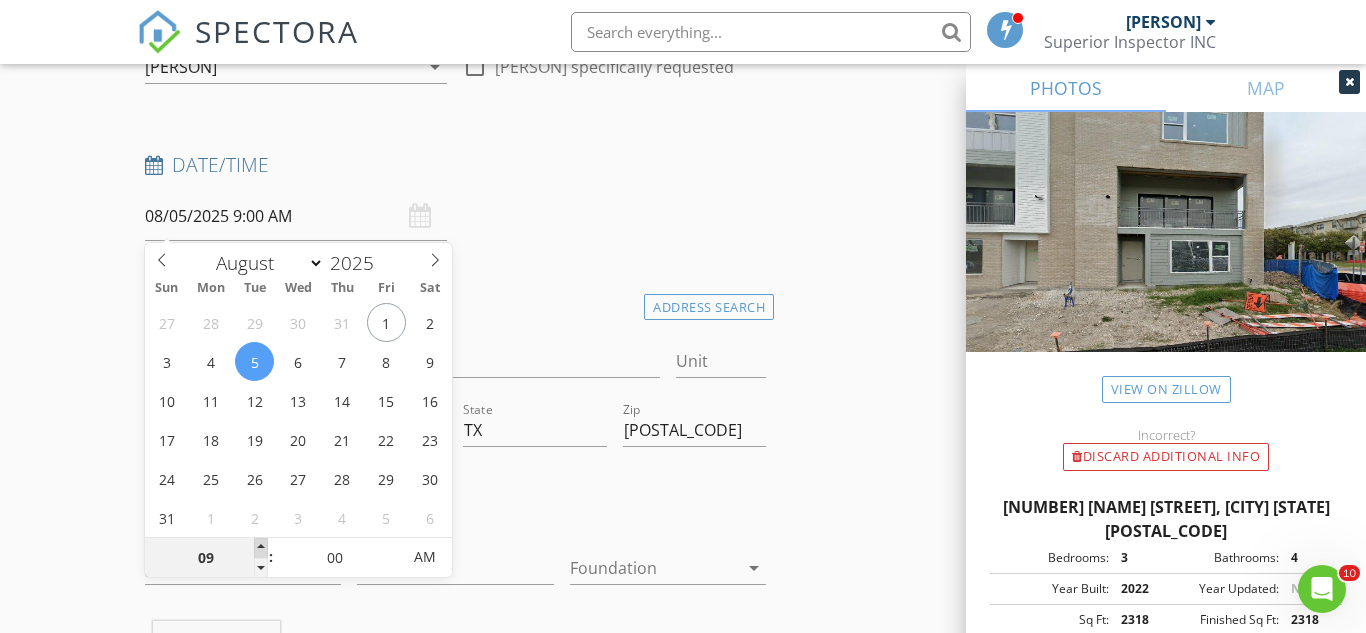 click at bounding box center (261, 548) 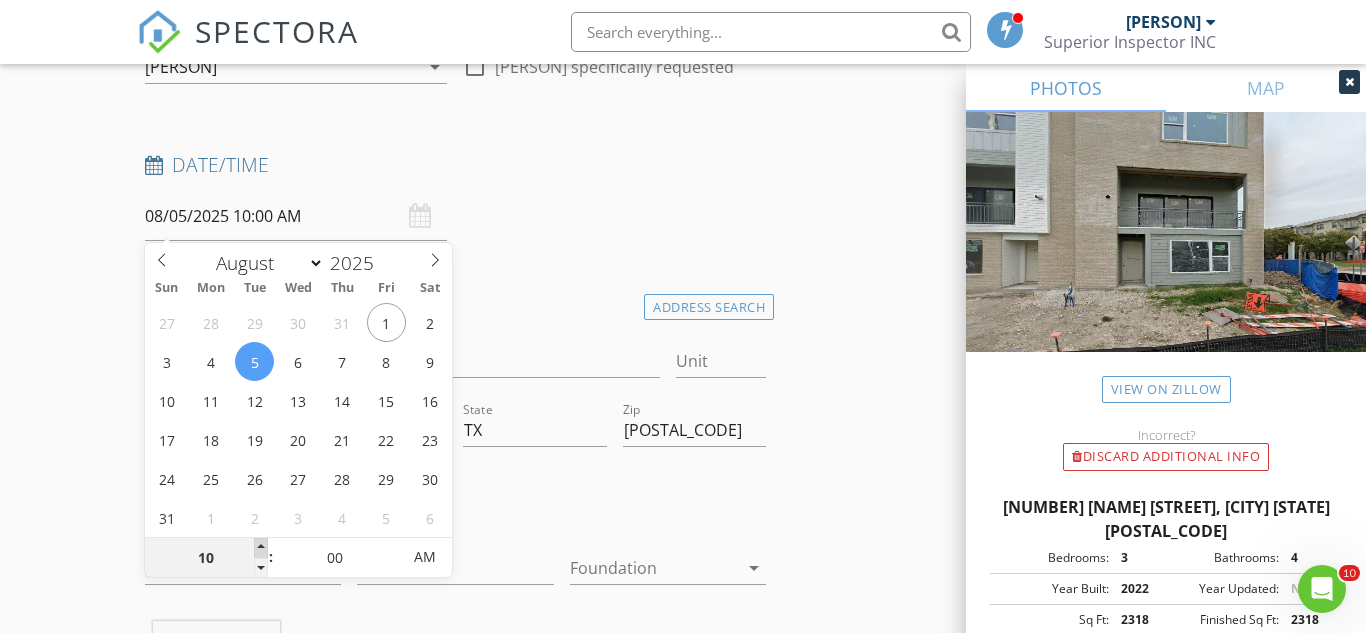 type on "11" 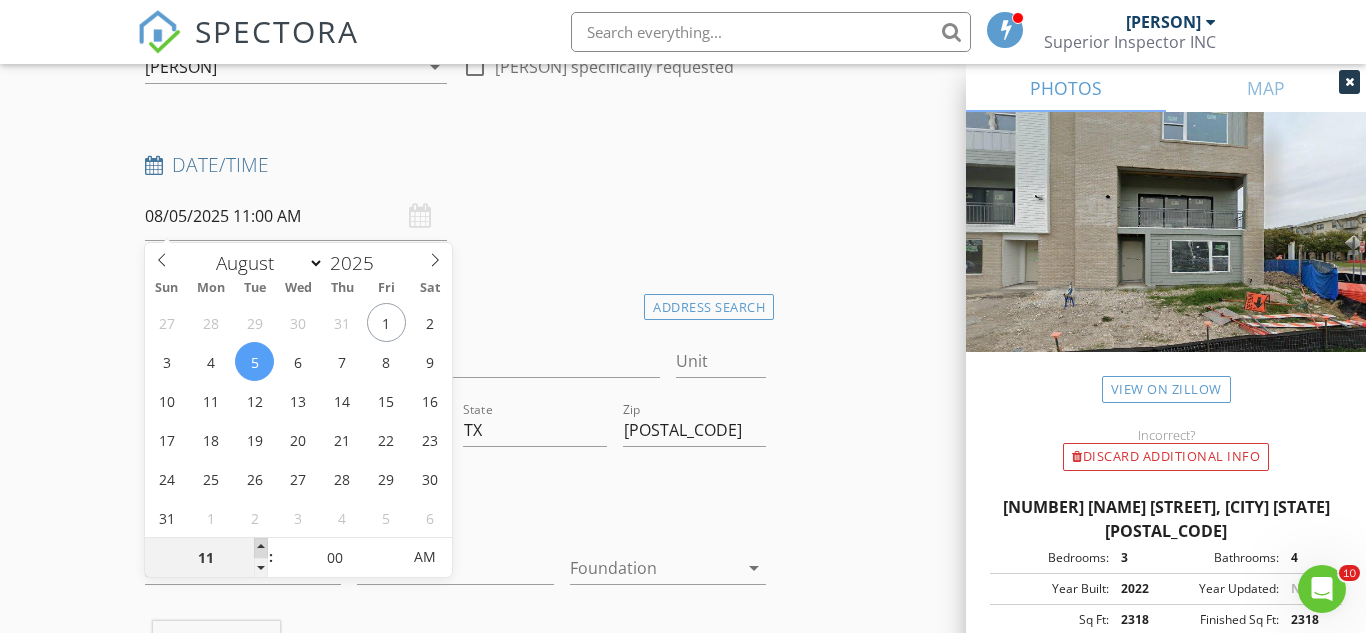 click at bounding box center [261, 548] 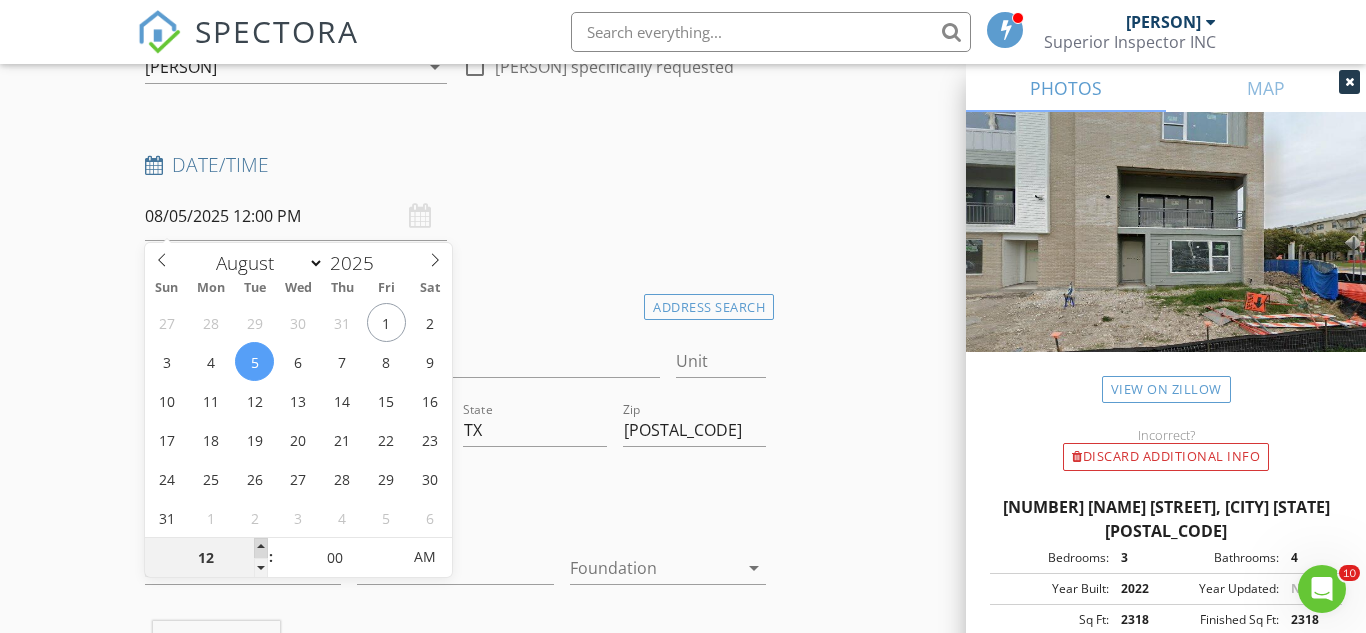 click at bounding box center [261, 548] 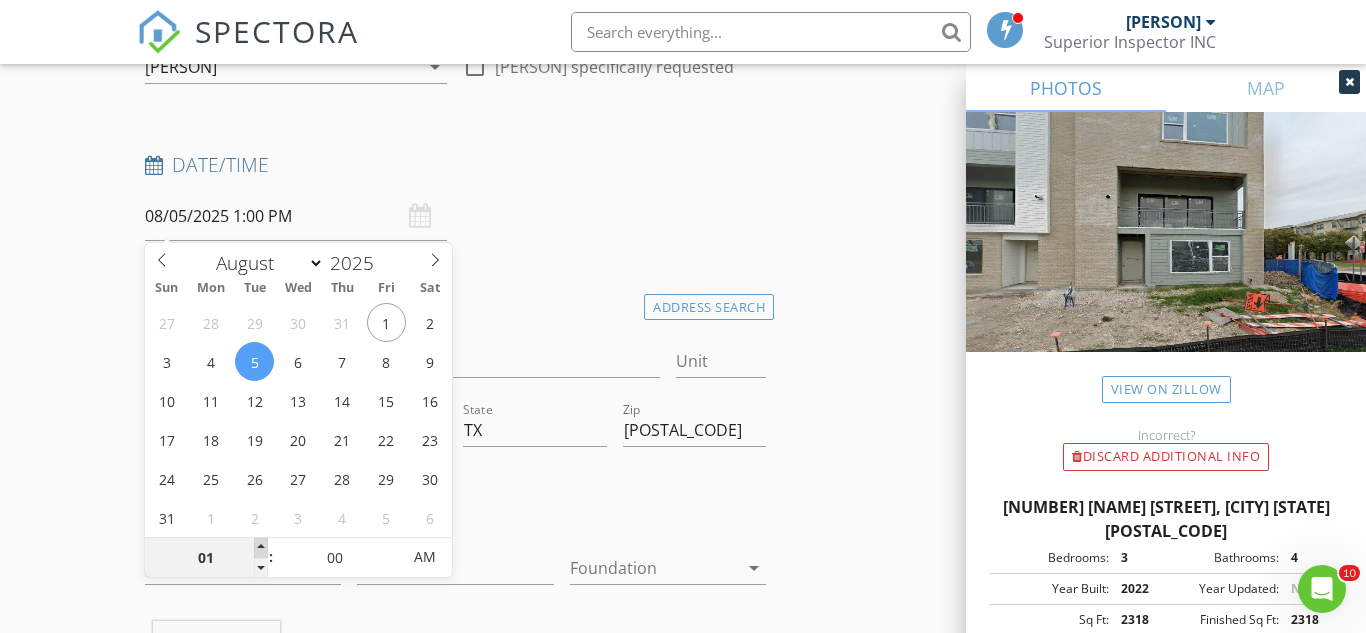 click at bounding box center [261, 548] 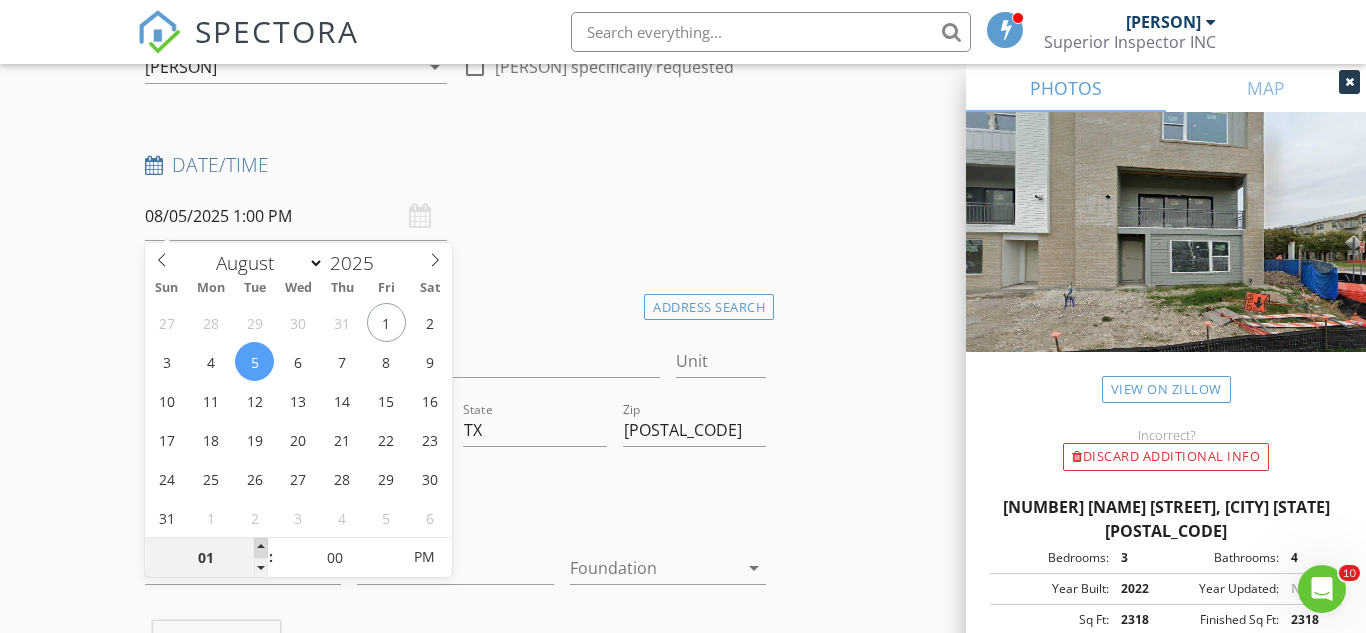 type on "02" 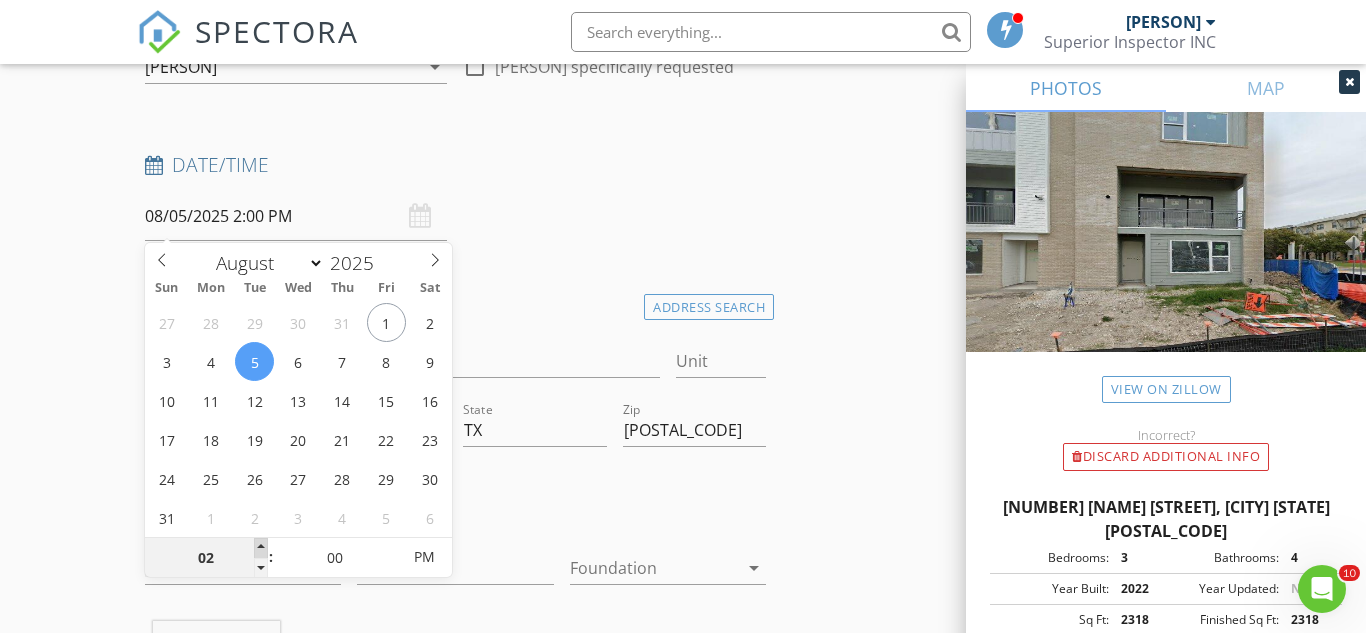 click at bounding box center [261, 548] 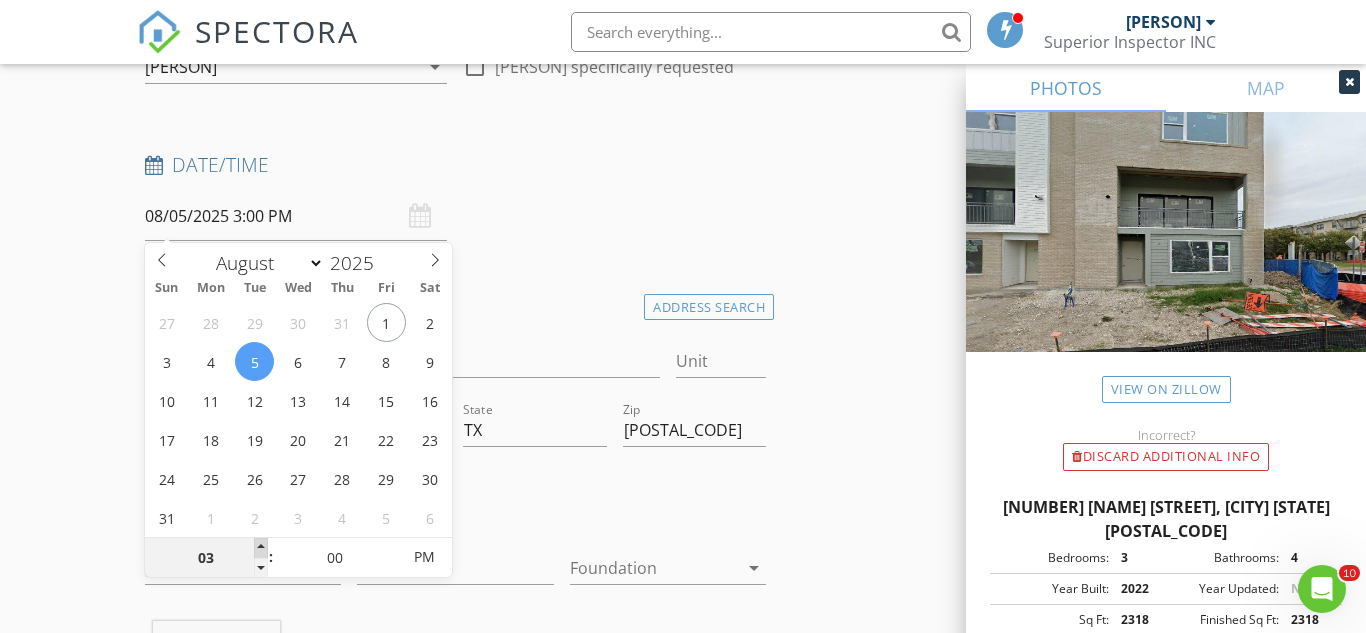 click at bounding box center (261, 548) 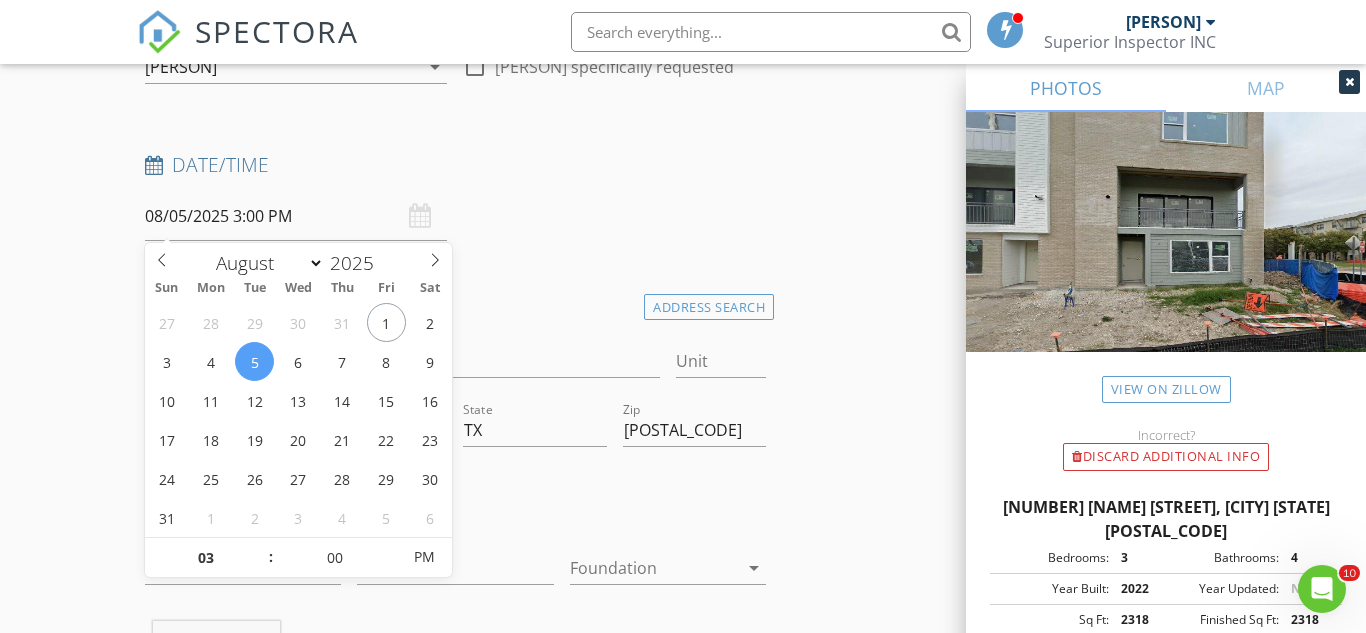 click on "New Inspection
Click here to use the New Order Form
INSPECTOR(S)
check_box   Ryan Mercado   PRIMARY   Ryan Mercado arrow_drop_down   check_box_outline_blank Ryan Mercado specifically requested
Date/Time
08/05/2025 3:00 PM
Location
Address Search       Address 2826 Tom Miller St   Unit   City Austin   State TX   Zip 78723   County Travis     Square Feet 2318   Year Built 2022   Foundation arrow_drop_down     Ryan Mercado     78.5 miles     (2 hours)
client
check_box Enable Client CC email for this inspection   Client Search     check_box_outline_blank Client is a Company/Organization     First Name   Last Name   Email   CC Email   Phone           Notes   Private Notes
ADD ADDITIONAL client
SERVICES
check_box_outline_blank   Pre Foundation Pour Inspection" at bounding box center (683, 1600) 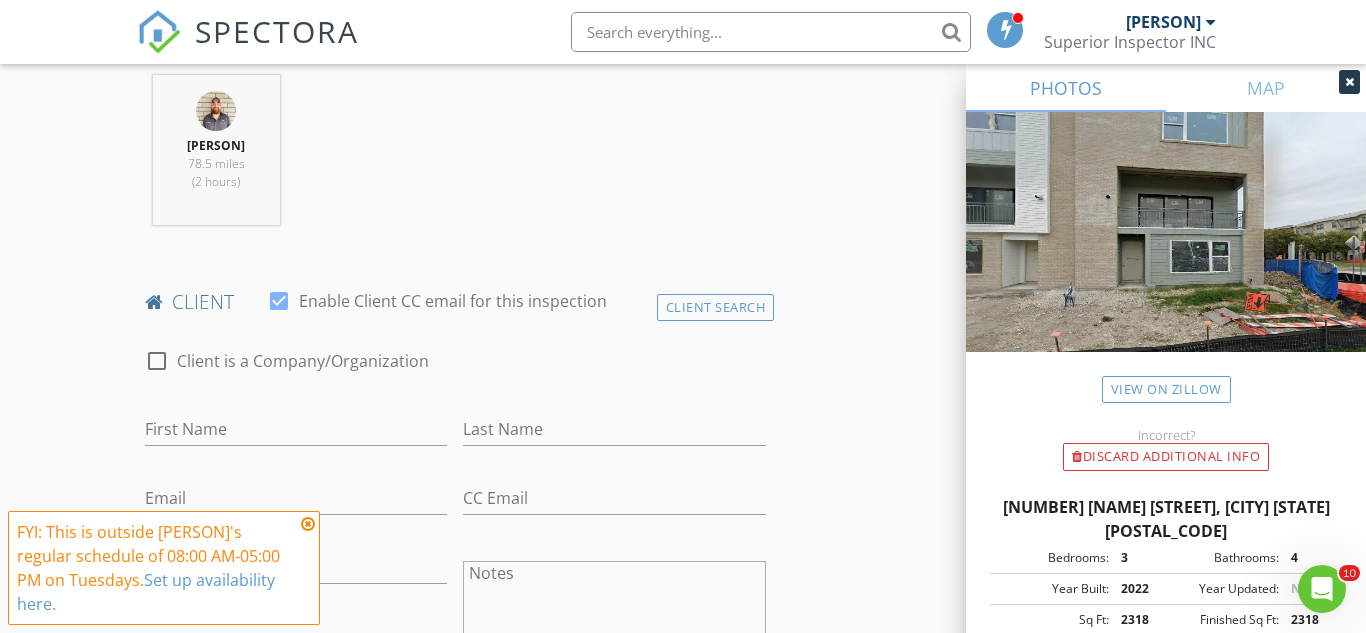 scroll, scrollTop: 906, scrollLeft: 0, axis: vertical 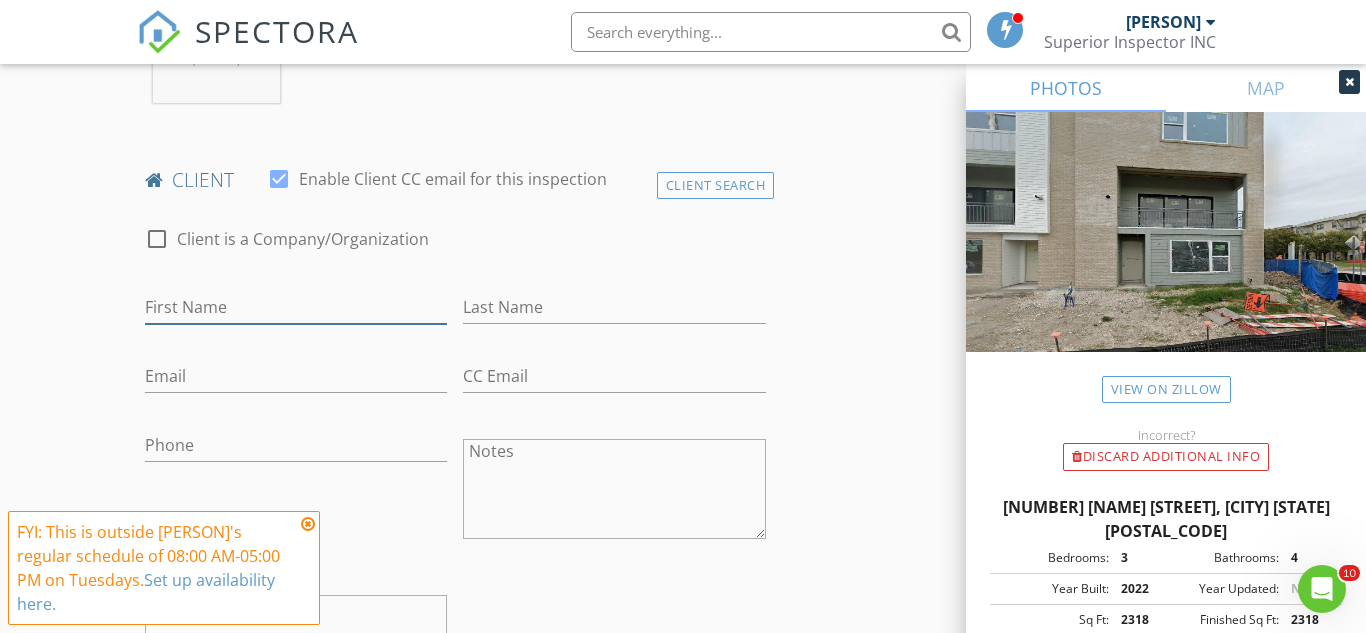 click on "First Name" at bounding box center (296, 307) 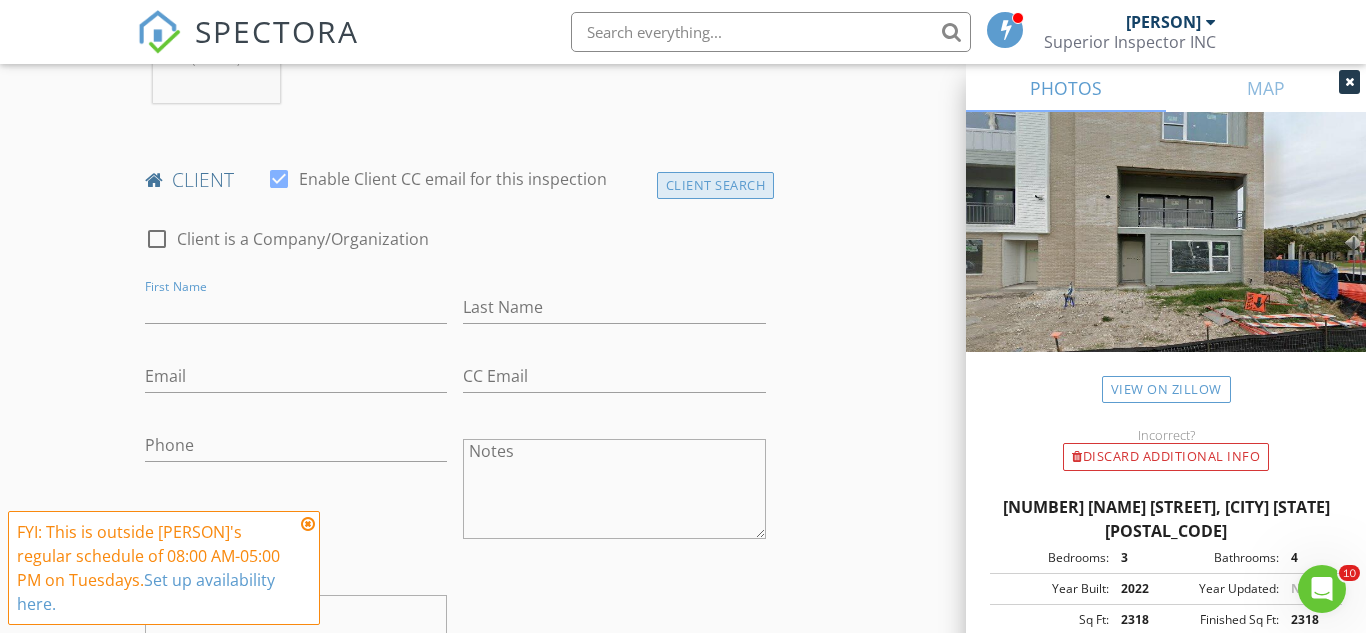 click on "Client Search" at bounding box center (716, 185) 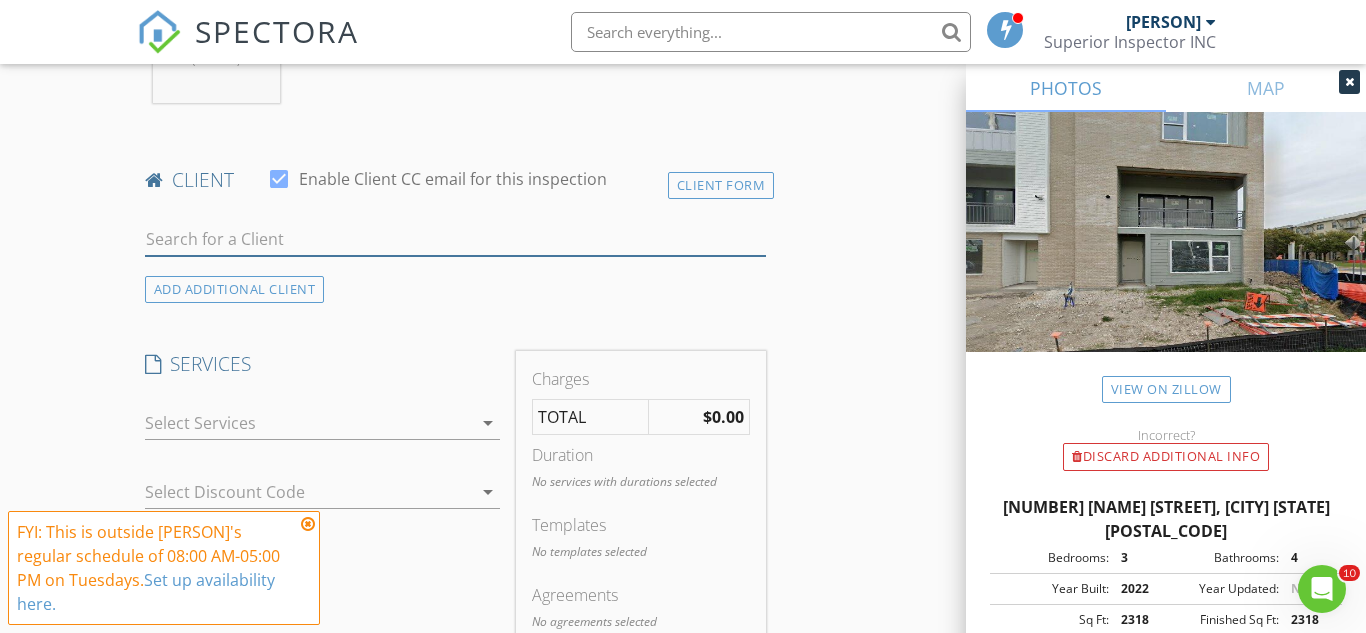 click at bounding box center [455, 239] 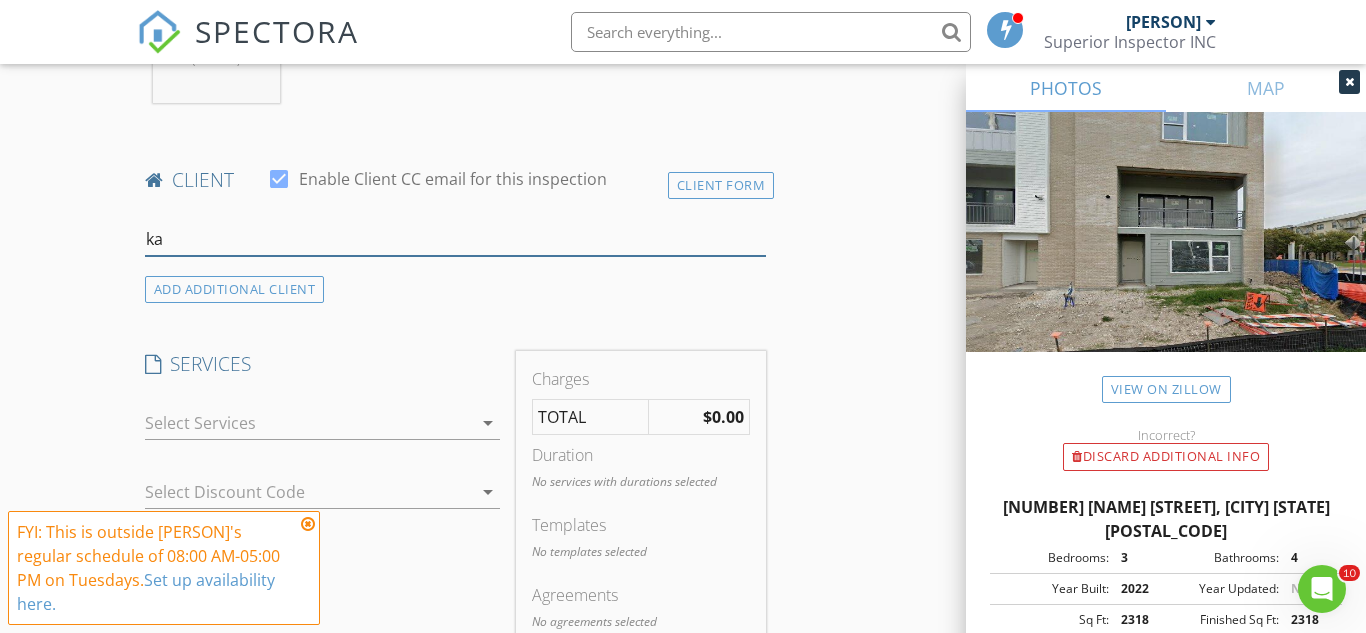 type on "k" 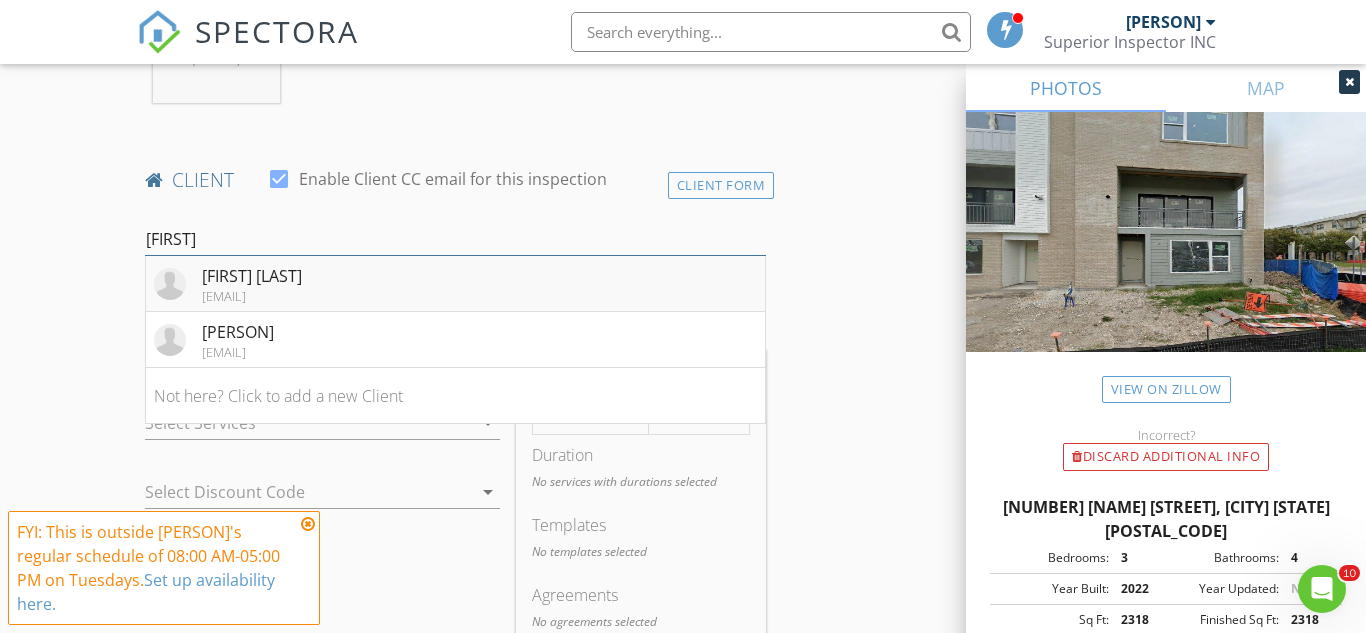 type on "aziz" 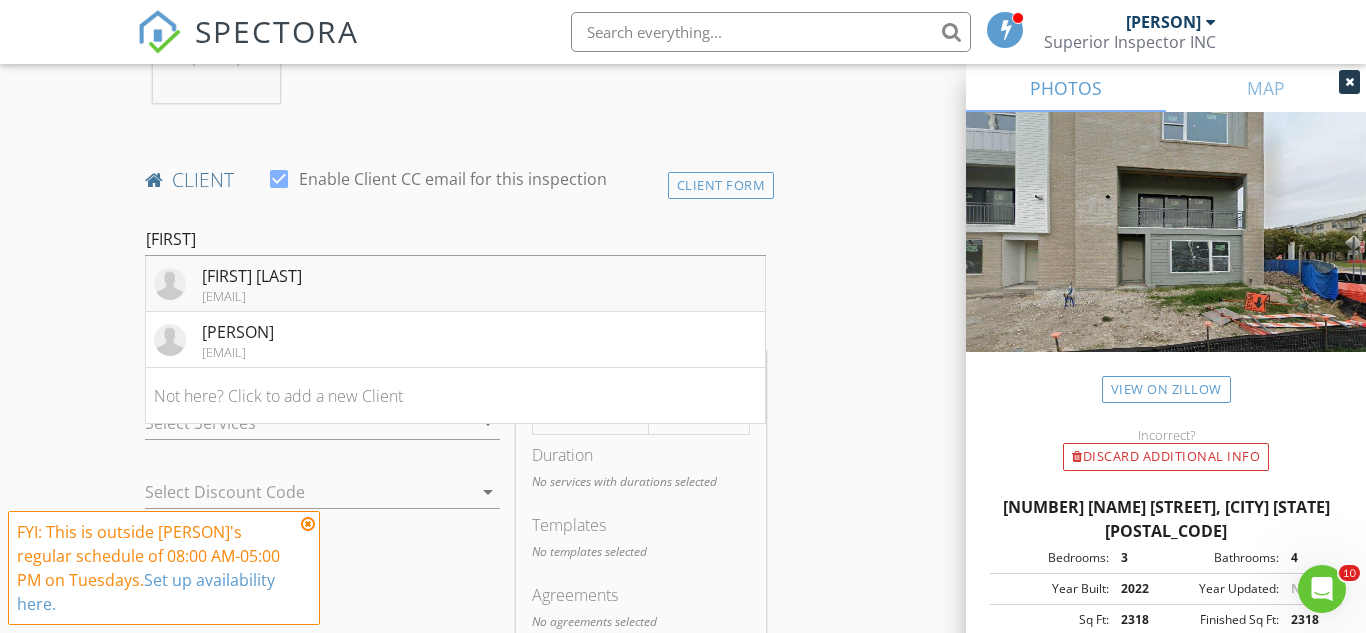 click on "Aziz Kapadia
aziz.kapadia@live.com" at bounding box center [455, 284] 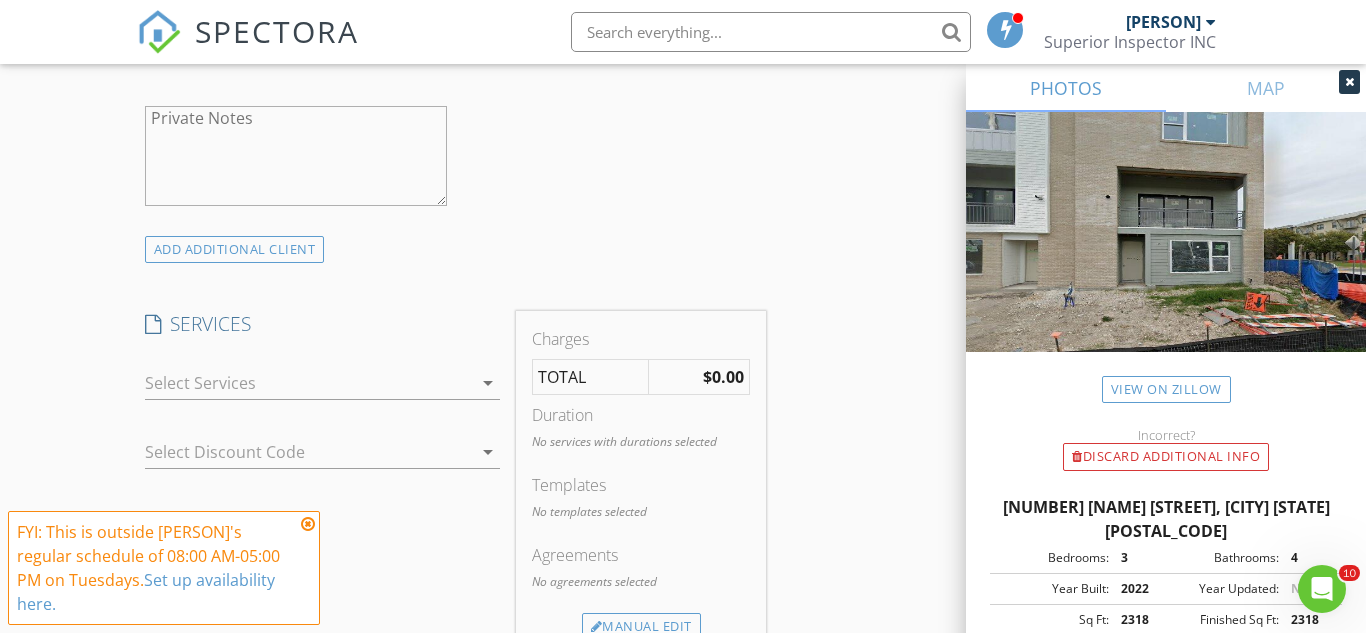 scroll, scrollTop: 1398, scrollLeft: 0, axis: vertical 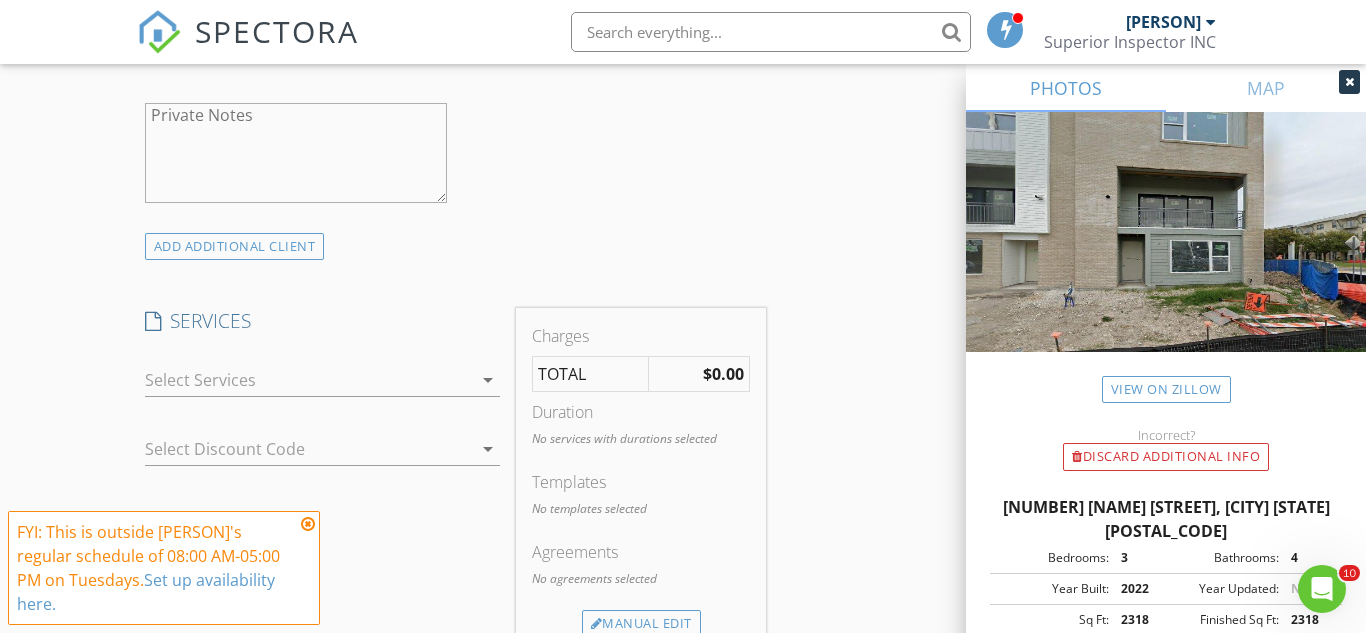 click at bounding box center [309, 380] 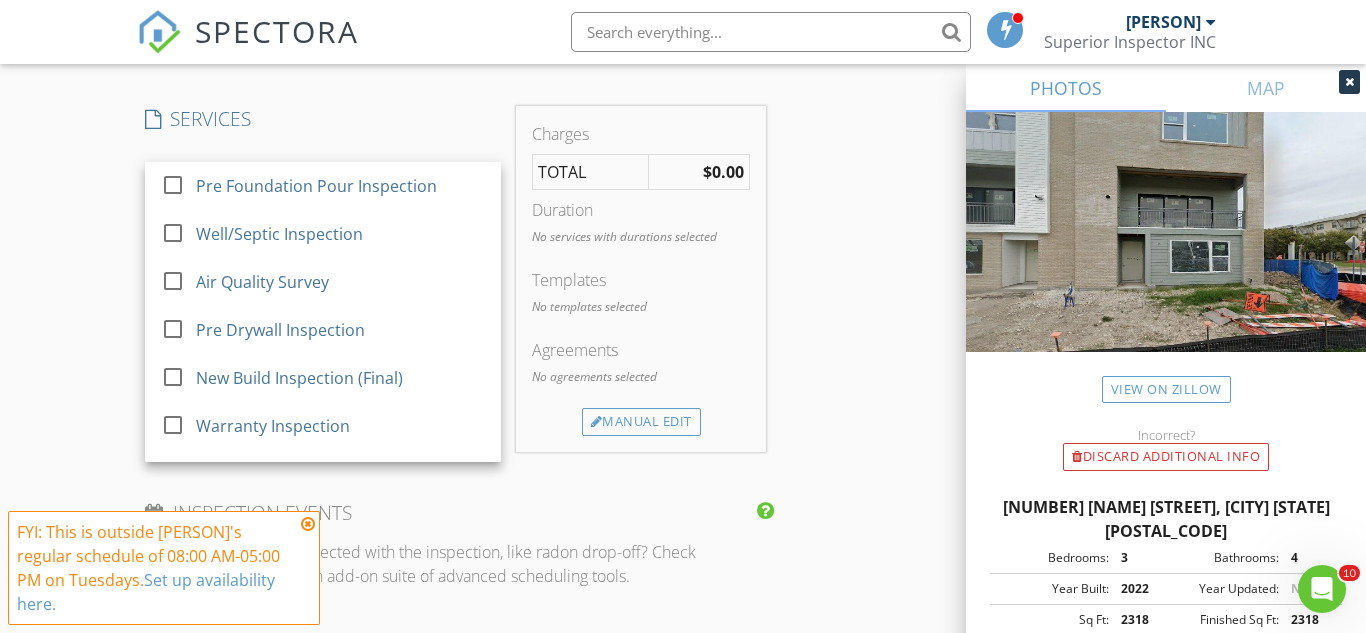 scroll, scrollTop: 1628, scrollLeft: 0, axis: vertical 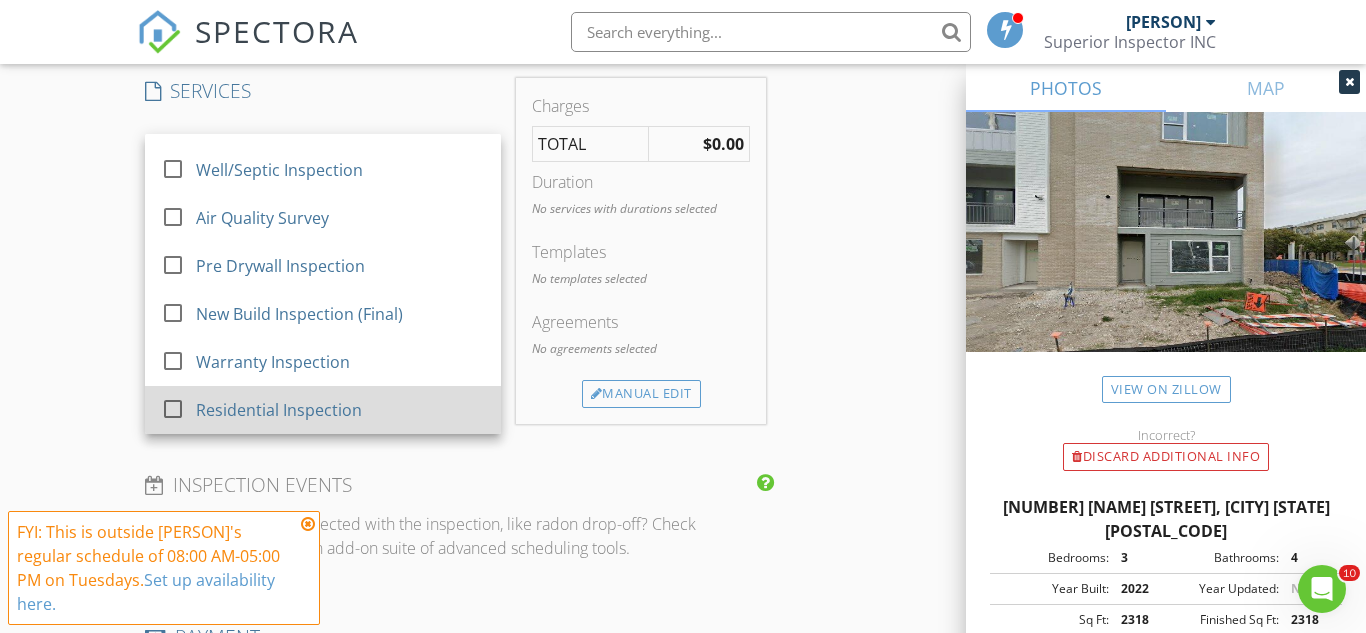 click at bounding box center (173, 409) 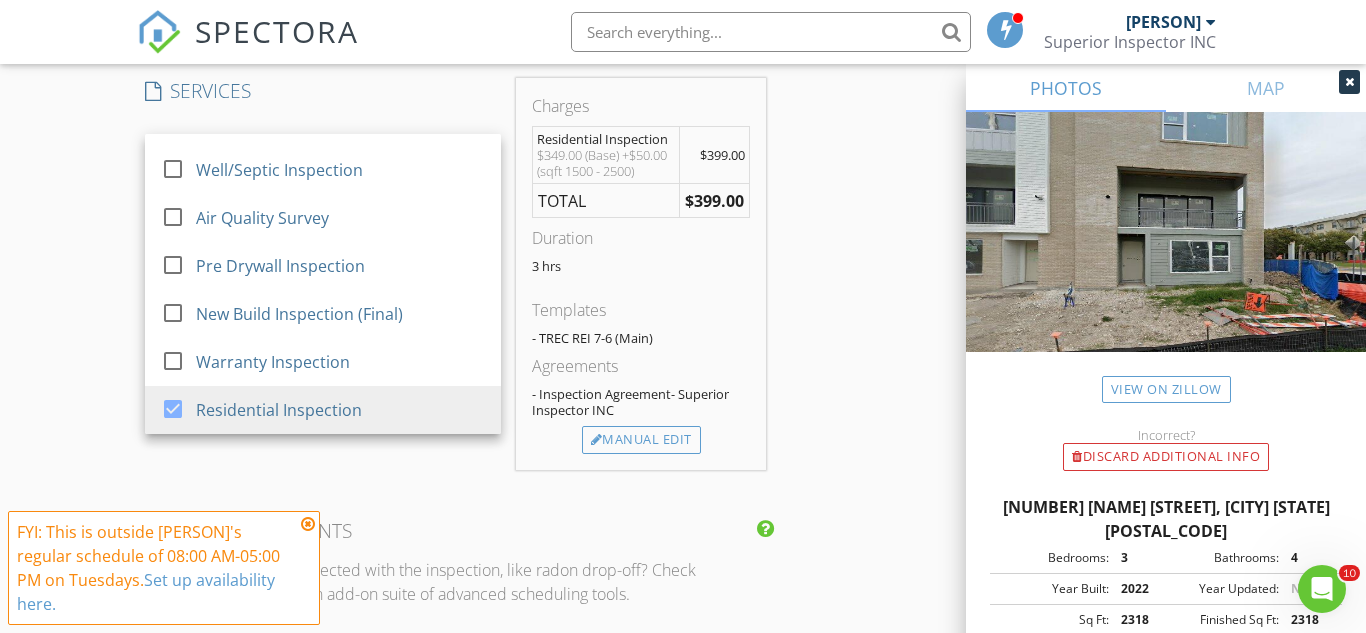 click on "New Inspection
Click here to use the New Order Form
INSPECTOR(S)
check_box   Ryan Mercado   PRIMARY   Ryan Mercado arrow_drop_down   check_box_outline_blank Ryan Mercado specifically requested
Date/Time
08/05/2025 3:00 PM
Location
Address Search       Address 2826 Tom Miller St   Unit   City Austin   State TX   Zip 78723   County Travis     Square Feet 2318   Year Built 2022   Foundation arrow_drop_down     Ryan Mercado     78.5 miles     (2 hours)
client
check_box Enable Client CC email for this inspection   Client Search     check_box_outline_blank Client is a Company/Organization     First Name Aziz   Last Name Kapadia   Email aziz.kapadia@live.com   CC Email   Phone 213-820-1027           Notes   Private Notes
ADD ADDITIONAL client
SERVICES" at bounding box center [683, 233] 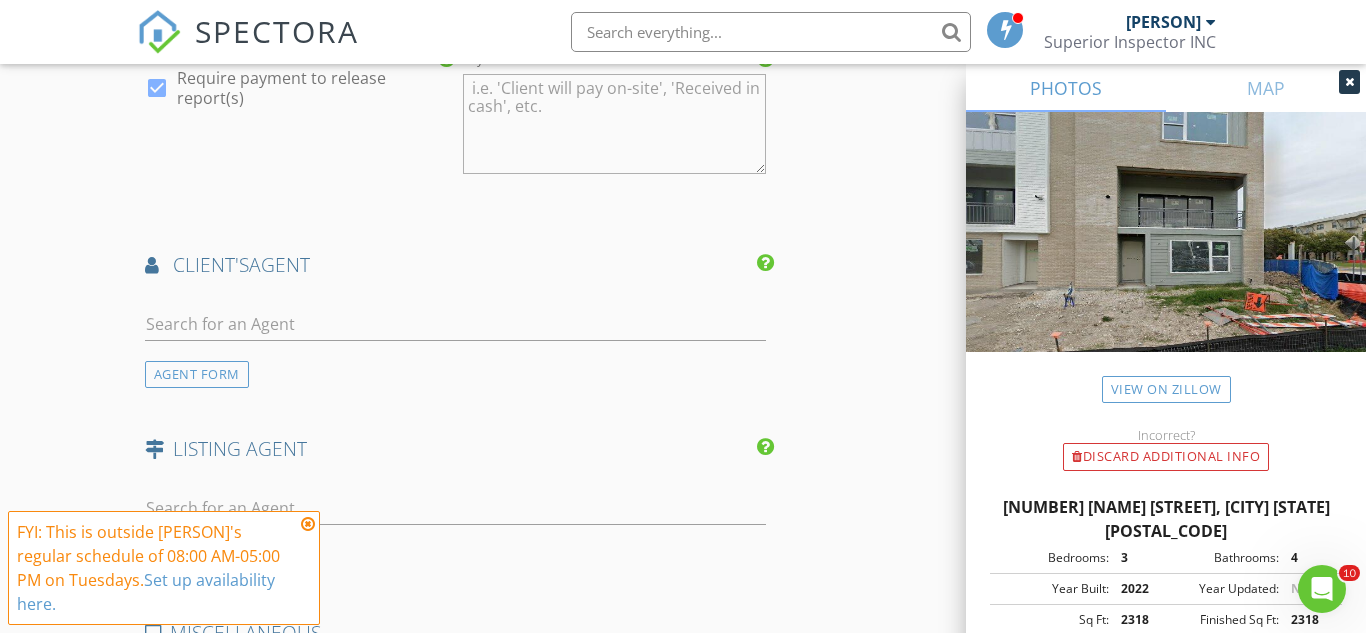 scroll, scrollTop: 2313, scrollLeft: 0, axis: vertical 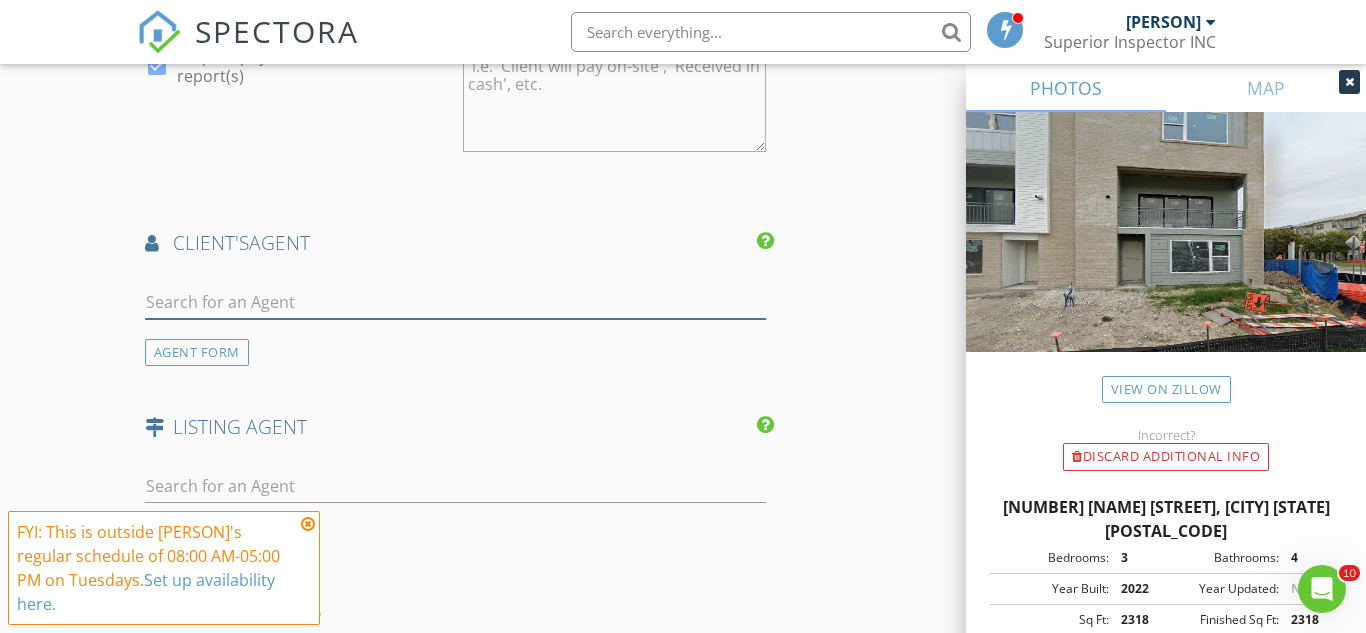 click at bounding box center (455, 302) 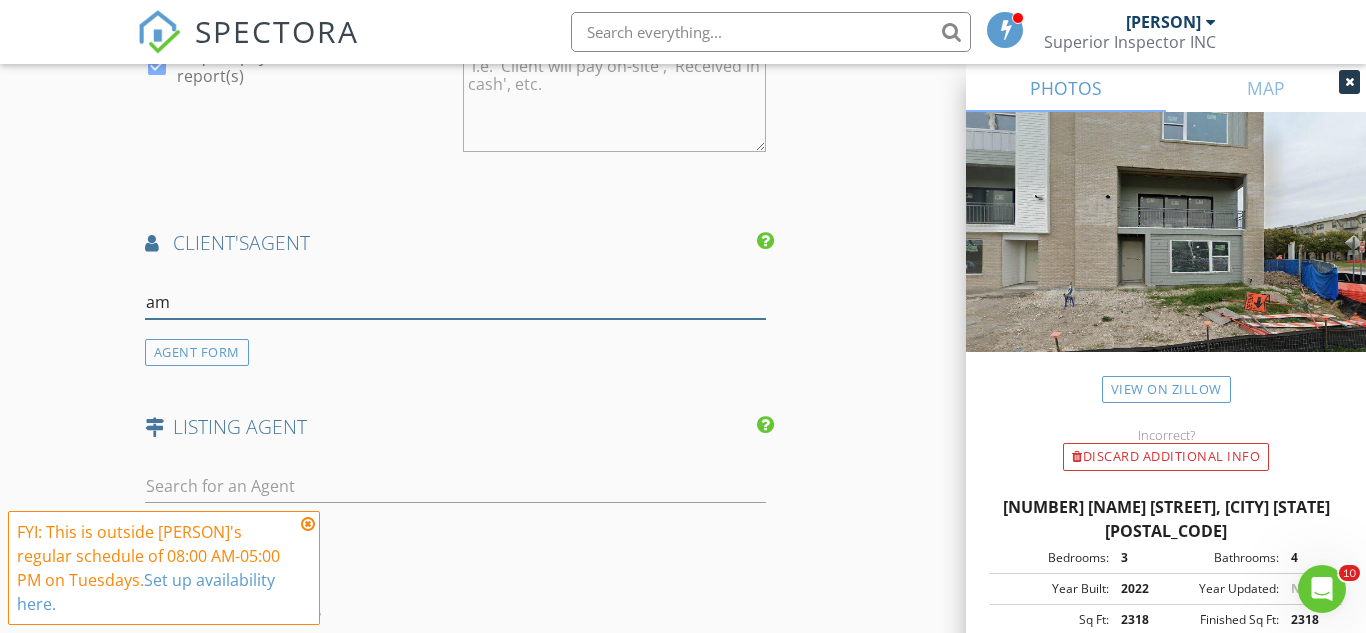 type on "amy" 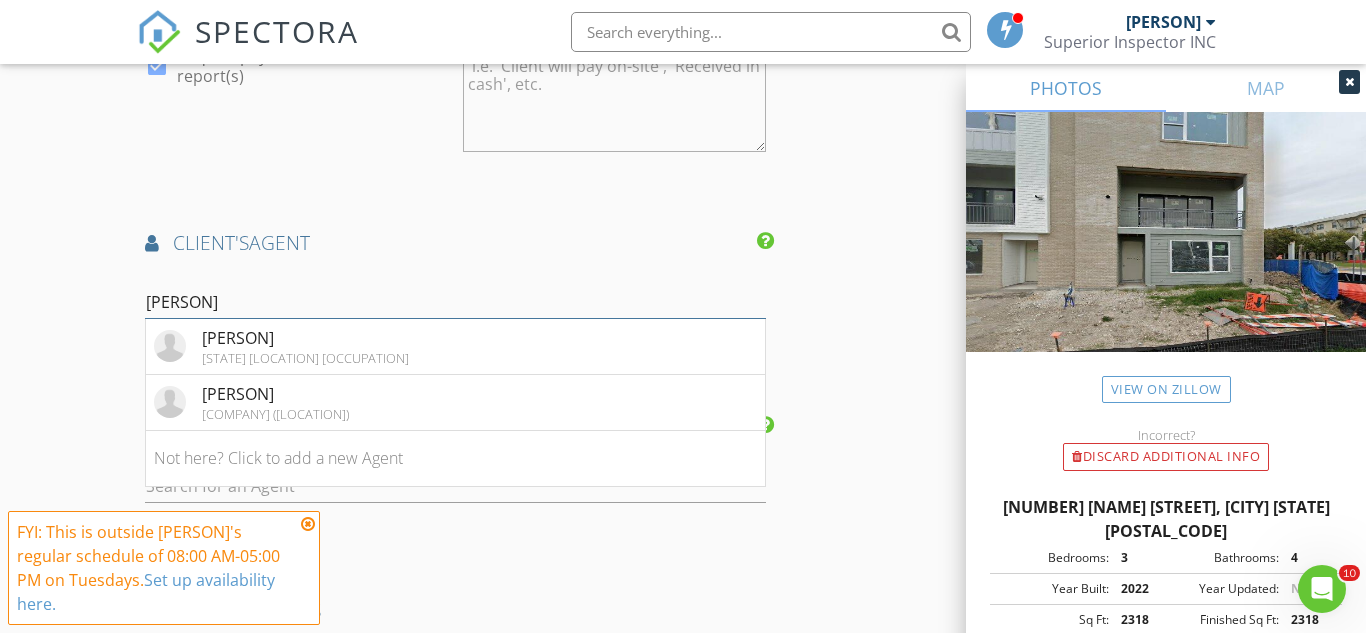 type on "Amy w" 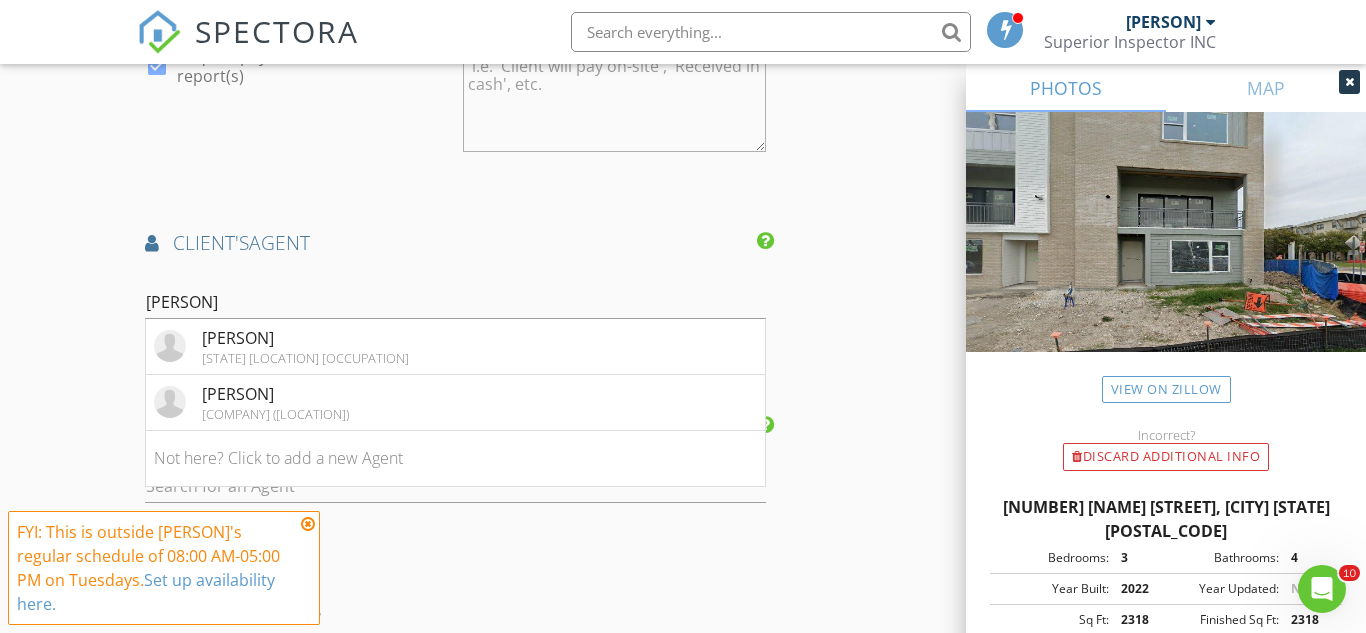 click on "New Inspection
Click here to use the New Order Form
INSPECTOR(S)
check_box   Ryan Mercado   PRIMARY   Ryan Mercado arrow_drop_down   check_box_outline_blank Ryan Mercado specifically requested
Date/Time
08/05/2025 3:00 PM
Location
Address Search       Address 2826 Tom Miller St   Unit   City Austin   State TX   Zip 78723   County Travis     Square Feet 2318   Year Built 2022   Foundation arrow_drop_down     Ryan Mercado     78.5 miles     (2 hours)
client
check_box Enable Client CC email for this inspection   Client Search     check_box_outline_blank Client is a Company/Organization     First Name Aziz   Last Name Kapadia   Email aziz.kapadia@live.com   CC Email   Phone 213-820-1027           Notes   Private Notes
ADD ADDITIONAL client
SERVICES" at bounding box center [683, -452] 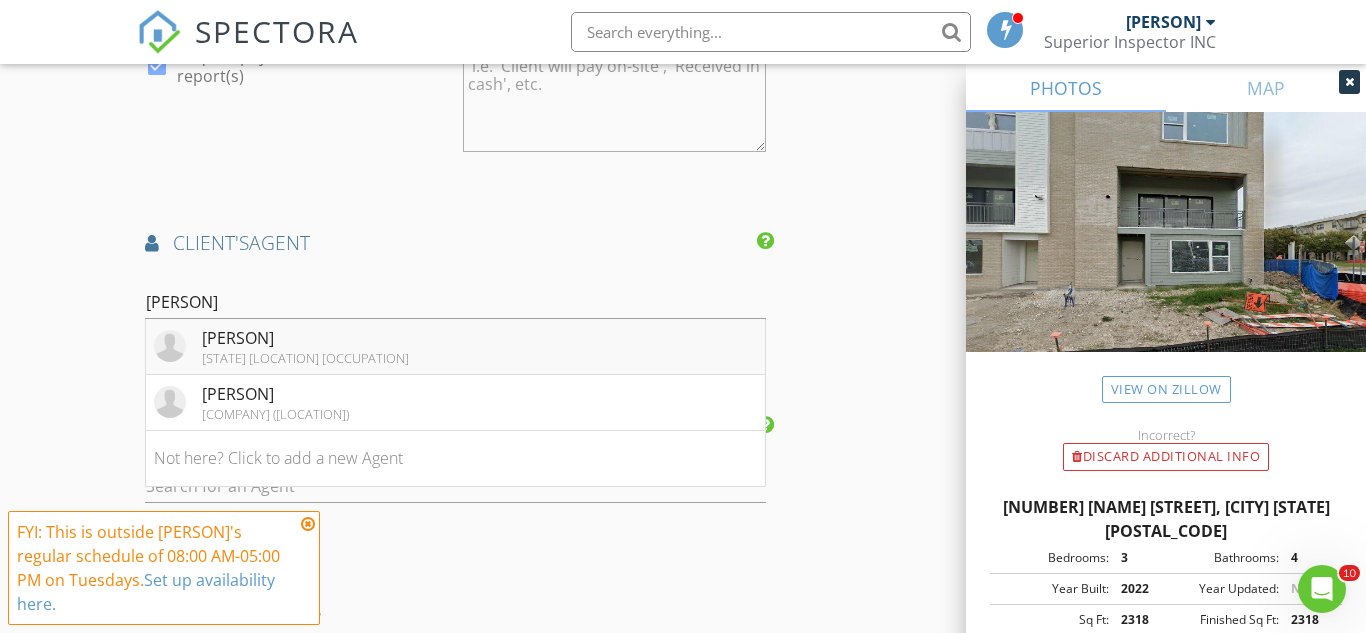 click on "Texas Hill Country Real Estate" at bounding box center (305, 358) 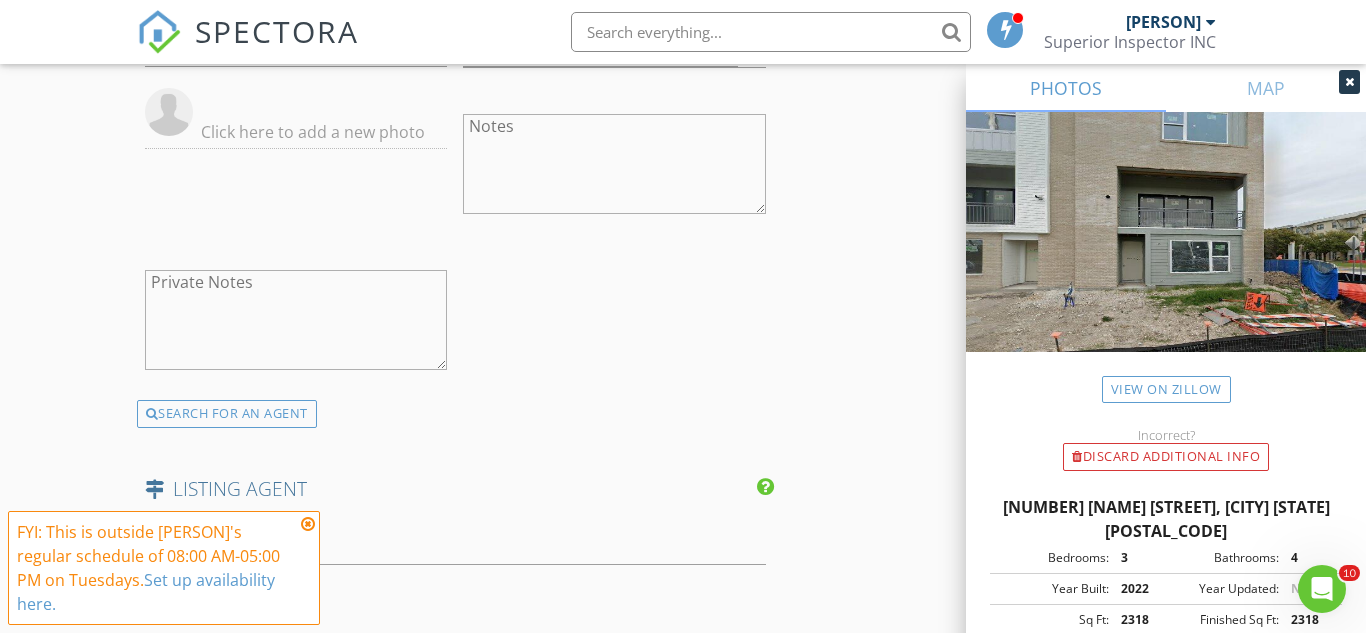 scroll, scrollTop: 2970, scrollLeft: 0, axis: vertical 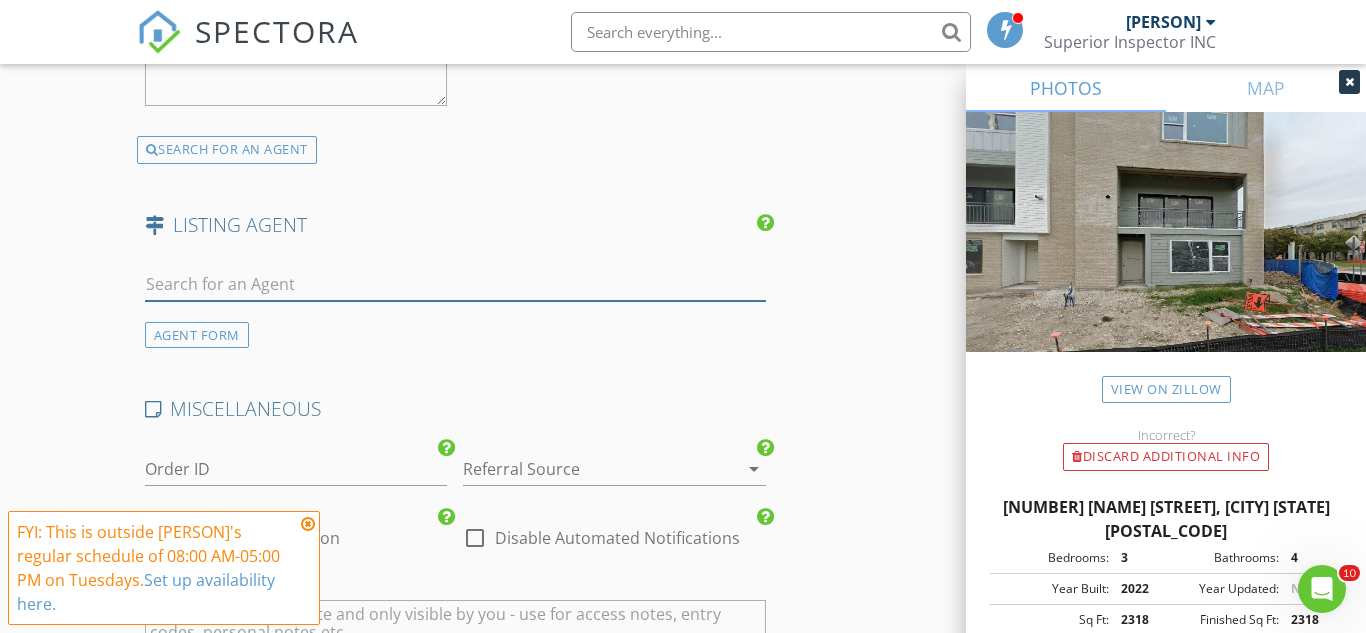 click at bounding box center [455, 284] 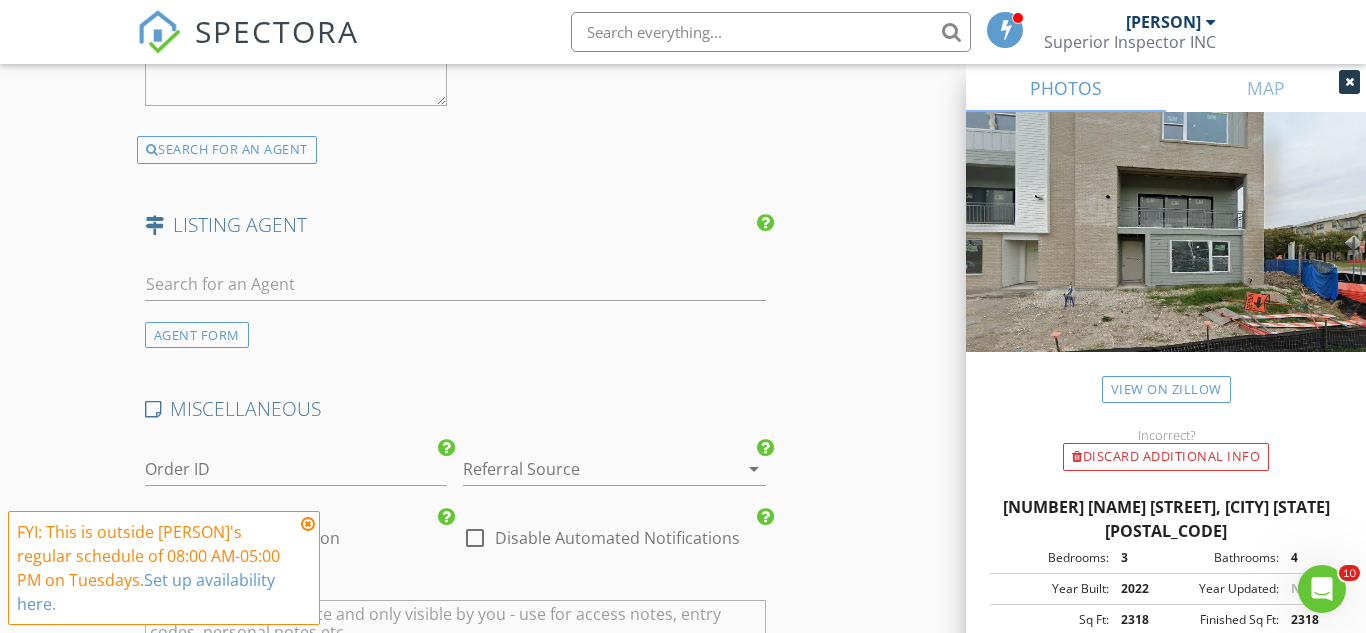 click on "New Inspection
Click here to use the New Order Form
INSPECTOR(S)
check_box   Ryan Mercado   PRIMARY   Ryan Mercado arrow_drop_down   check_box_outline_blank Ryan Mercado specifically requested
Date/Time
08/05/2025 3:00 PM
Location
Address Search       Address 2826 Tom Miller St   Unit   City Austin   State TX   Zip 78723   County Travis     Square Feet 2318   Year Built 2022   Foundation arrow_drop_down     Ryan Mercado     78.5 miles     (2 hours)
client
check_box Enable Client CC email for this inspection   Client Search     check_box_outline_blank Client is a Company/Organization     First Name Aziz   Last Name Kapadia   Email aziz.kapadia@live.com   CC Email   Phone 213-820-1027           Notes   Private Notes
ADD ADDITIONAL client
SERVICES" at bounding box center [683, -881] 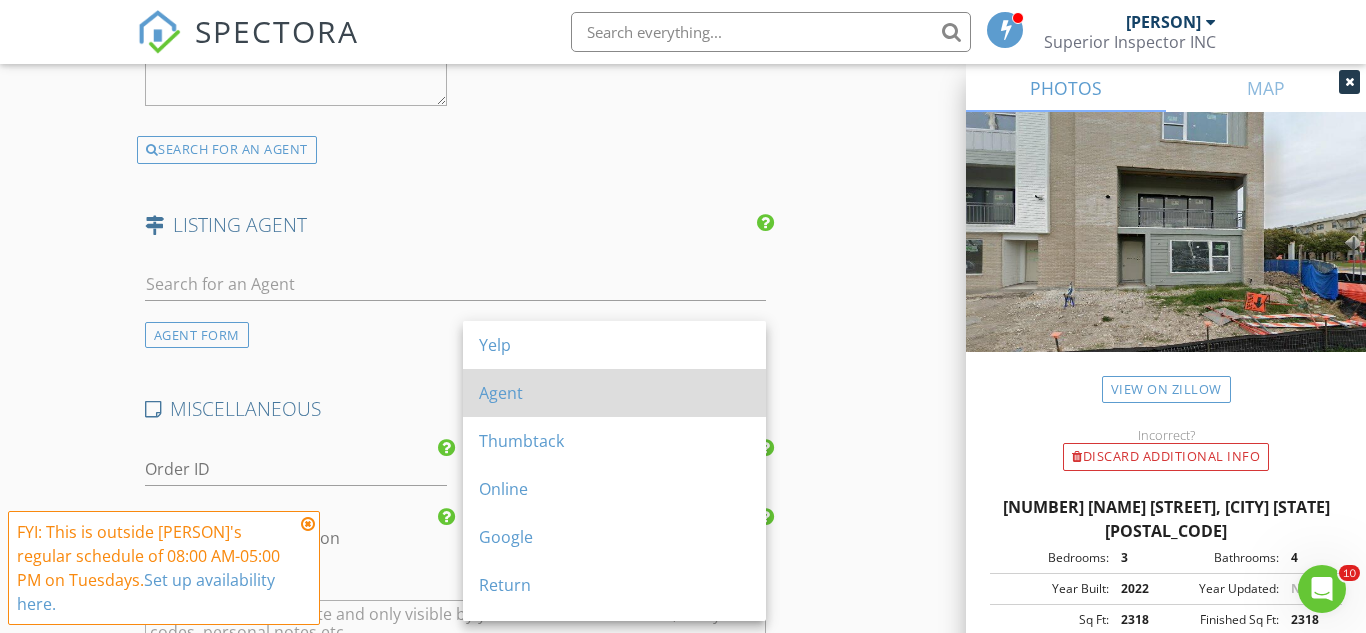 click on "Agent" at bounding box center (614, 393) 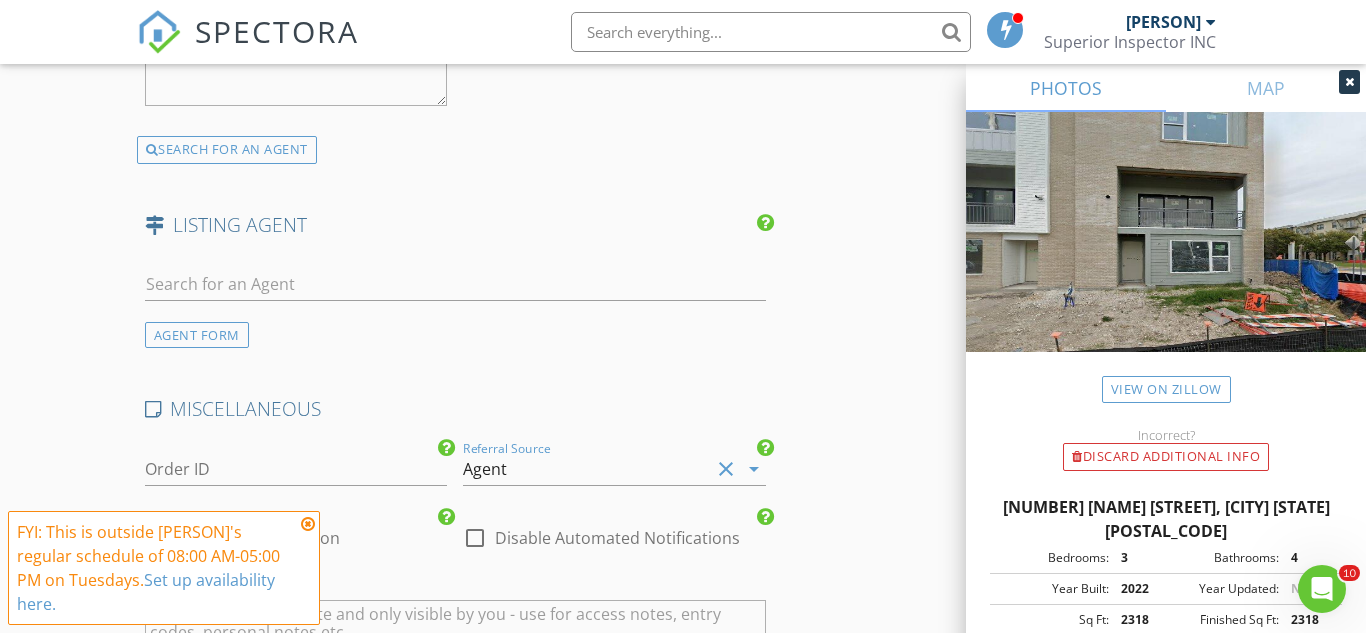 click at bounding box center (475, 546) 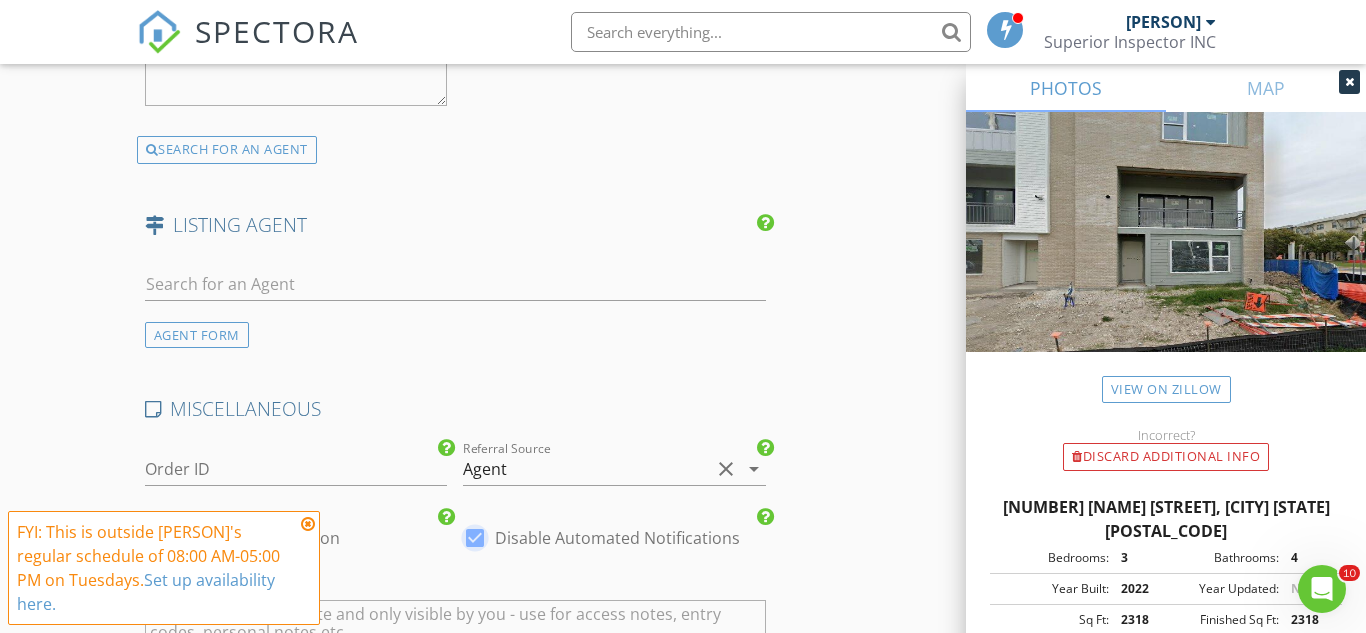 scroll, scrollTop: 3428, scrollLeft: 0, axis: vertical 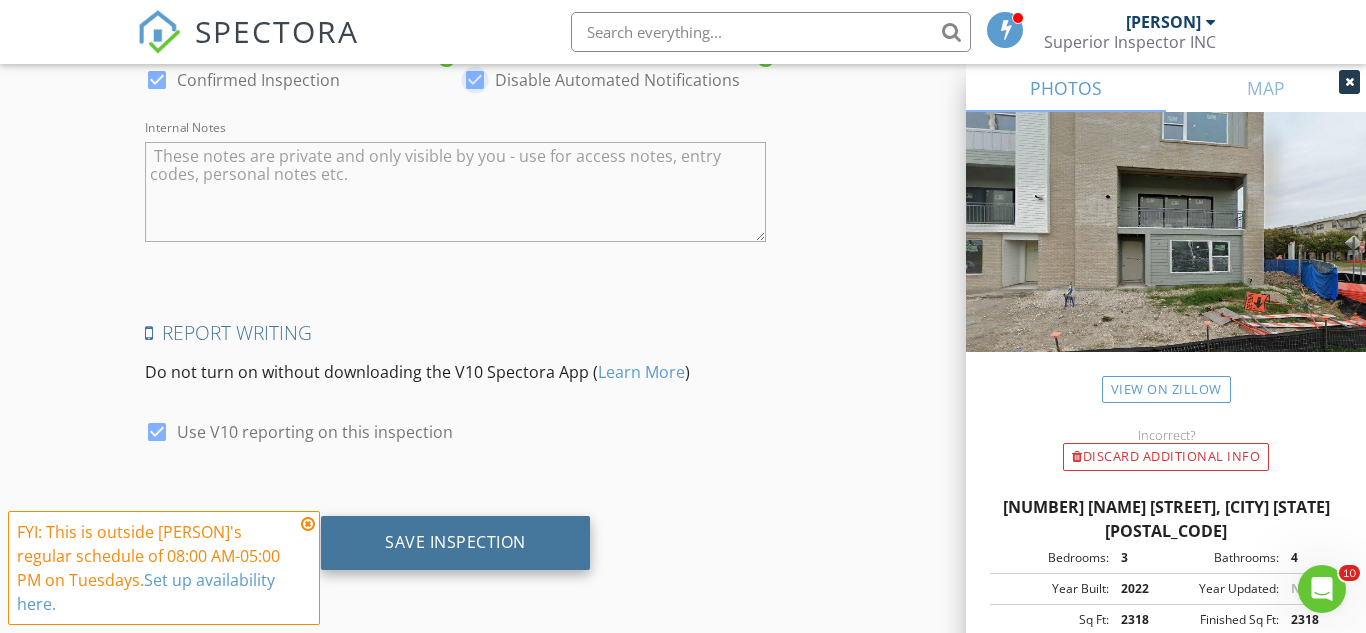 click on "Save Inspection" at bounding box center [455, 543] 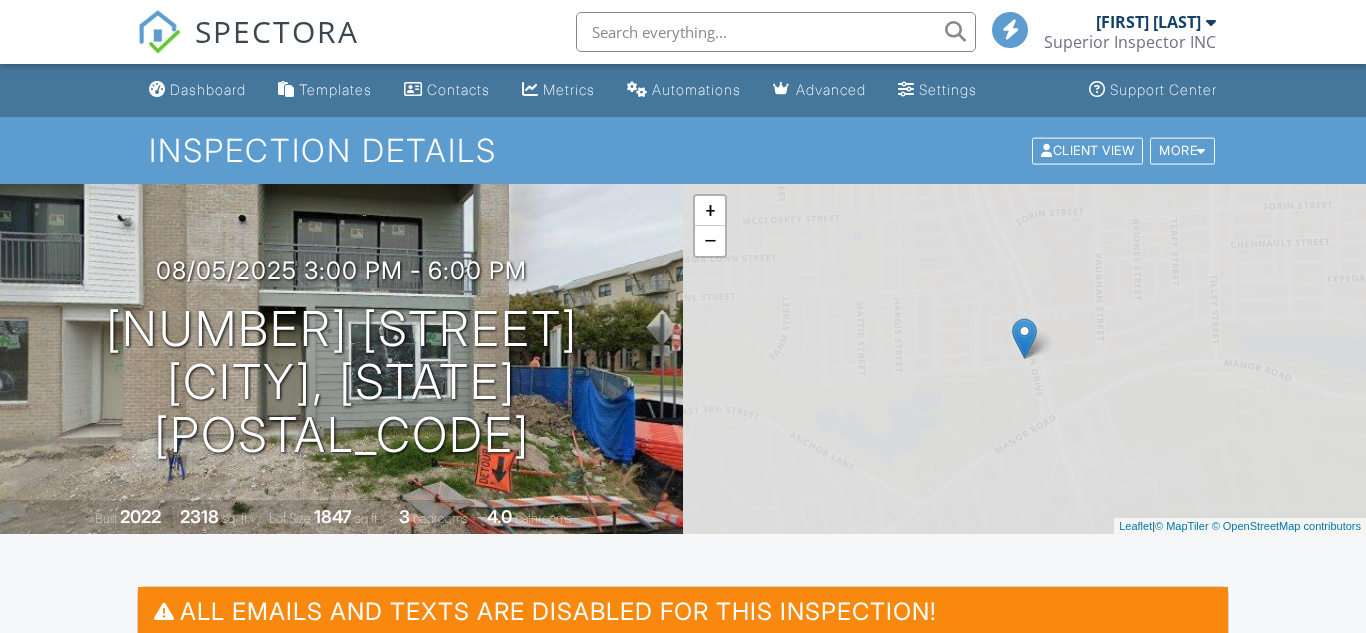 scroll, scrollTop: 1002, scrollLeft: 0, axis: vertical 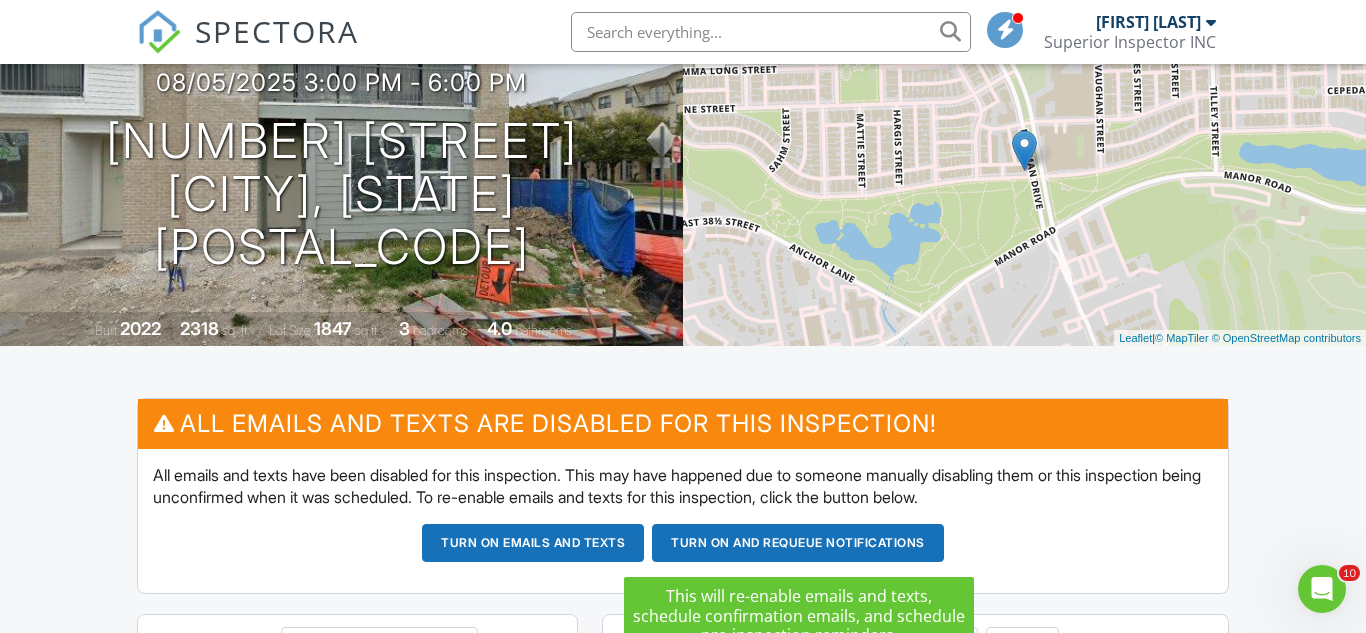 click on "Turn on and Requeue Notifications" at bounding box center [798, 543] 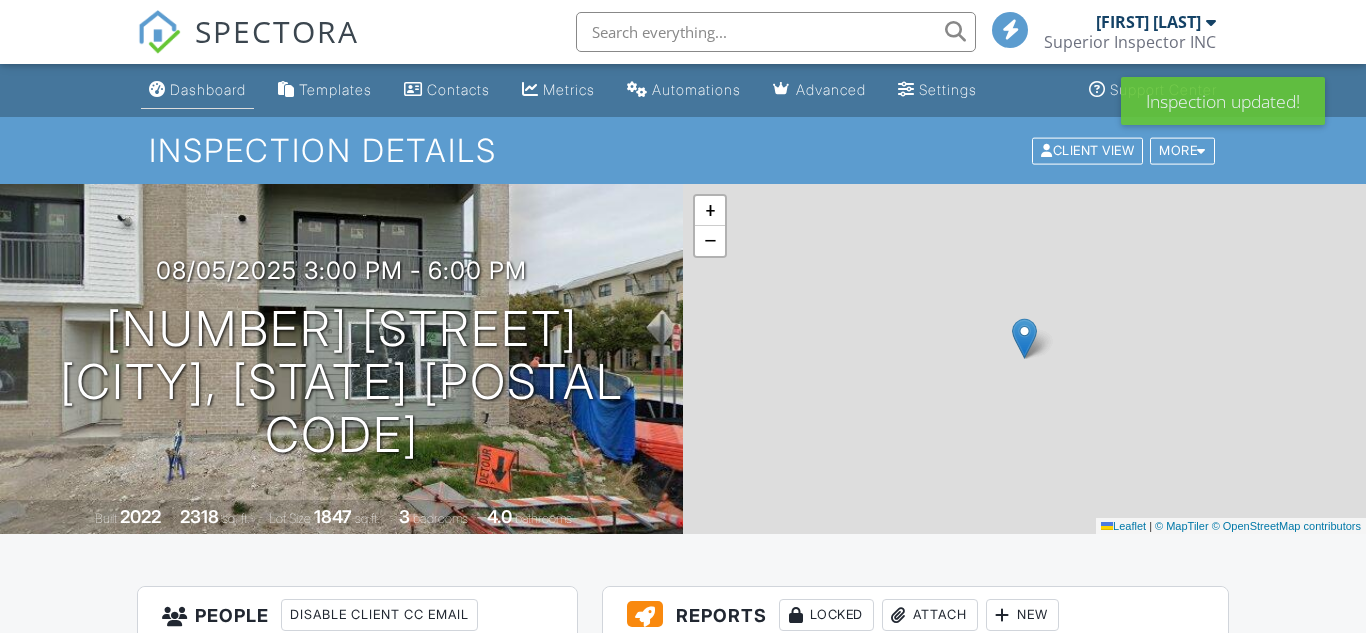click on "Dashboard" at bounding box center (208, 89) 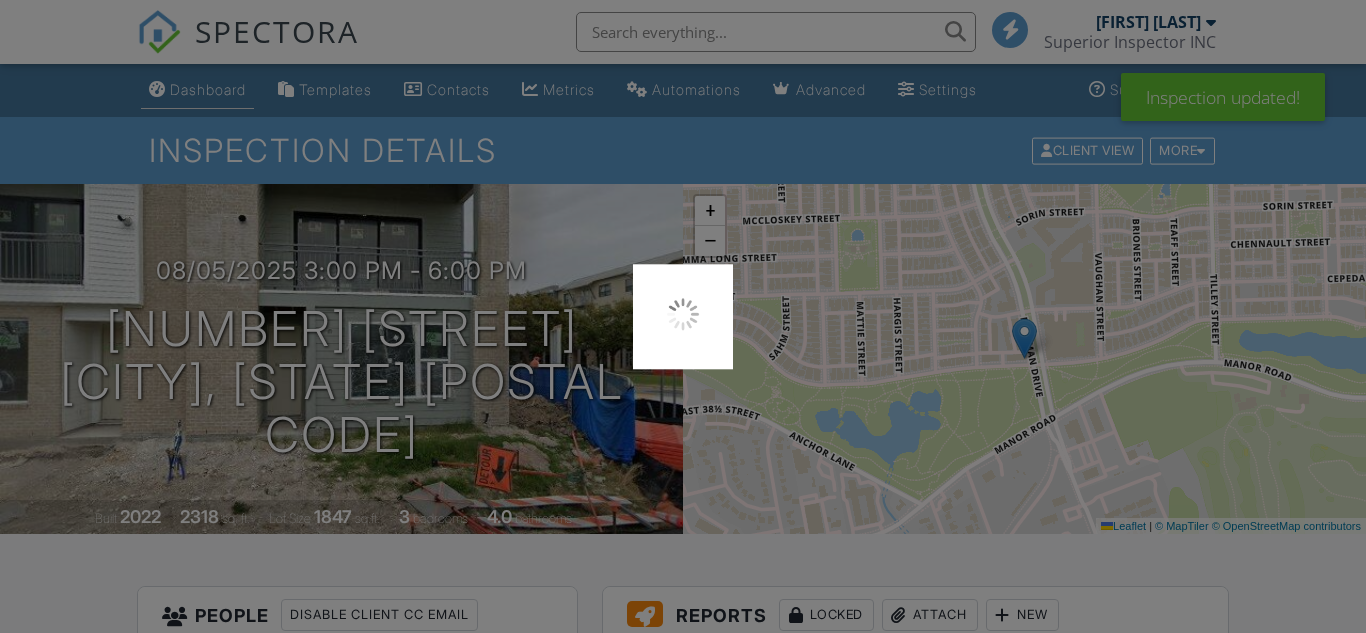 scroll, scrollTop: 0, scrollLeft: 0, axis: both 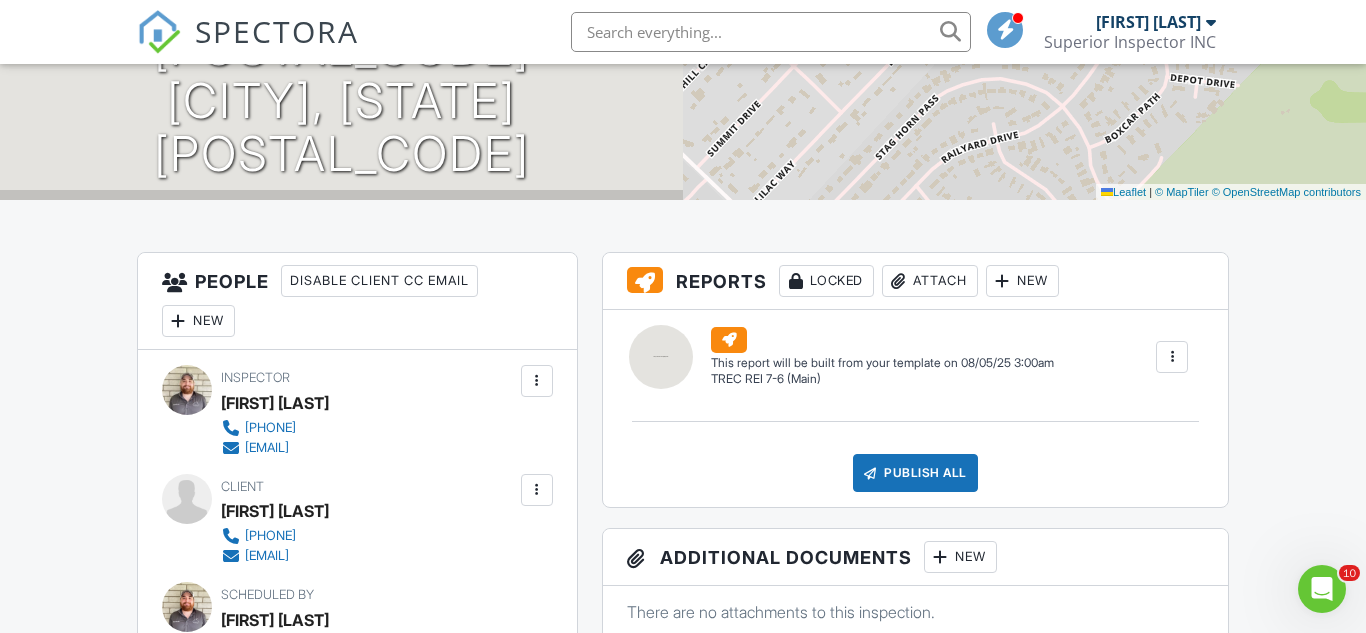 click on "New" at bounding box center [198, 321] 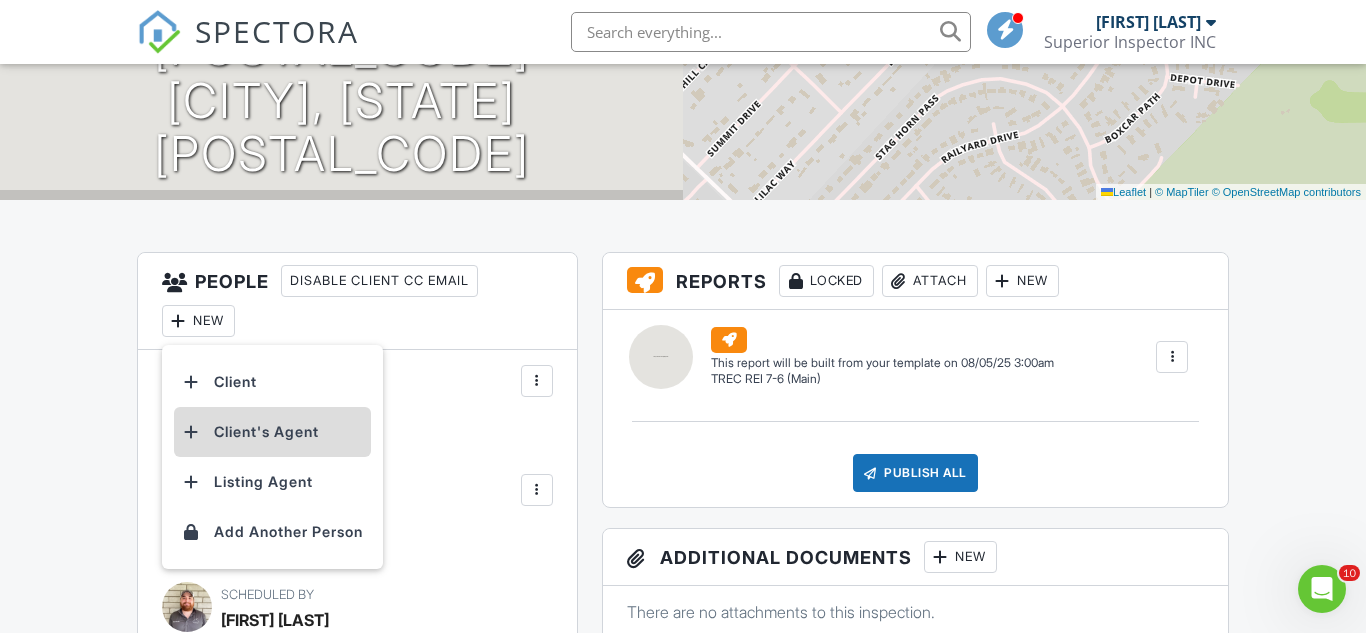 click on "Client's Agent" at bounding box center [272, 432] 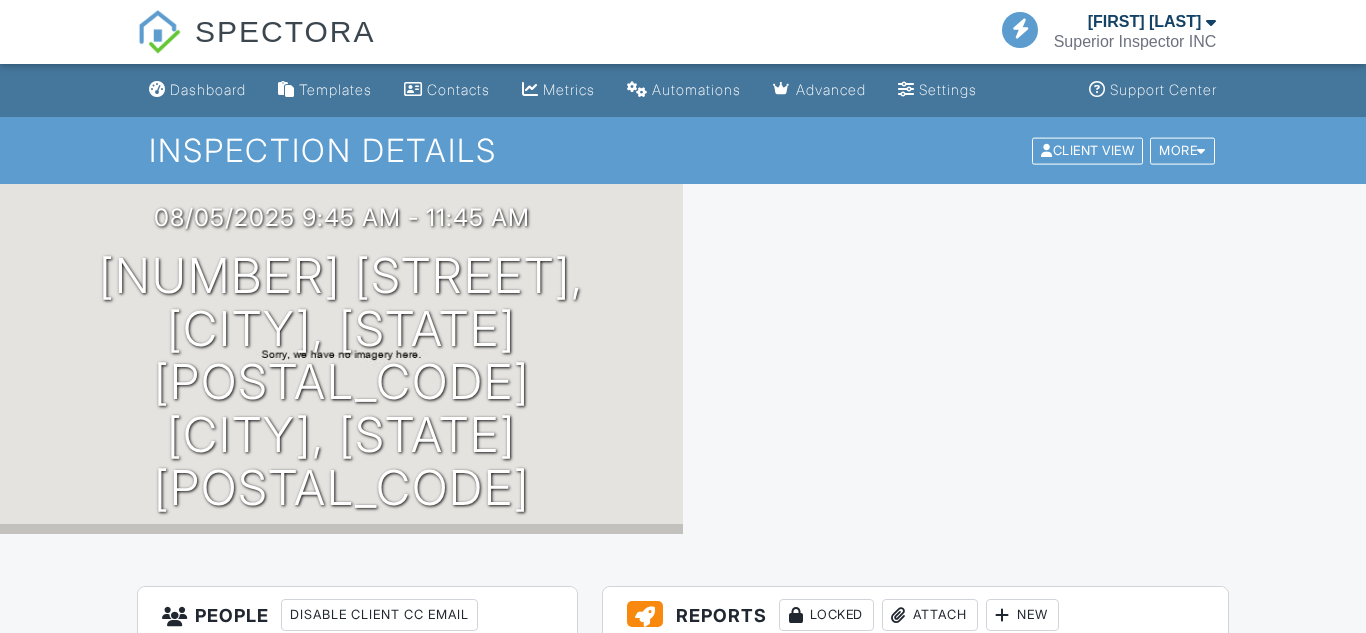 scroll, scrollTop: 338, scrollLeft: 0, axis: vertical 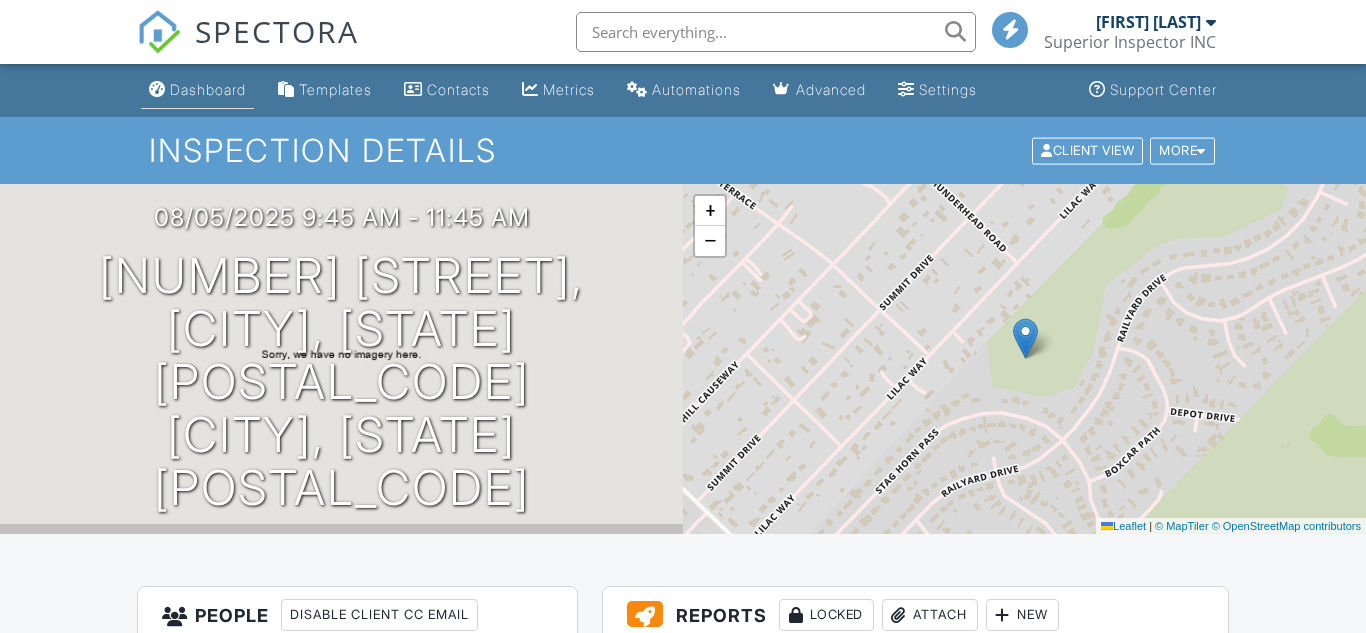 click on "Dashboard" at bounding box center (208, 89) 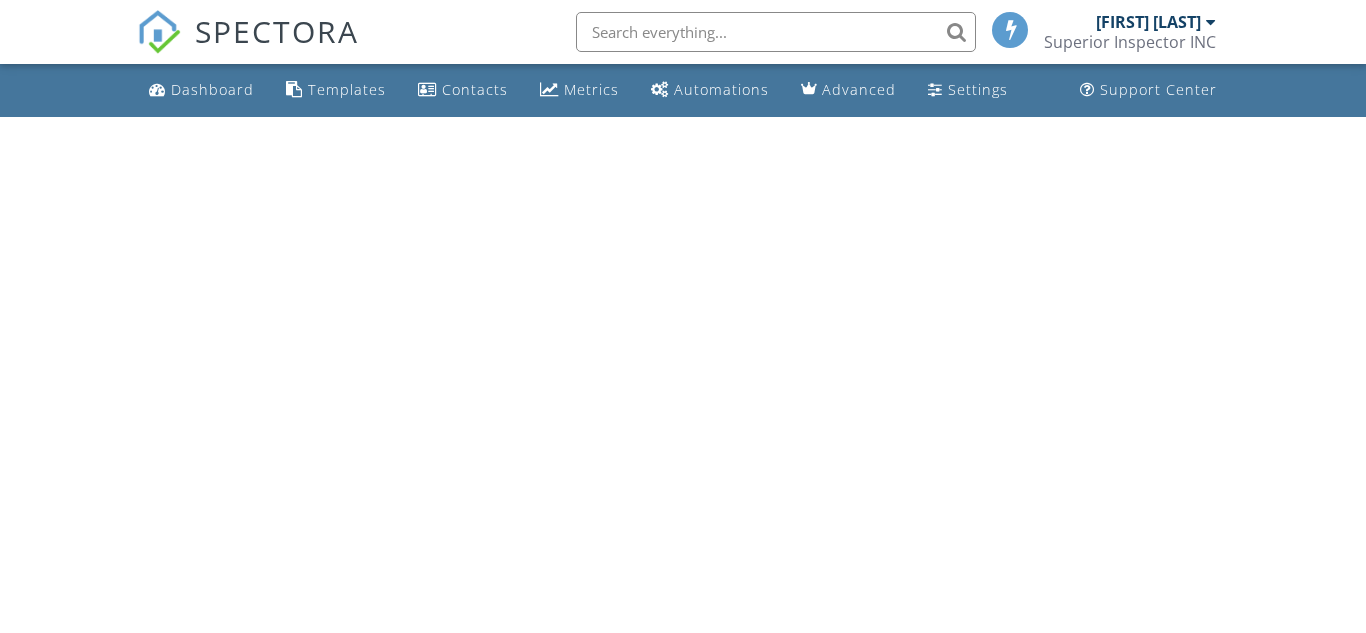 scroll, scrollTop: 0, scrollLeft: 0, axis: both 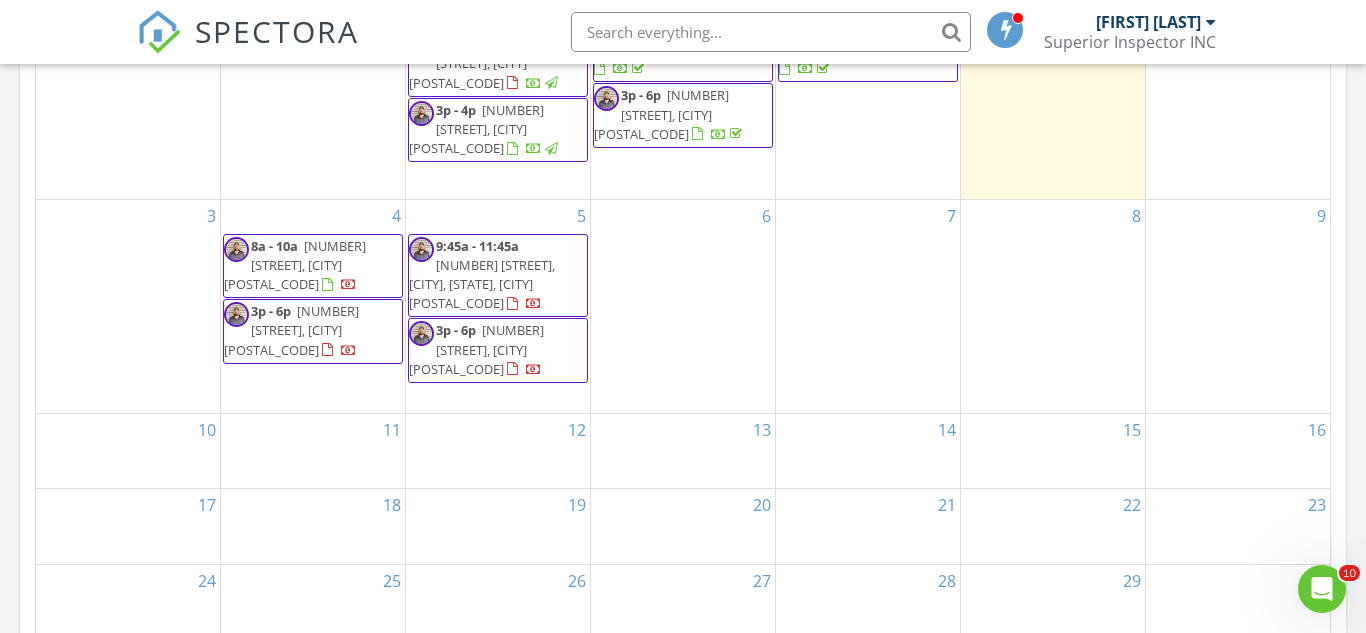 click on "8" at bounding box center [1053, 306] 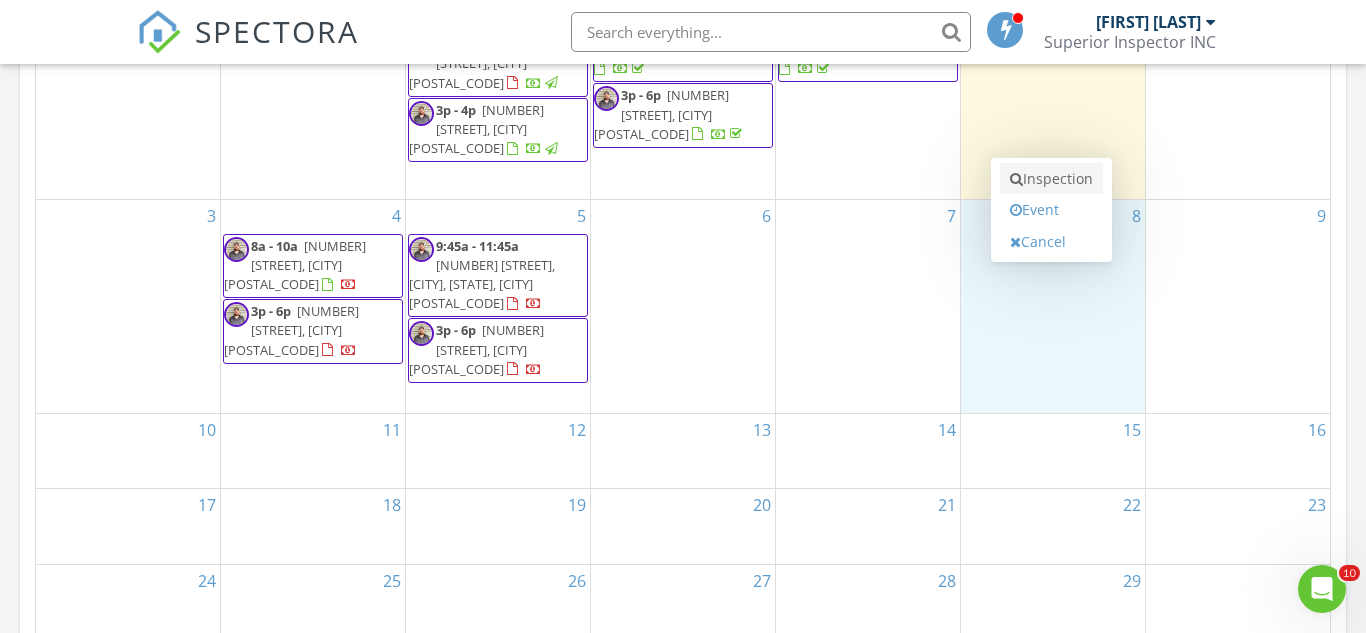 click on "Inspection" at bounding box center (1051, 179) 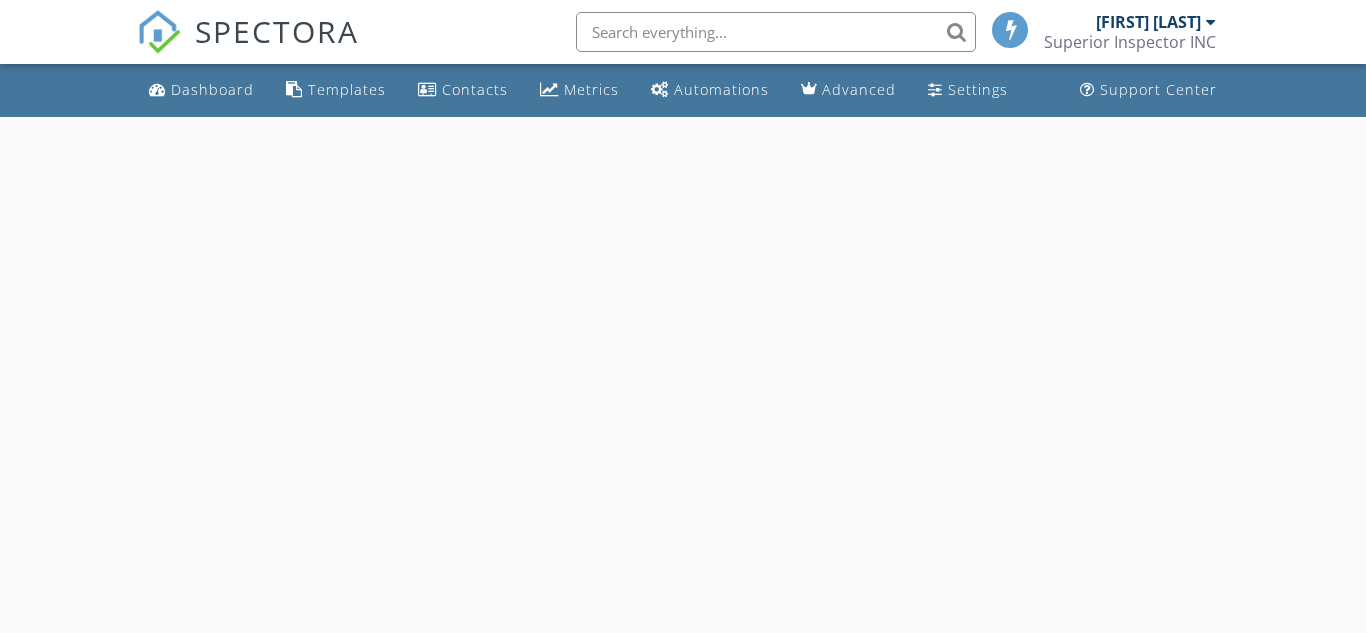 scroll, scrollTop: 0, scrollLeft: 0, axis: both 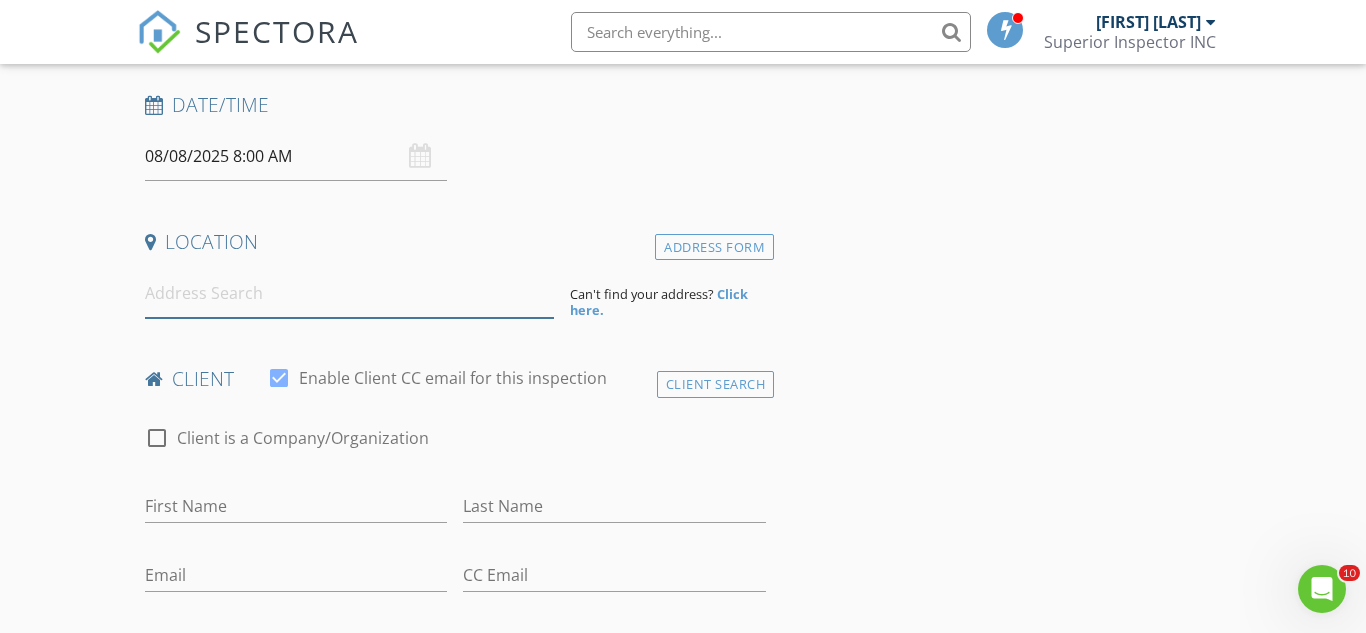 click at bounding box center [349, 293] 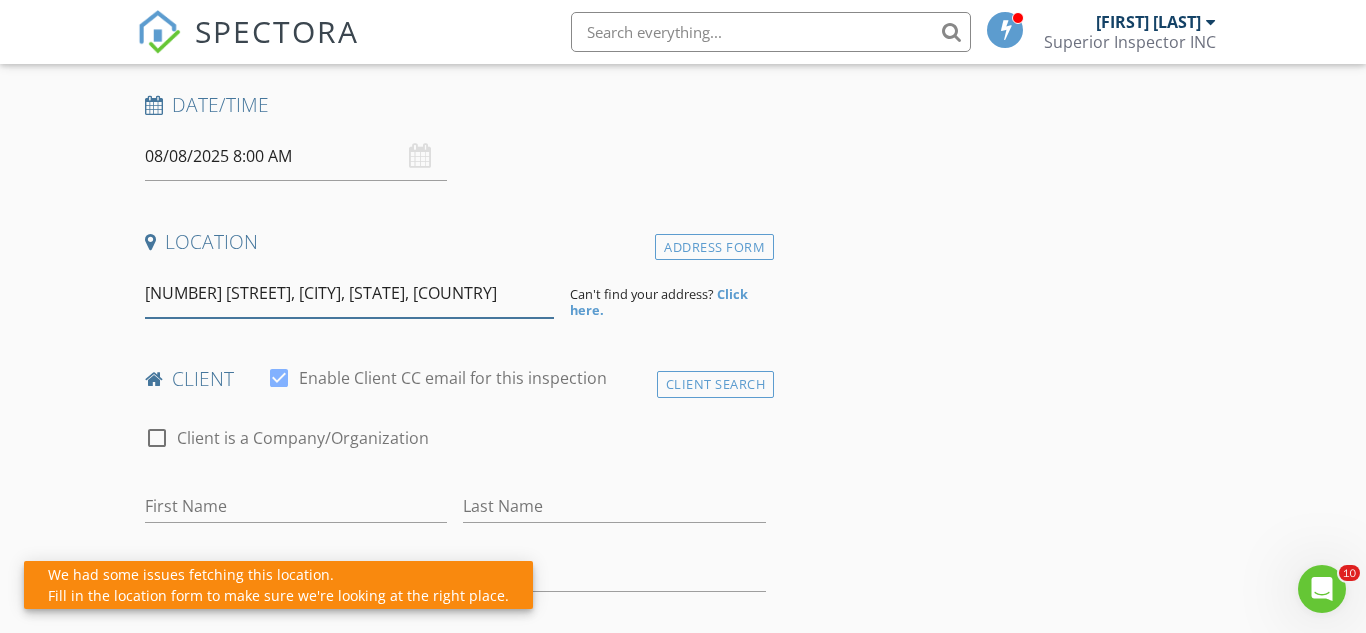 click on "7911 Canyon Wren, San Antonio, TX, USA" at bounding box center [349, 293] 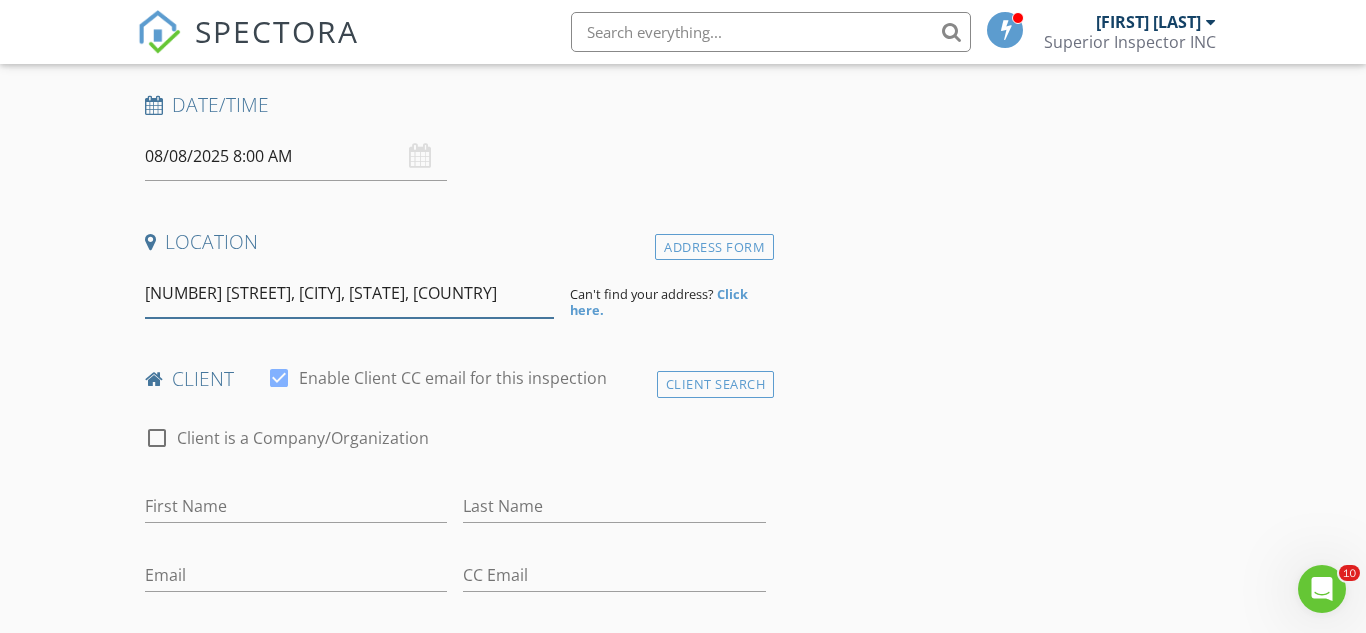click on "7911 Canyon Wren, San Antonio, TX, USA" at bounding box center [349, 293] 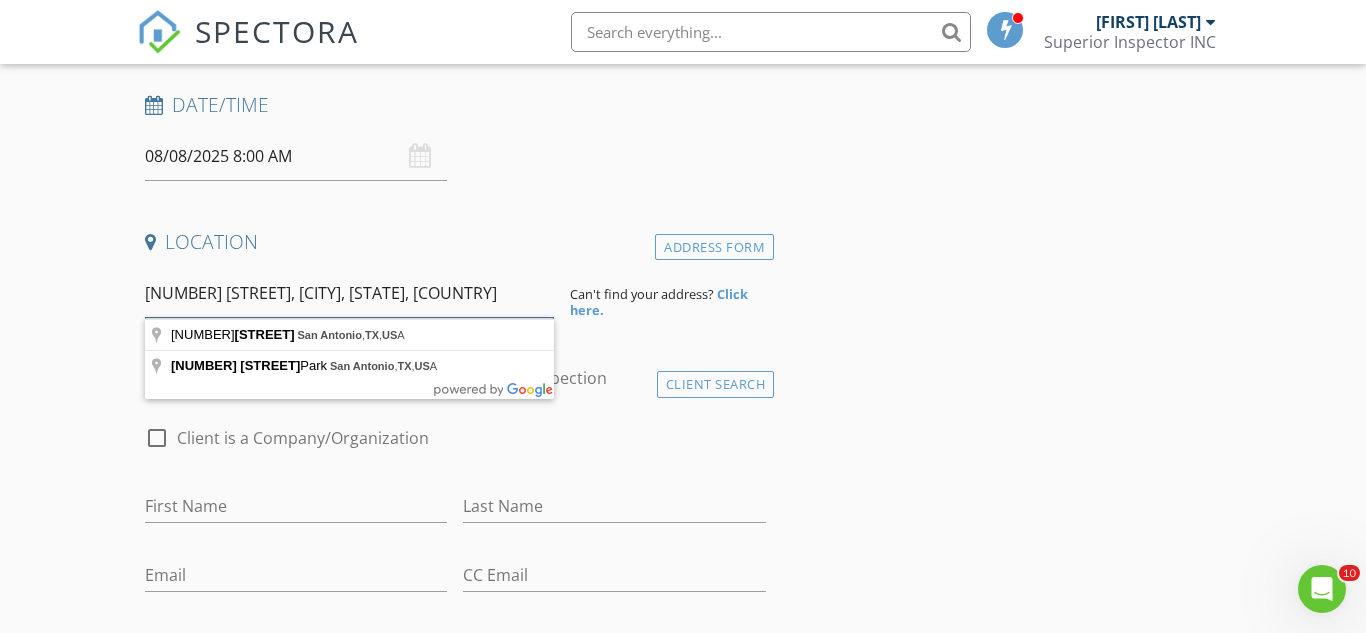 type on "7911 Canyon Wren, San Antonio, TX, USA" 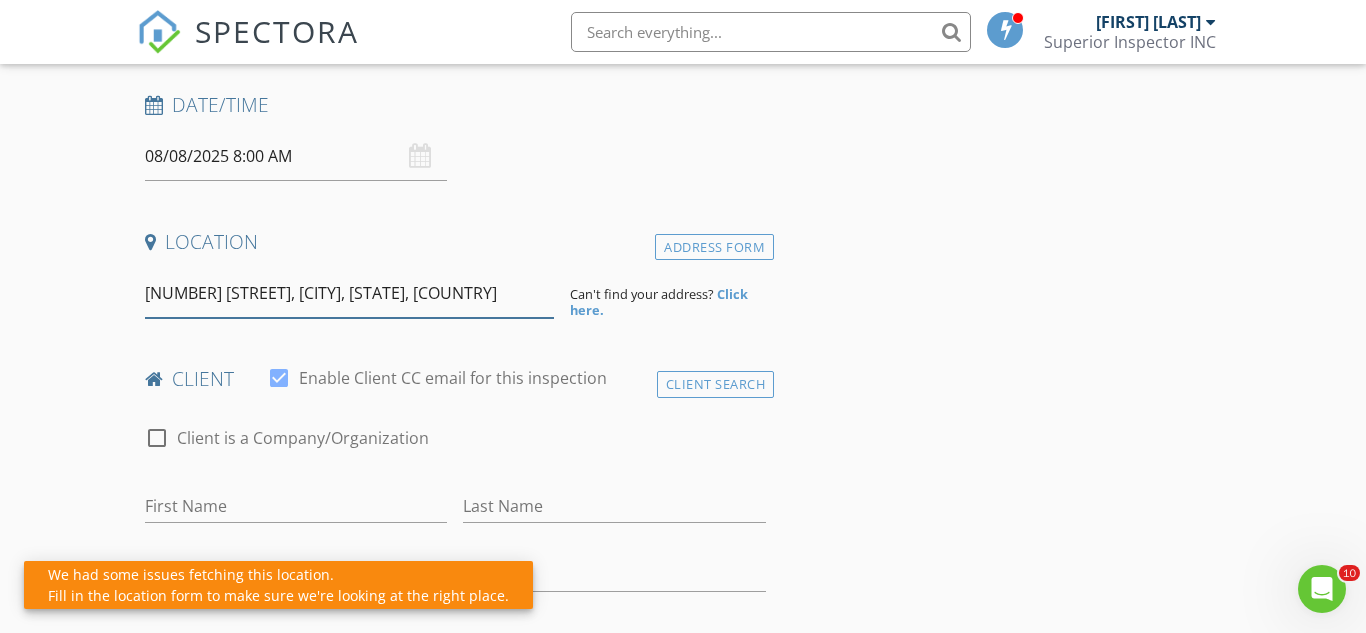 drag, startPoint x: 463, startPoint y: 300, endPoint x: 122, endPoint y: 232, distance: 347.71396 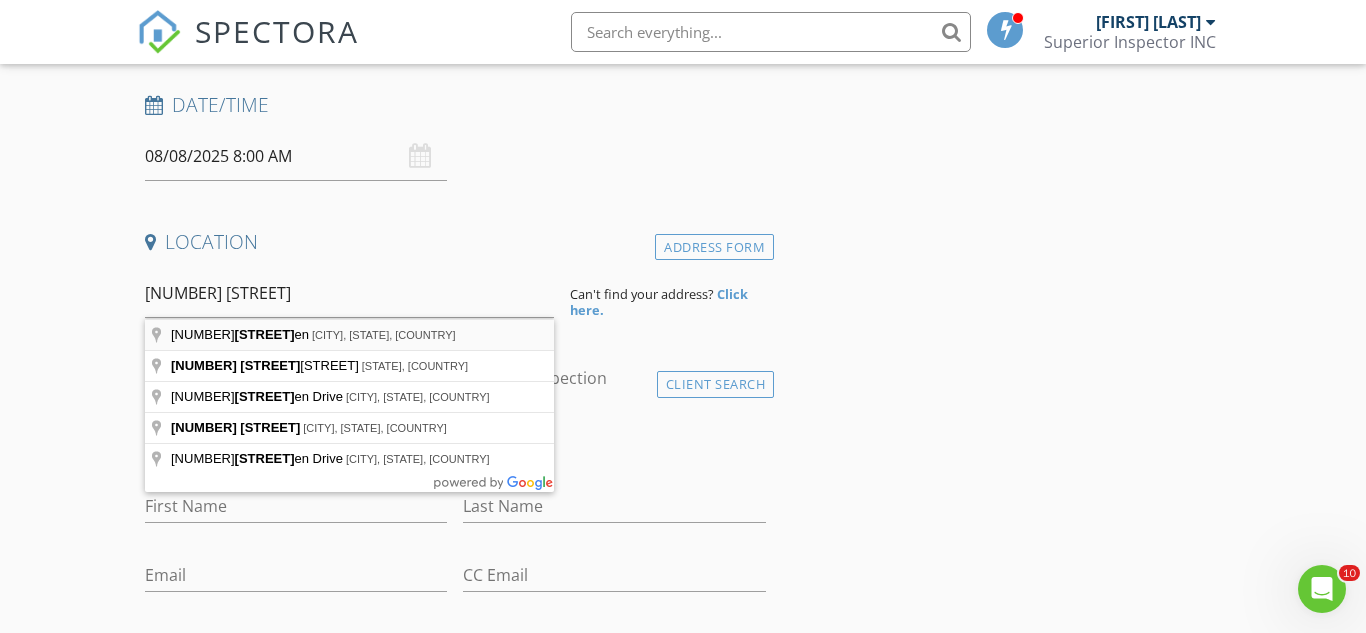 type on "7911 Canyon Wren, San Antonio, TX, USA" 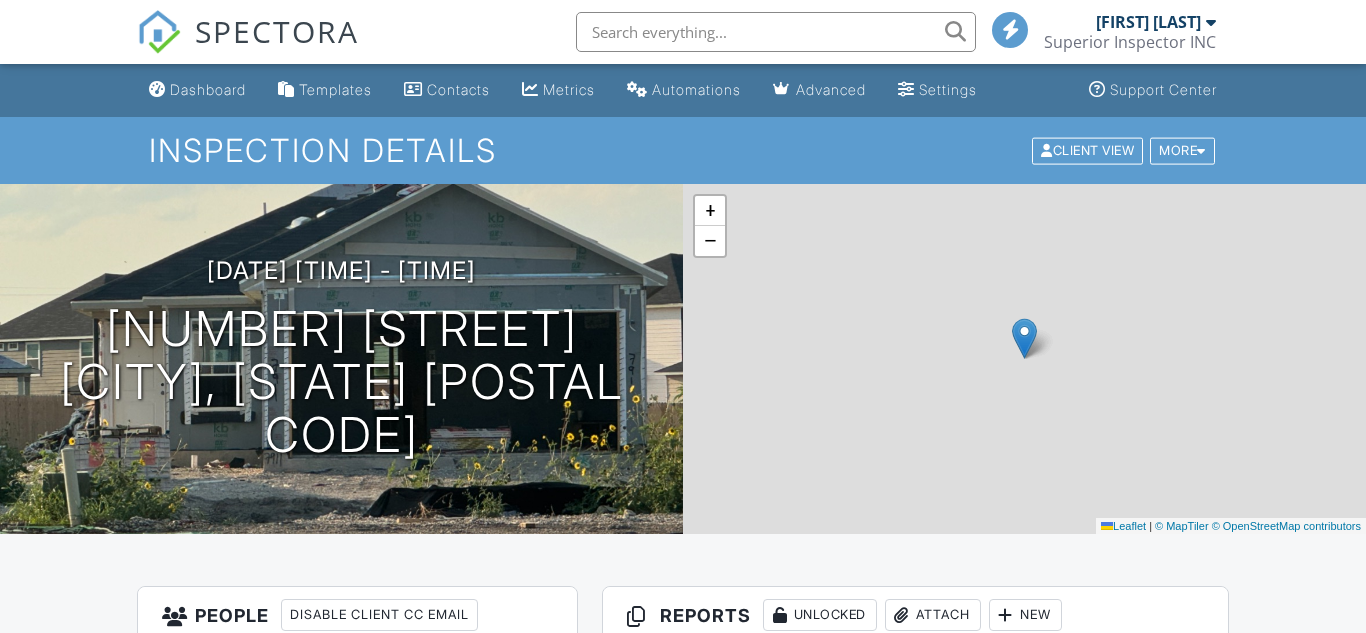 scroll, scrollTop: 0, scrollLeft: 0, axis: both 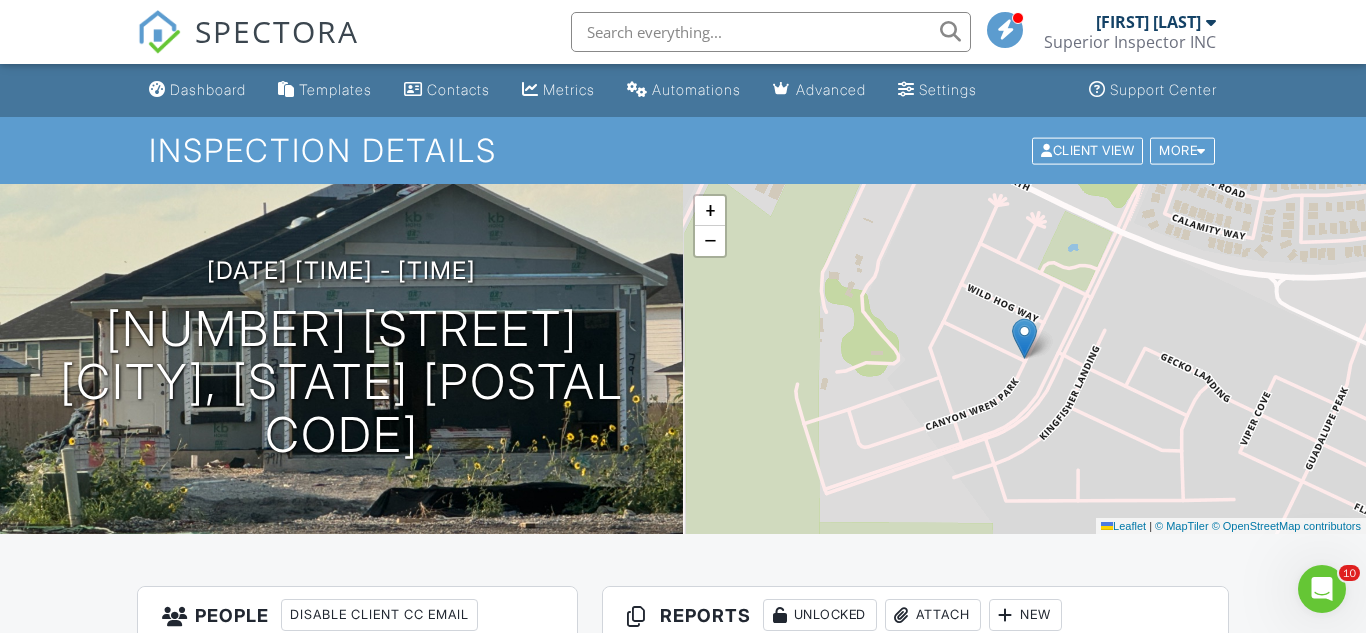click at bounding box center [771, 32] 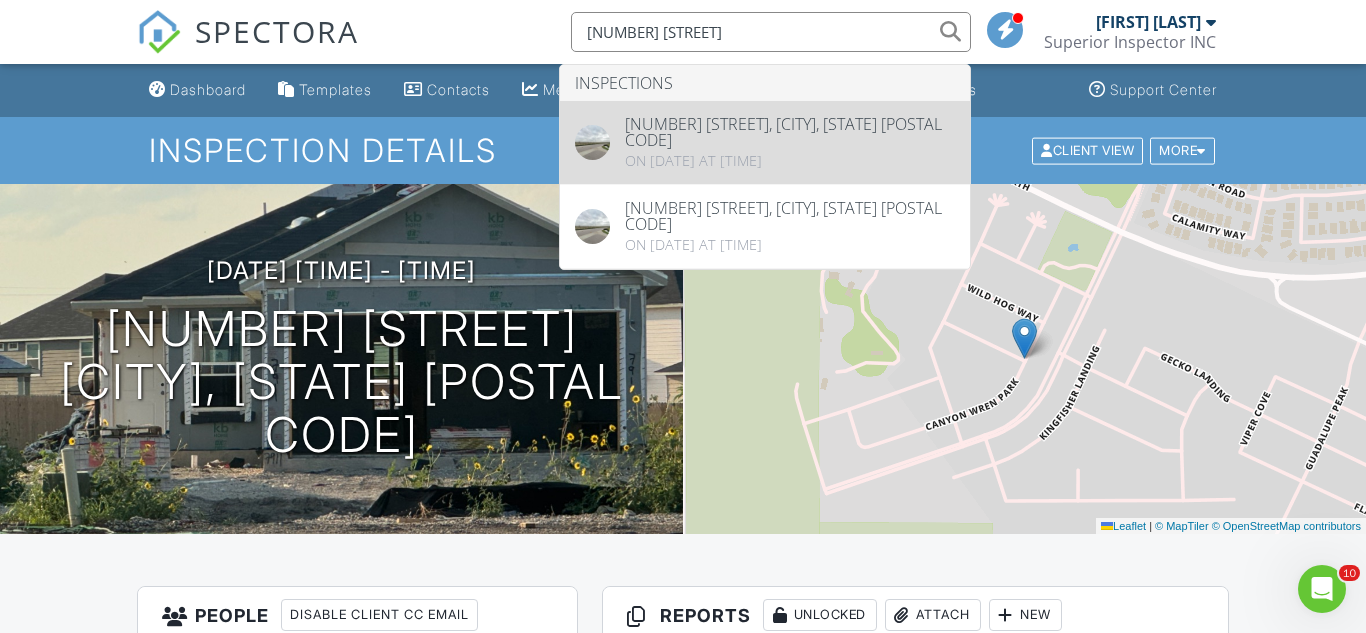 type on "[NUMBER] [STREET]" 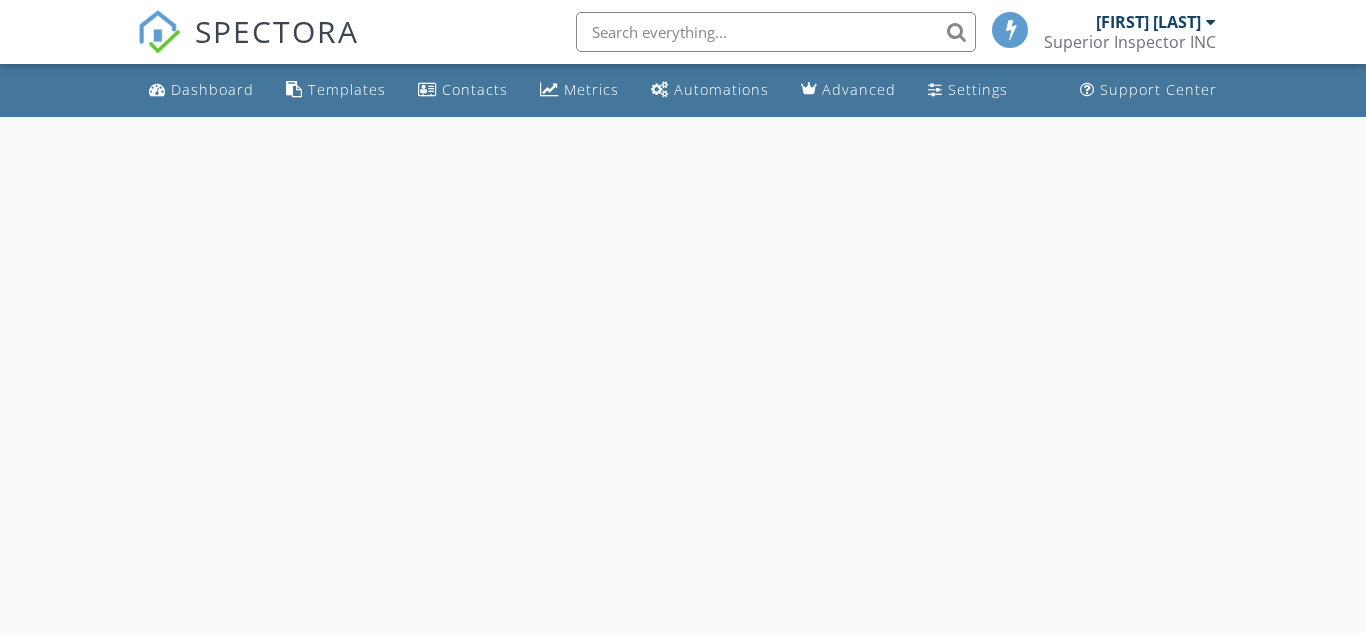 scroll, scrollTop: 117, scrollLeft: 0, axis: vertical 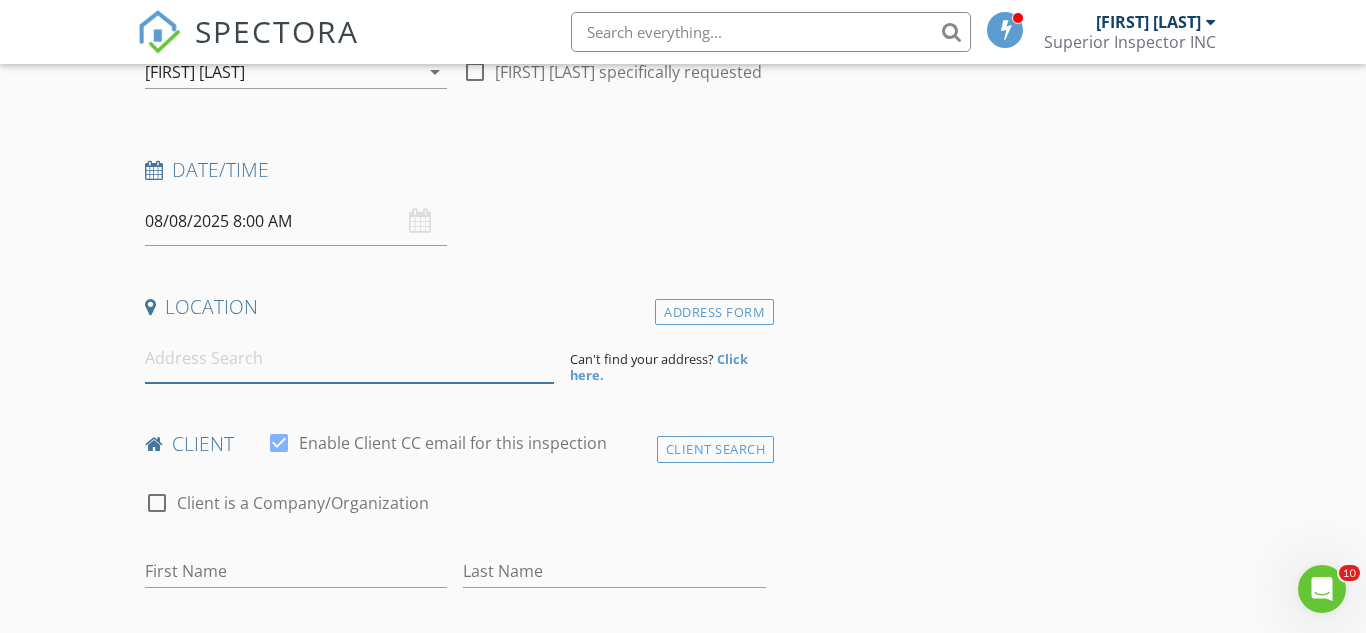 click at bounding box center [349, 358] 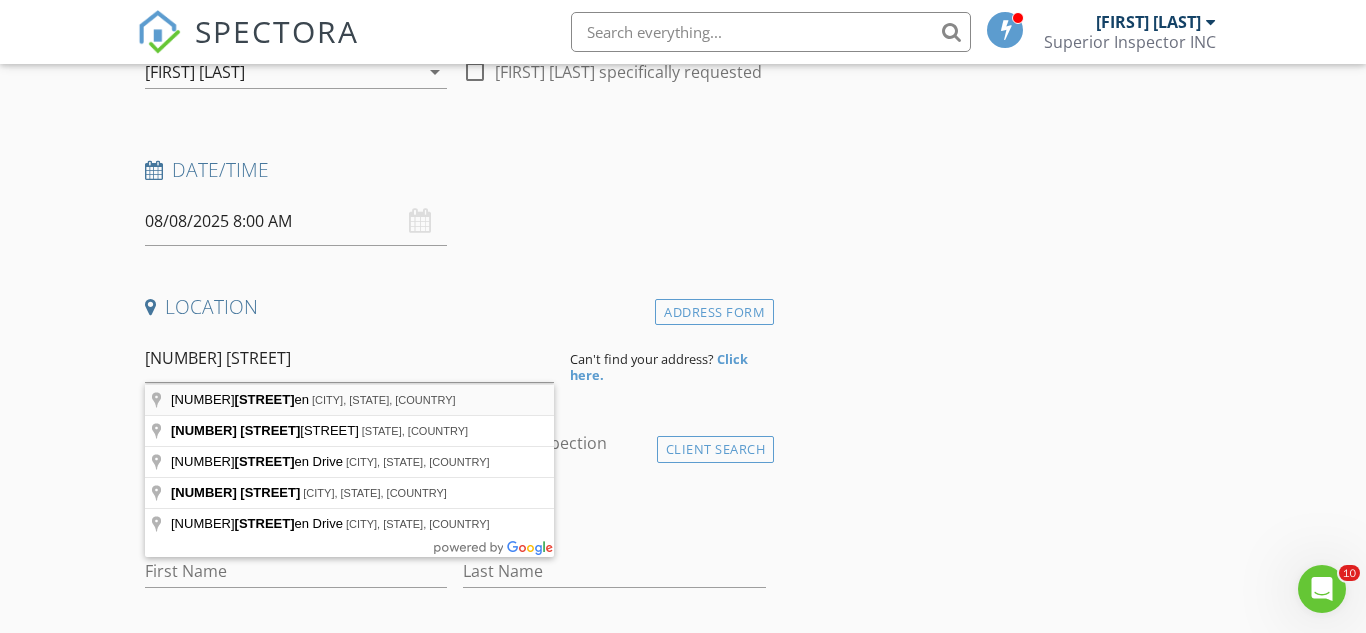 type on "7911 Canyon Wren, San Antonio, TX, USA" 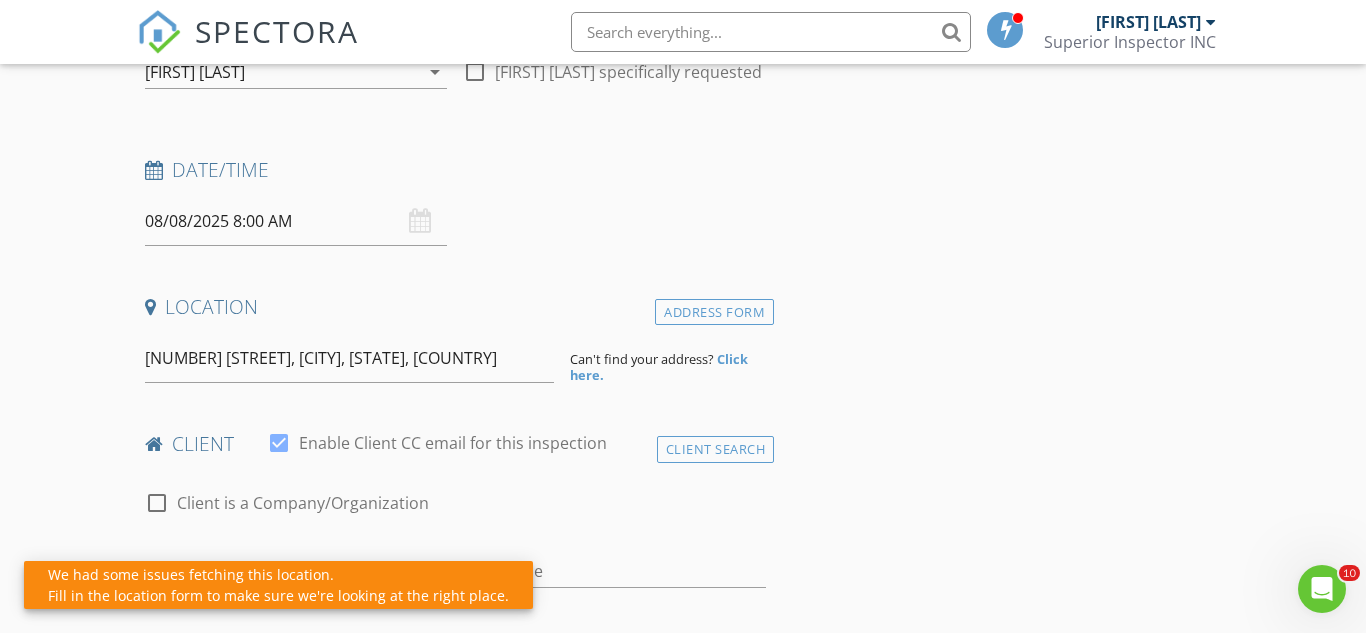 click on "08/08/2025 8:00 AM" at bounding box center (296, 221) 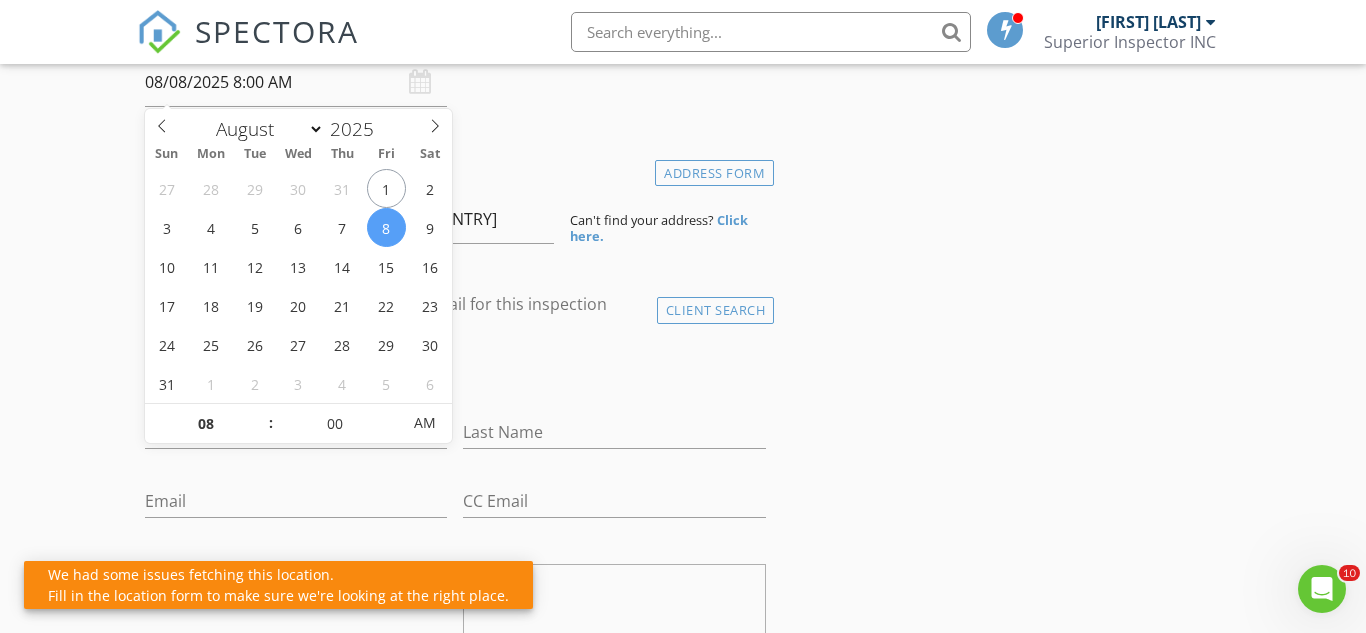 scroll, scrollTop: 390, scrollLeft: 0, axis: vertical 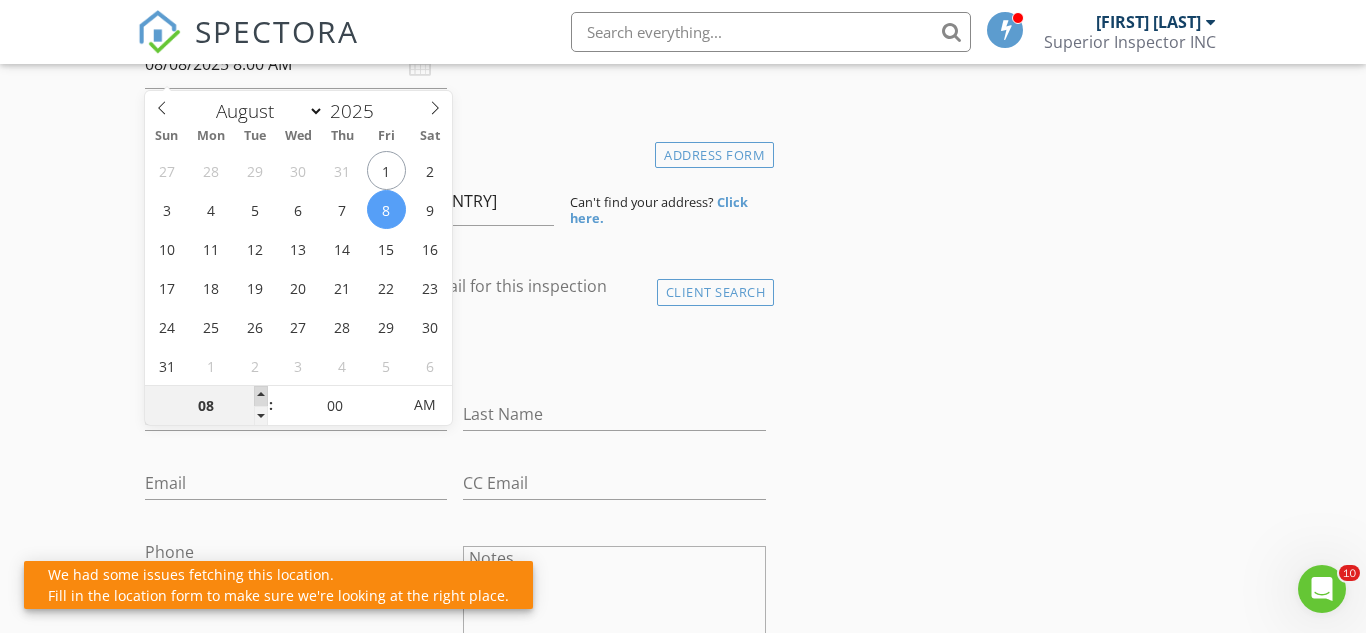 type on "09" 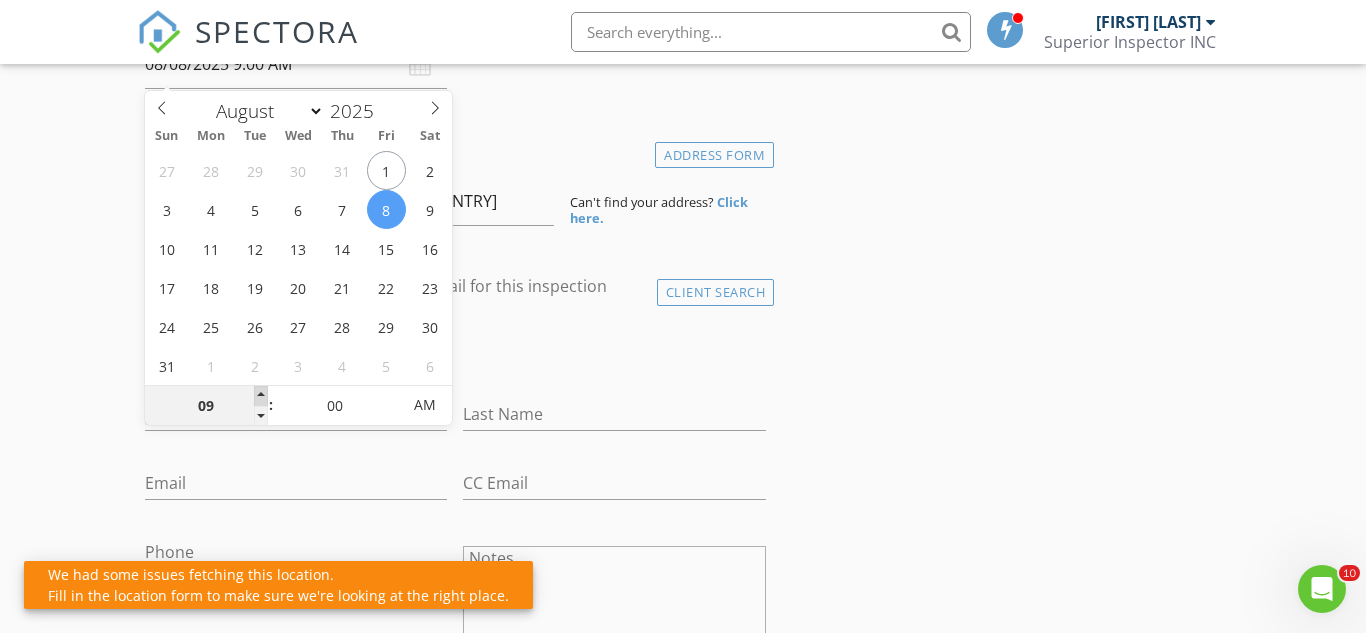 click at bounding box center [261, 396] 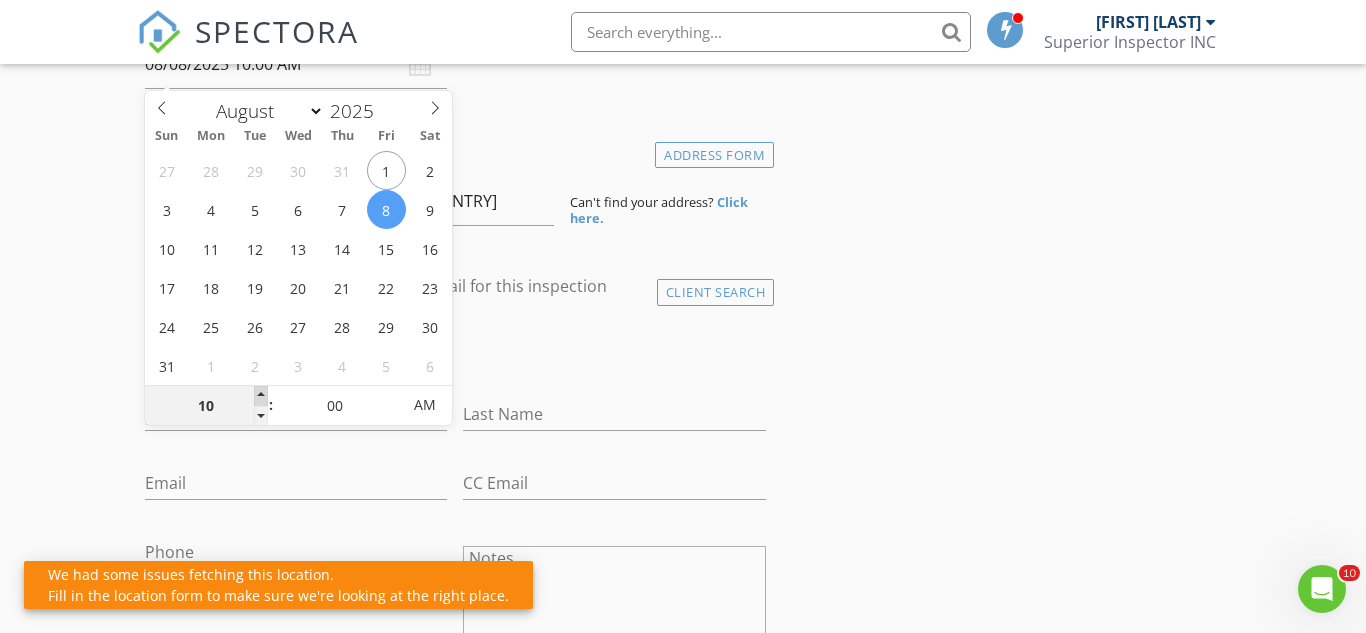 click at bounding box center [261, 396] 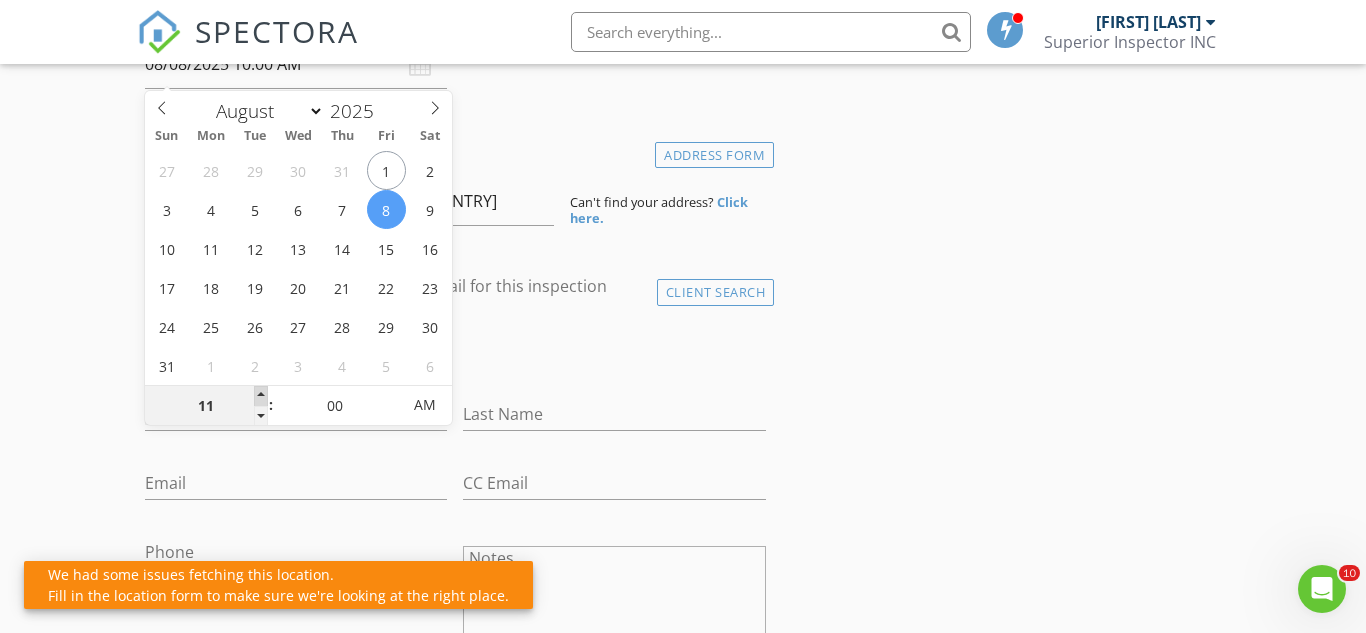 type on "08/08/2025 11:00 AM" 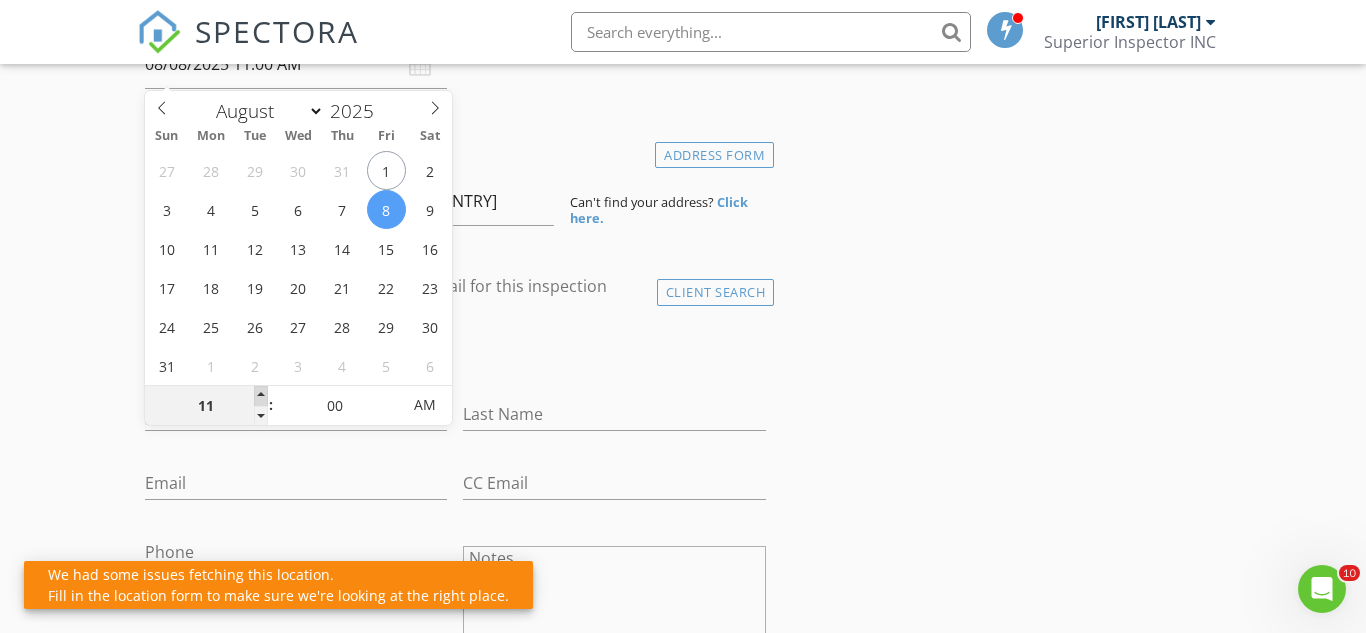 click at bounding box center [261, 396] 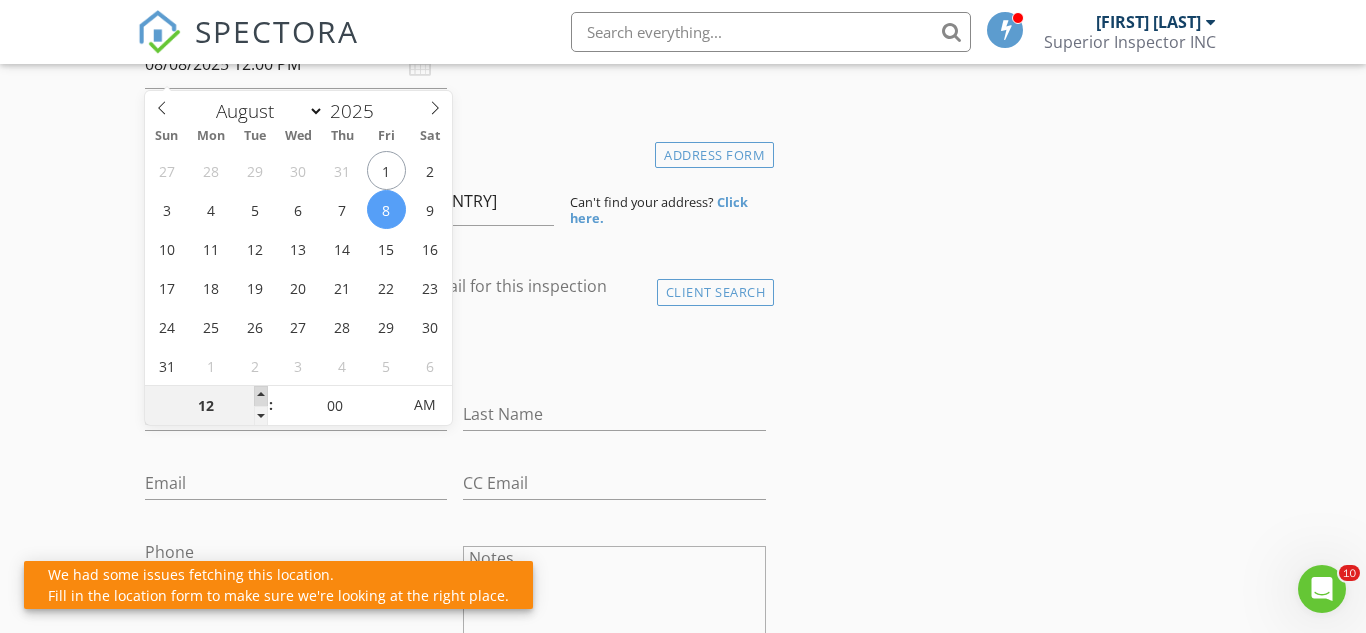 click at bounding box center (261, 396) 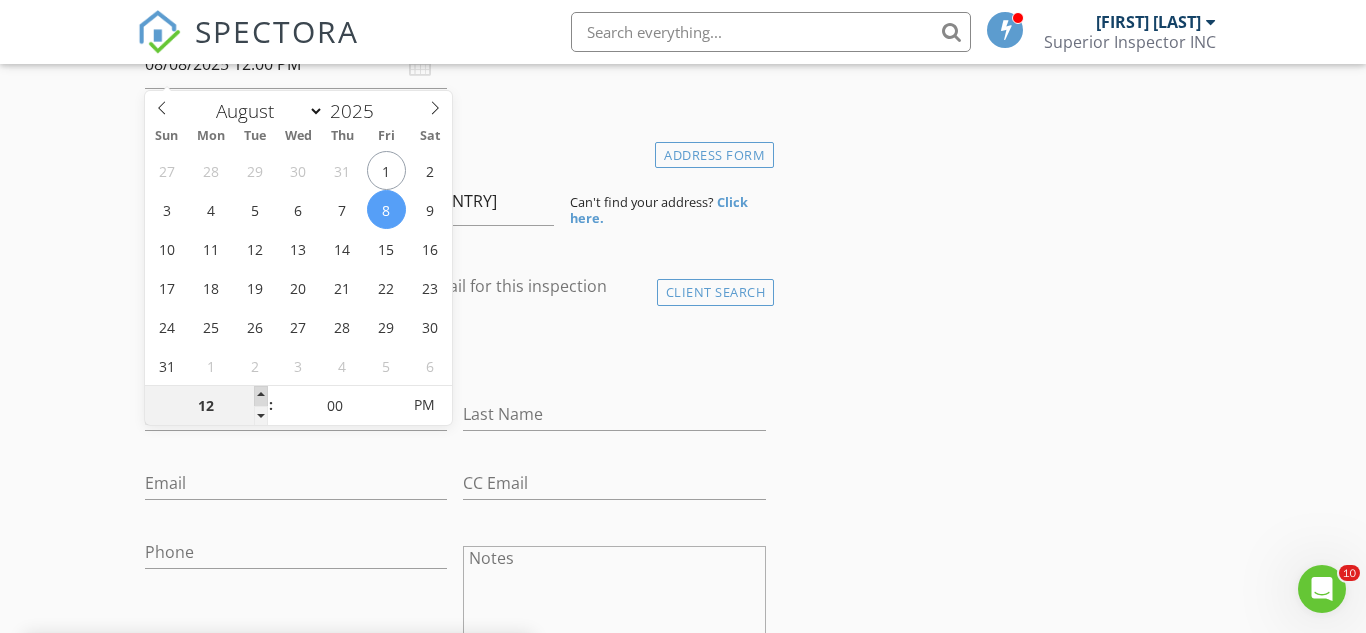 type on "01" 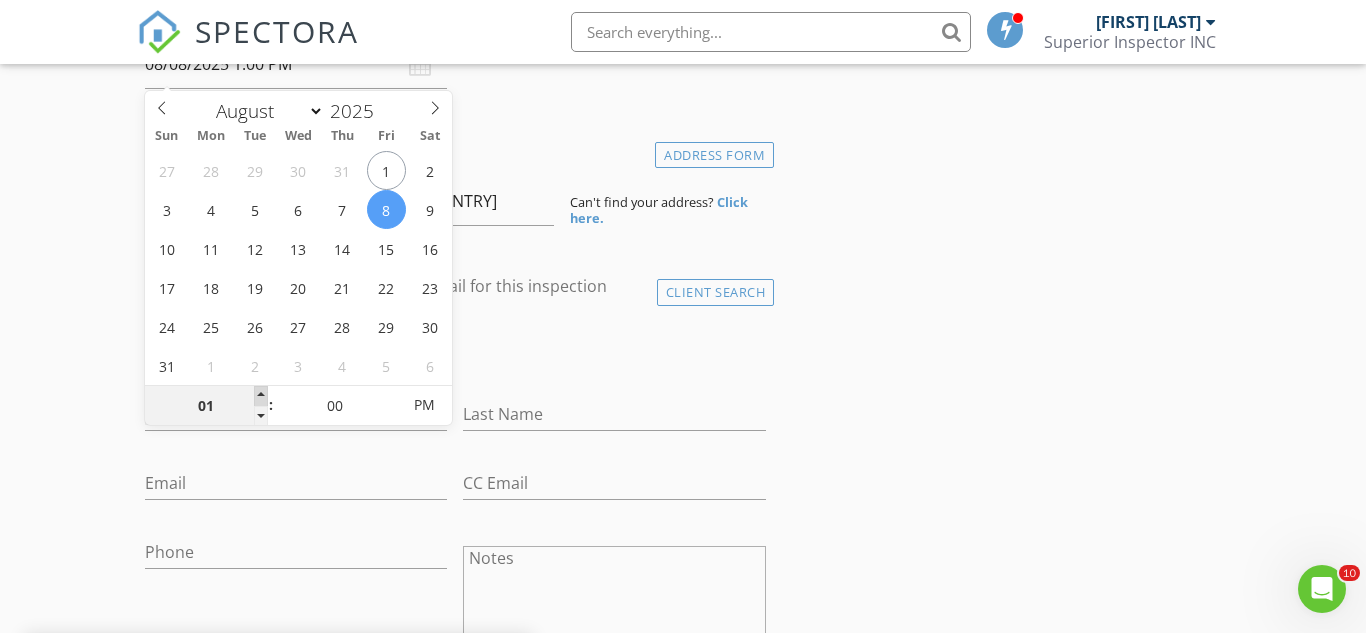 click at bounding box center [261, 396] 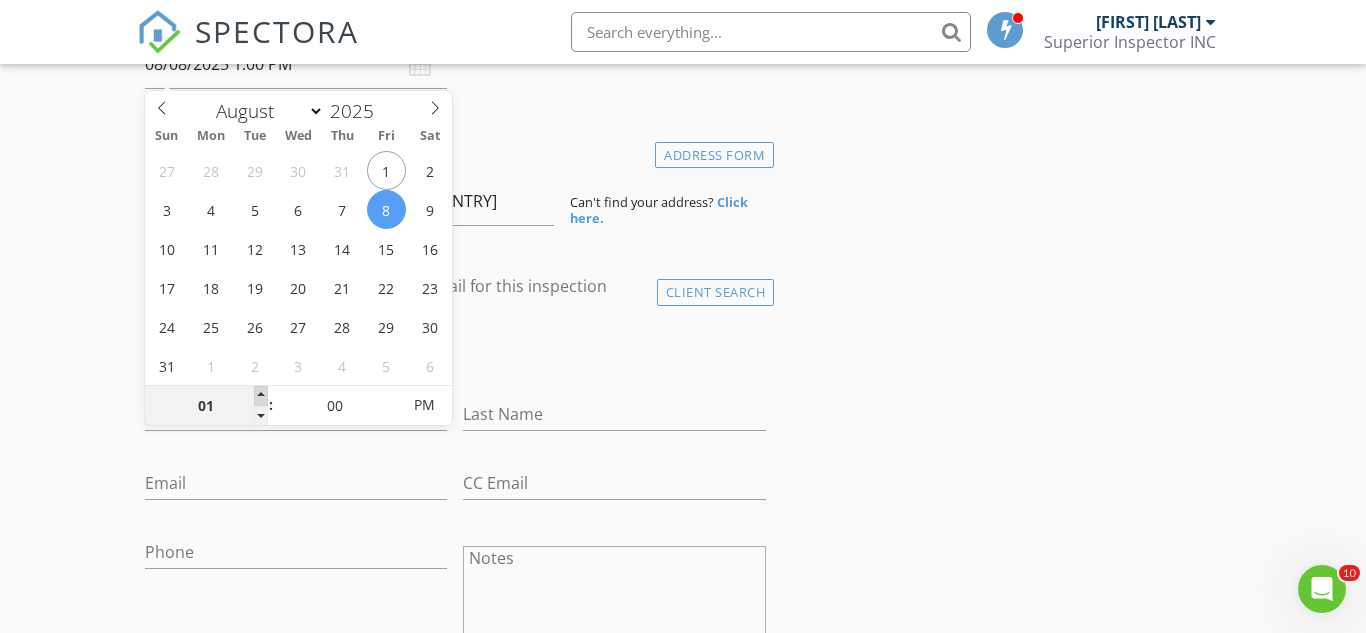 type on "02" 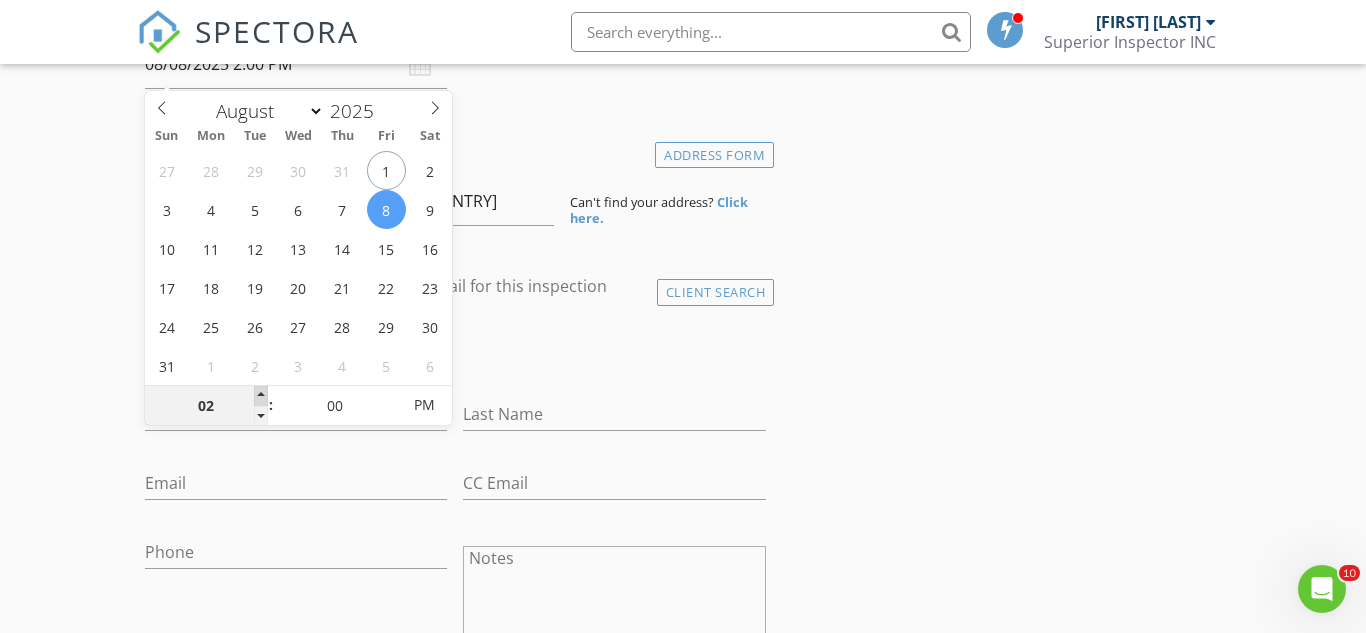 click at bounding box center (261, 396) 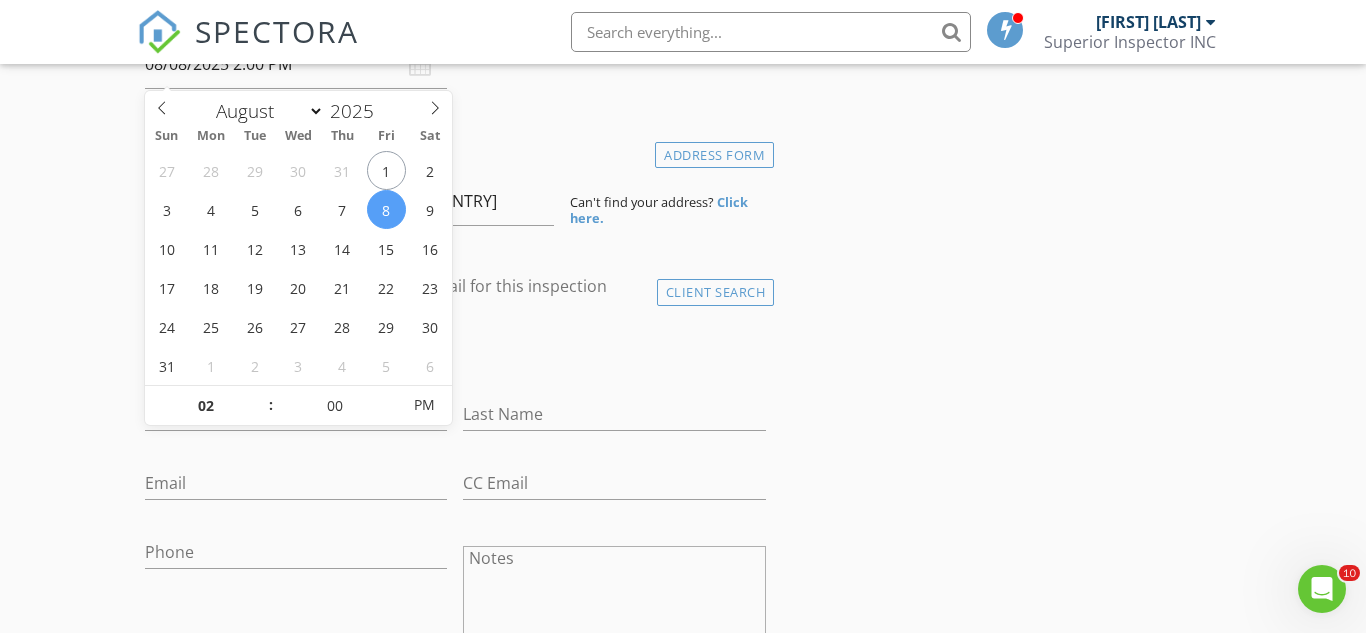 click on "New Inspection
Click here to use the New Order Form
INSPECTOR(S)
check_box   Ryan Mercado   PRIMARY   Ryan Mercado arrow_drop_down   check_box_outline_blank Ryan Mercado specifically requested
Date/Time
08/08/2025 2:00 PM
Location
Address Form   7911 Canyon Wren, San Antonio, TX, USA     Can't find your address?   Click here.
client
check_box Enable Client CC email for this inspection   Client Search     check_box_outline_blank Client is a Company/Organization     First Name   Last Name   Email   CC Email   Phone           Notes   Private Notes
ADD ADDITIONAL client
SERVICES
check_box_outline_blank   Pre Foundation Pour Inspection   check_box_outline_blank   Well/Septic Inspection    check_box_outline_blank   Air Quality Survey   check_box_outline_blank" at bounding box center (683, 1243) 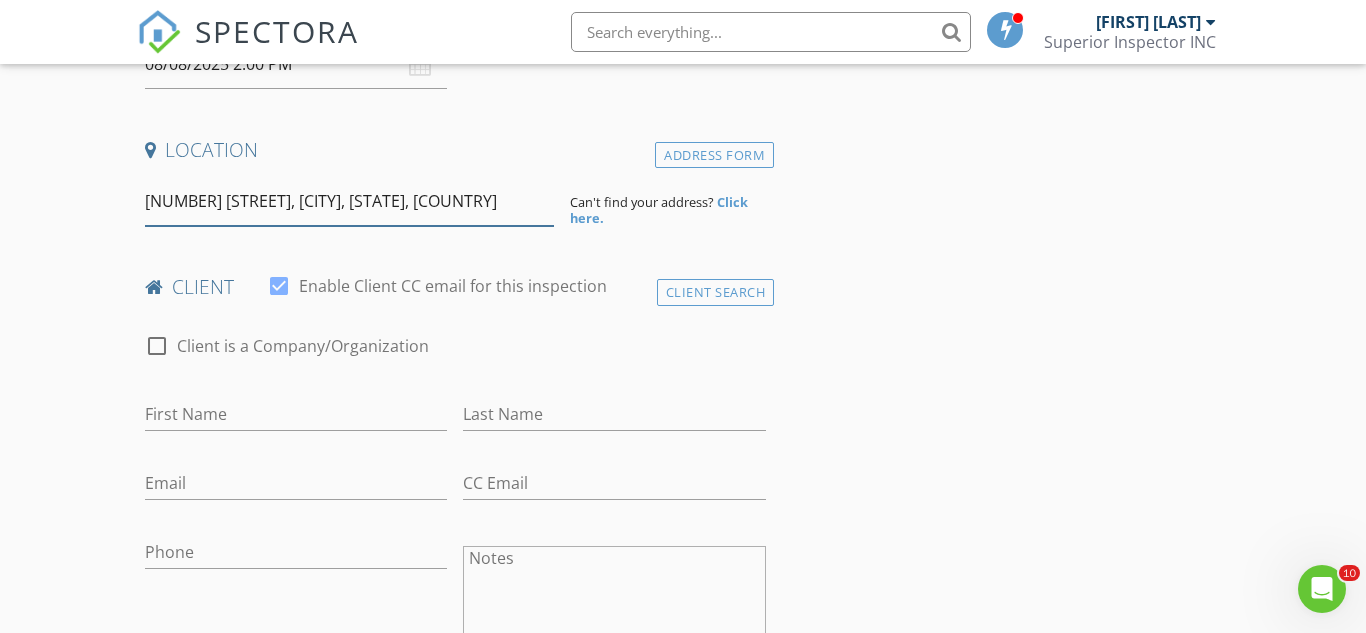 click on "7911 Canyon Wren, San Antonio, TX, USA" at bounding box center (349, 201) 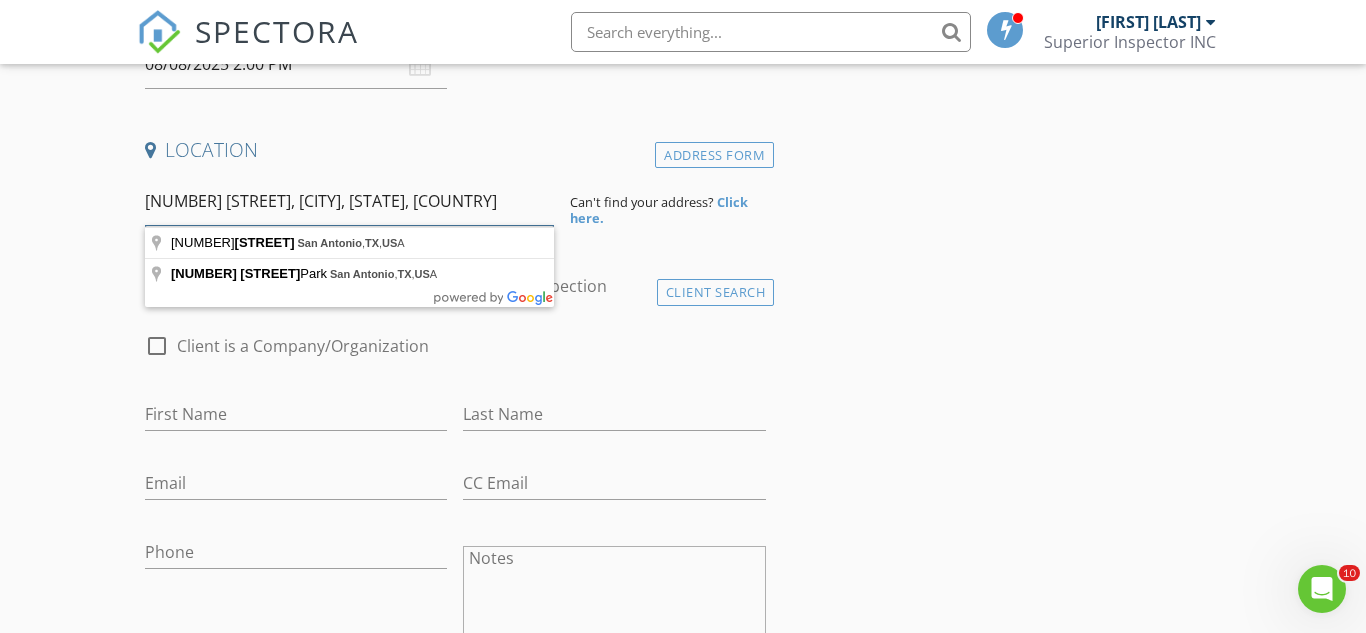 type on "7911 Canyon Wren, San Antonio, TX, USA" 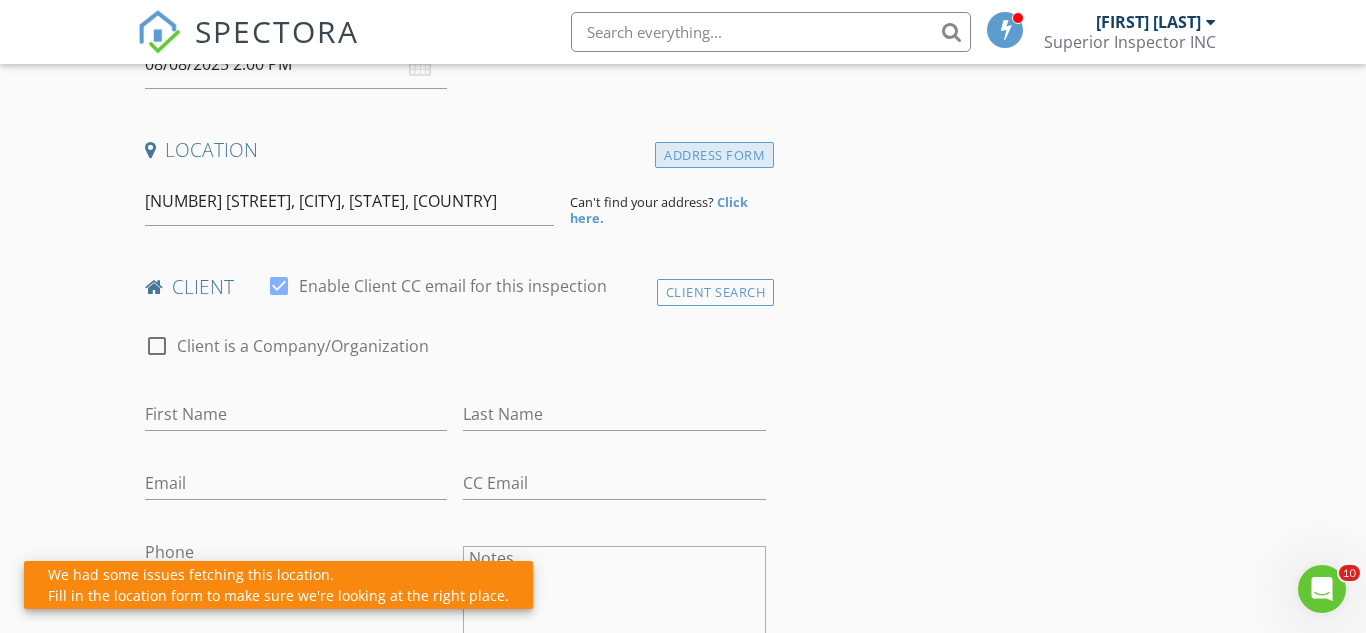 click on "Address Form" at bounding box center (714, 155) 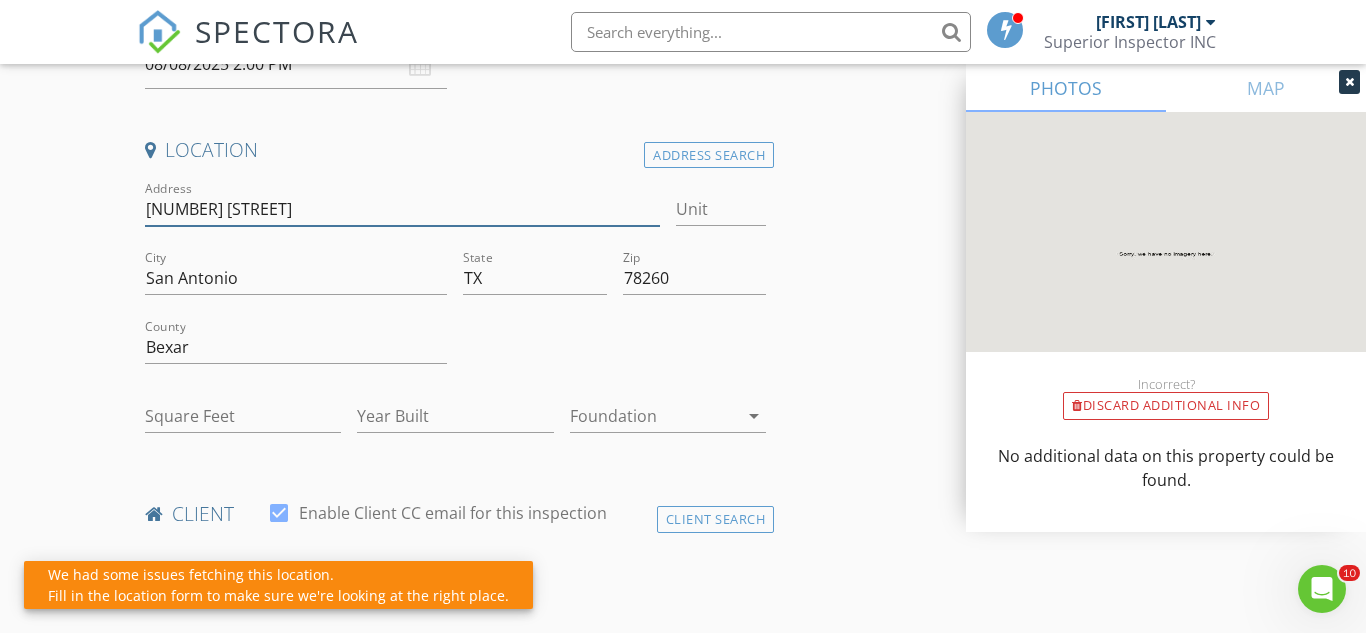 click on "7911 Canyon wr" at bounding box center [402, 209] 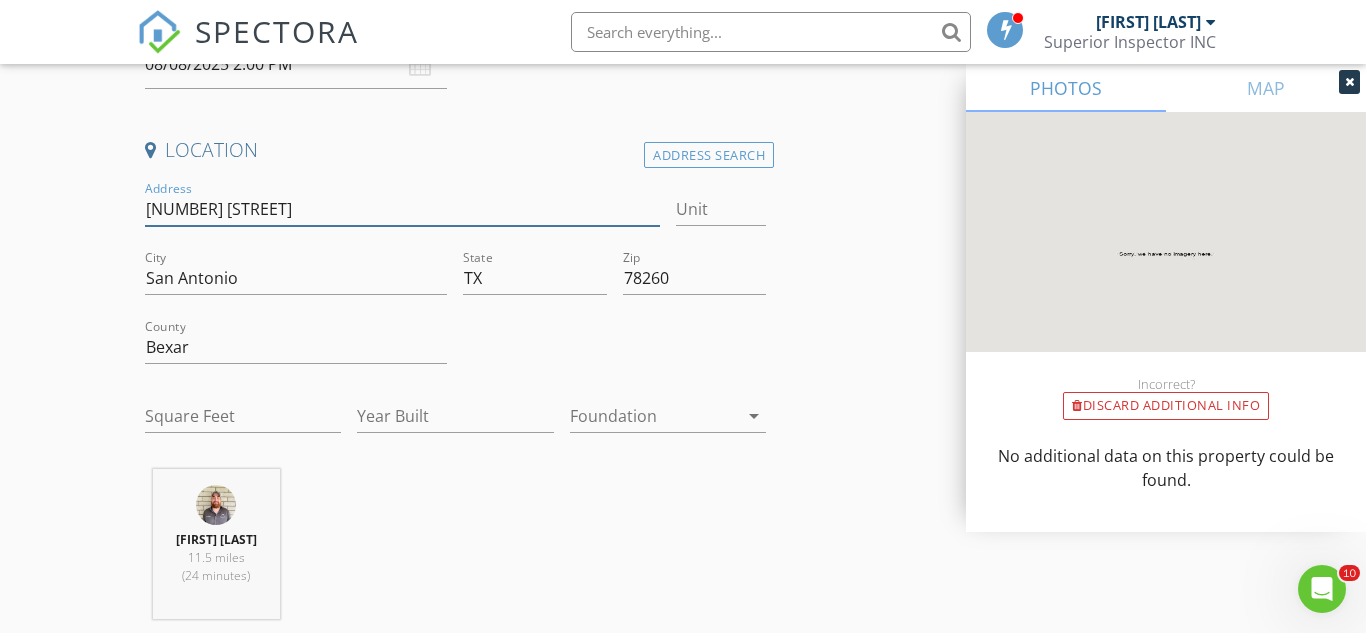 type on "7911 Canyon Wren" 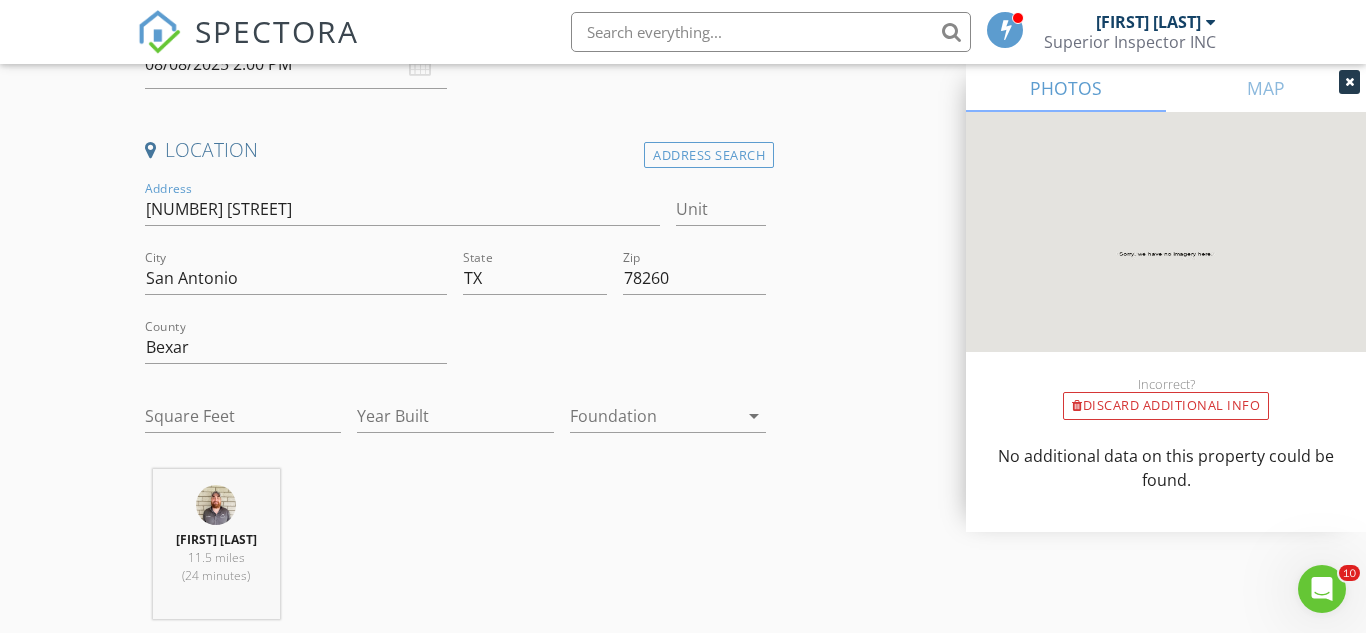 click on "New Inspection
Click here to use the New Order Form
INSPECTOR(S)
check_box   Ryan Mercado   PRIMARY   Ryan Mercado arrow_drop_down   check_box_outline_blank Ryan Mercado specifically requested
Date/Time
08/08/2025 2:00 PM
Location
Address Search       Address 7911 Canyon Wren   Unit   City San Antonio   State TX   Zip 78260   County Bexar     Square Feet   Year Built   Foundation arrow_drop_down     Ryan Mercado     11.5 miles     (24 minutes)
client
check_box Enable Client CC email for this inspection   Client Search     check_box_outline_blank Client is a Company/Organization     First Name   Last Name   Email   CC Email   Phone           Notes   Private Notes
ADD ADDITIONAL client
SERVICES
check_box_outline_blank   Pre Foundation Pour Inspection" at bounding box center (683, 1448) 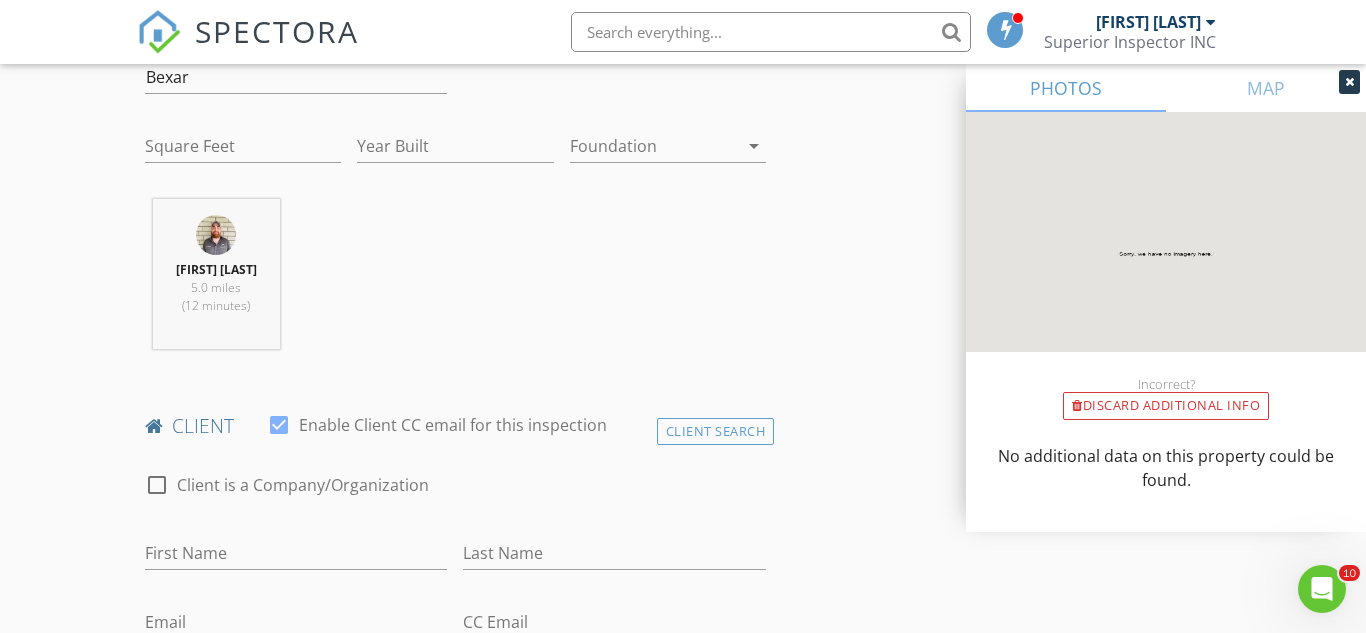 scroll, scrollTop: 798, scrollLeft: 0, axis: vertical 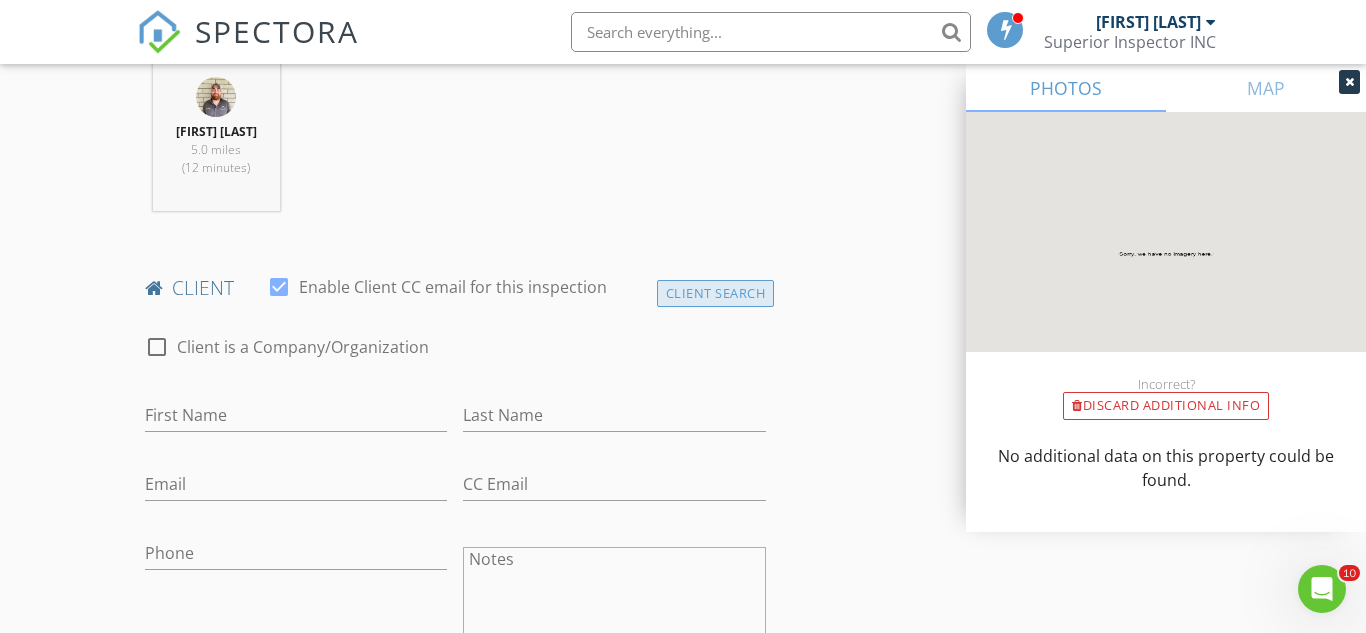 click on "Client Search" at bounding box center [716, 293] 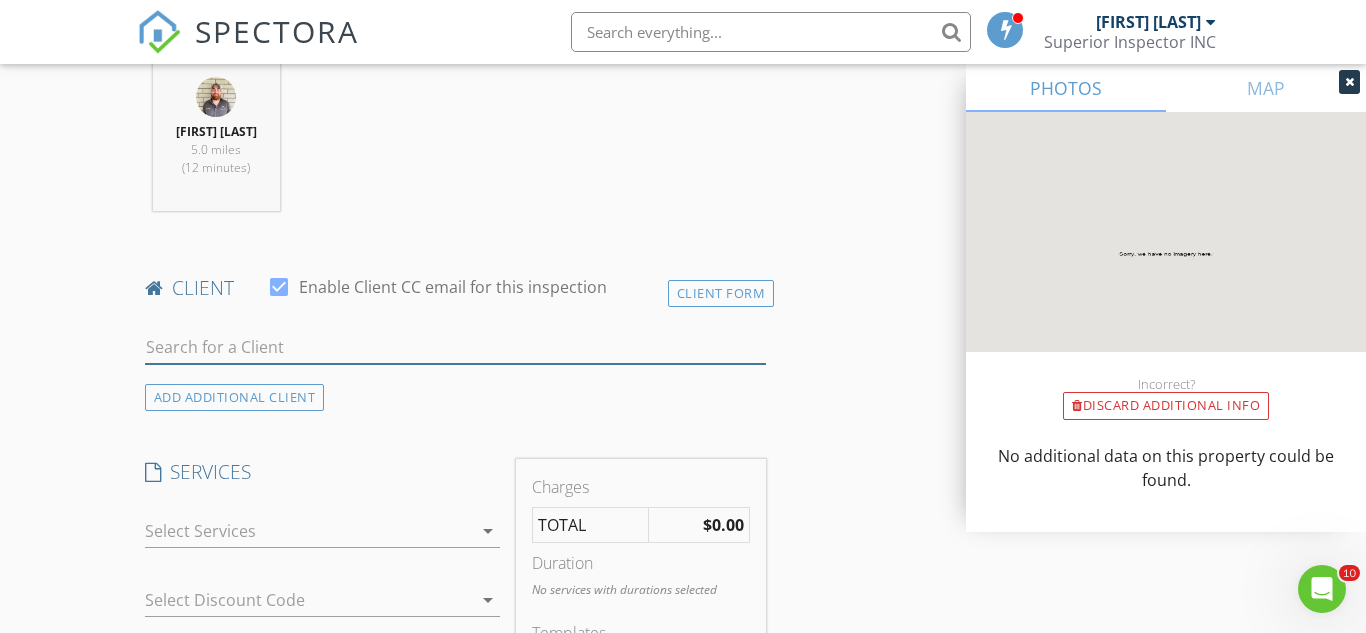 click at bounding box center (455, 347) 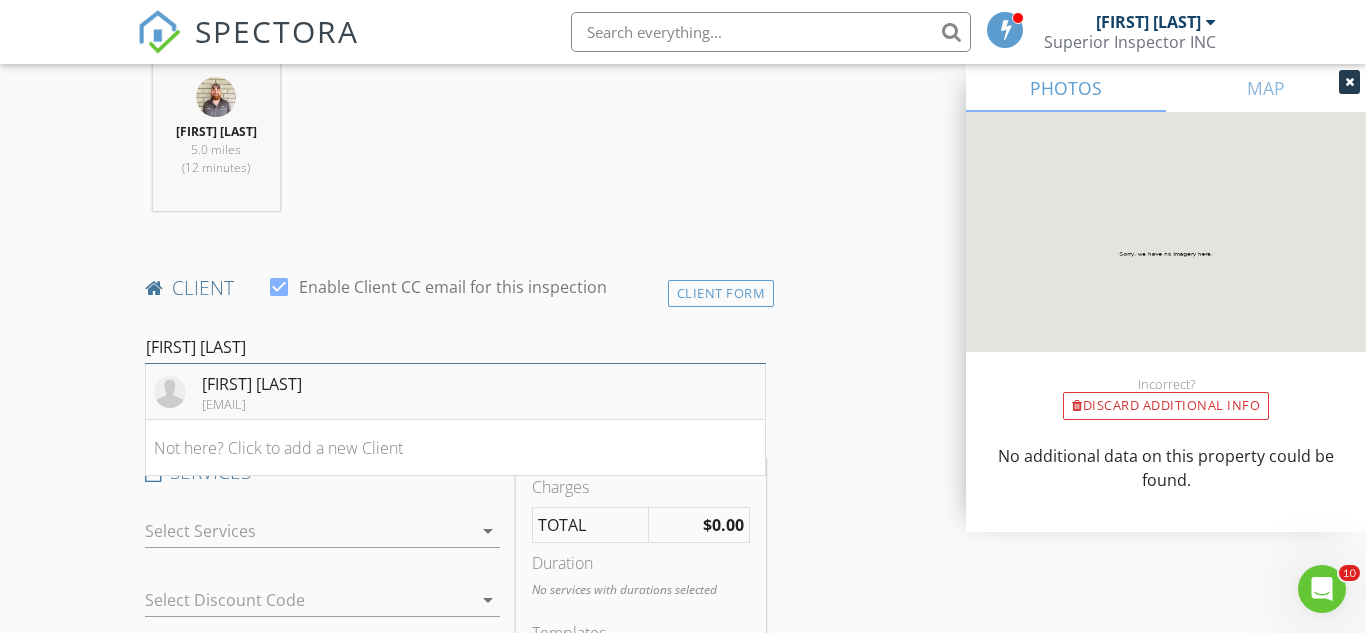 type on "Juan Hern" 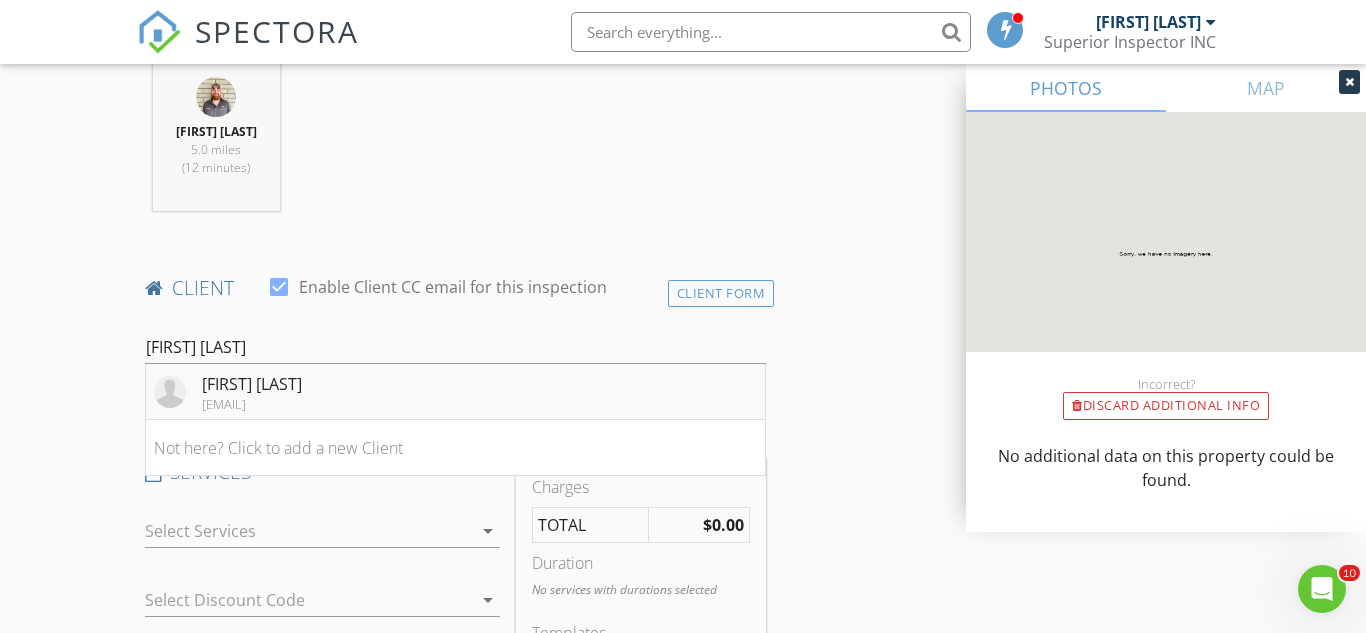 click on "Juan Hernandez
mariajaramillo2963@gmail.com" at bounding box center (455, 392) 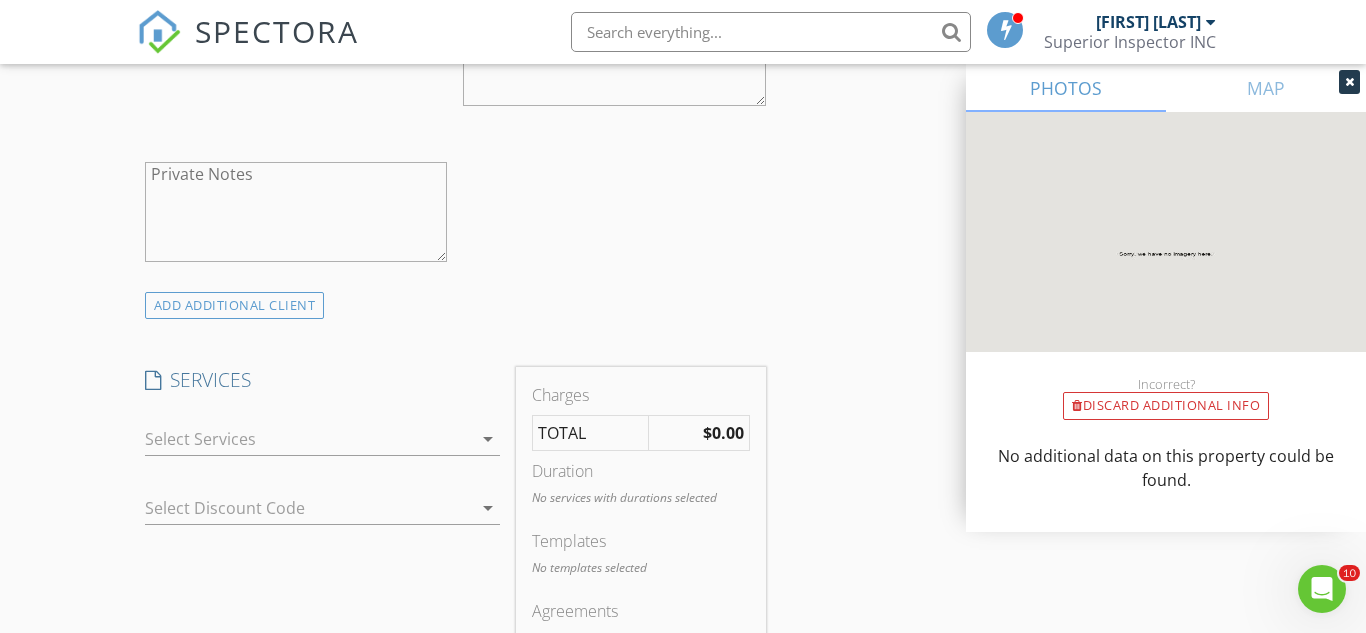 scroll, scrollTop: 1392, scrollLeft: 0, axis: vertical 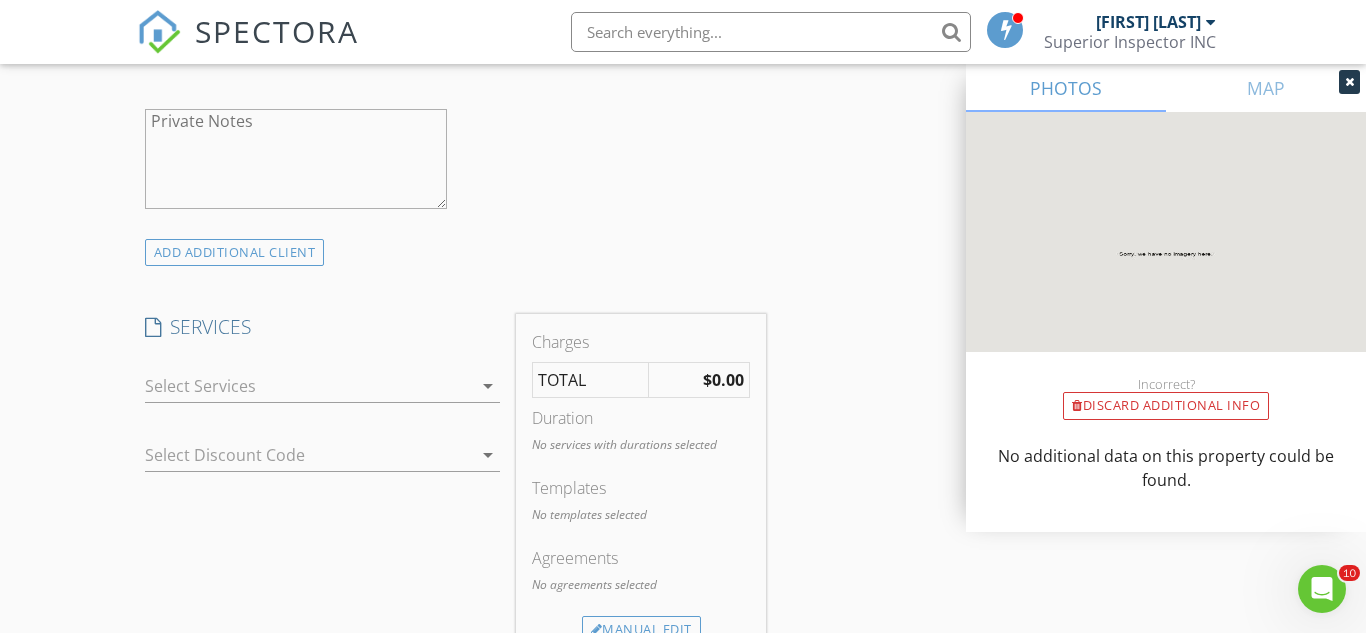 click at bounding box center [309, 386] 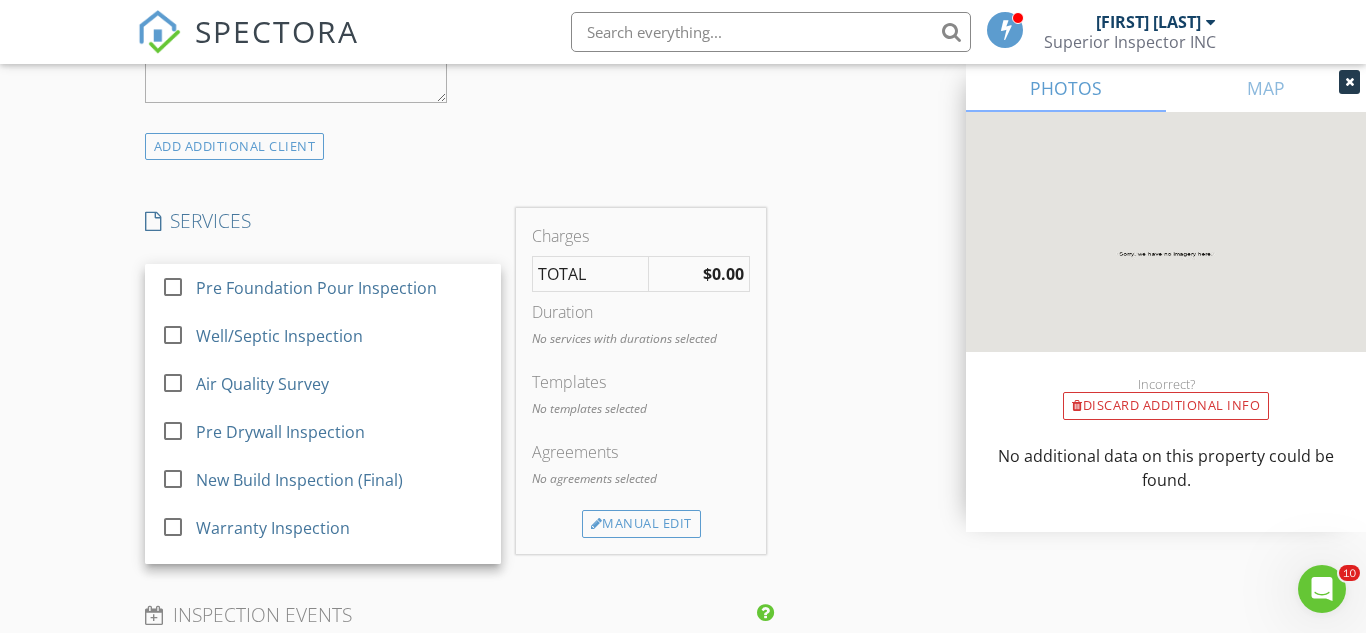 scroll, scrollTop: 1531, scrollLeft: 0, axis: vertical 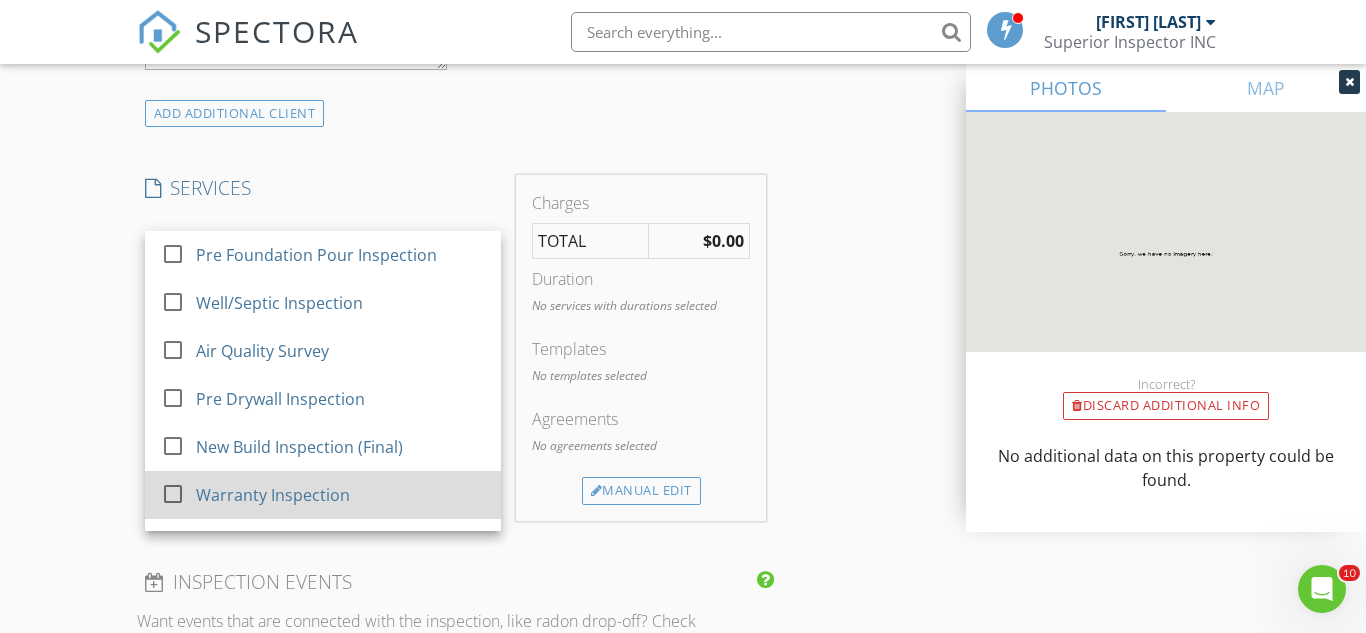click at bounding box center [173, 494] 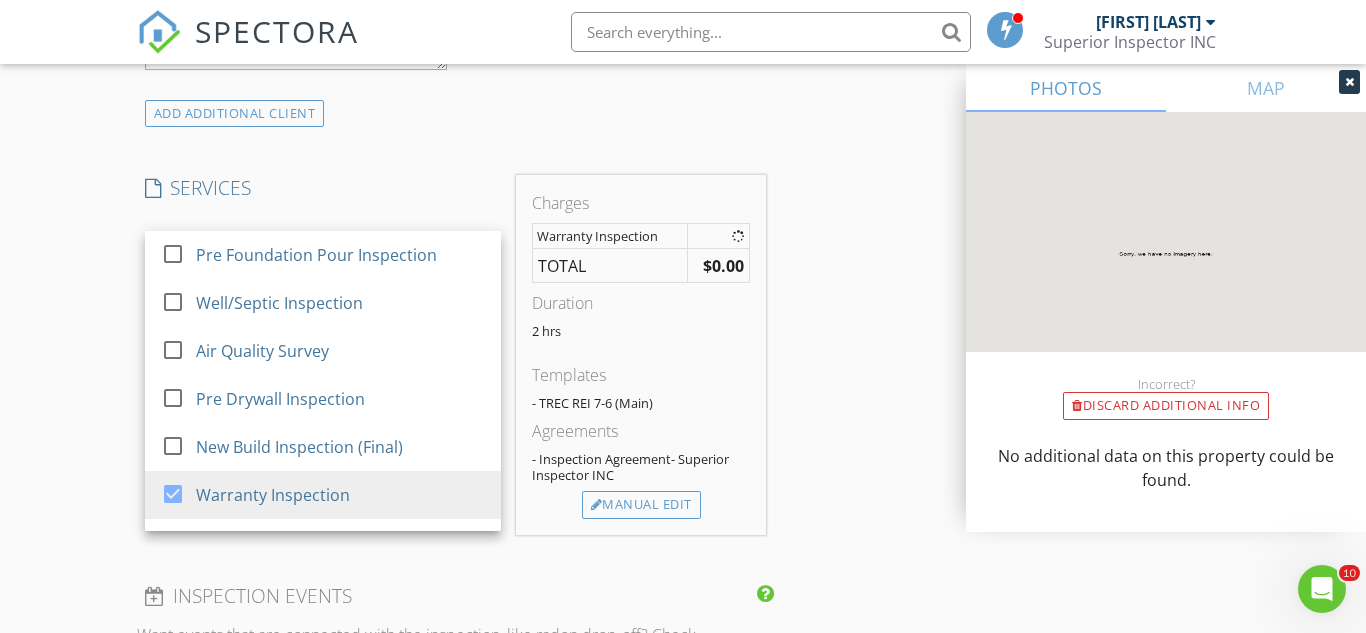 click on "New Inspection
Click here to use the New Order Form
INSPECTOR(S)
check_box   Ryan Mercado   PRIMARY   Ryan Mercado arrow_drop_down   check_box_outline_blank Ryan Mercado specifically requested
Date/Time
08/08/2025 2:00 PM
Location
Address Search       Address 7911 Canyon Wren   Unit   City San Antonio   State TX   Zip 78260   County Bexar     Square Feet   Year Built   Foundation arrow_drop_down     Ryan Mercado     5.0 miles     (12 minutes)
client
check_box Enable Client CC email for this inspection   Client Search     check_box_outline_blank Client is a Company/Organization     First Name Juan   Last Name Hernandez   Email mariajaramillo2963@gmail.com   CC Email   Phone 512-803-3471           Notes   Private Notes
ADD ADDITIONAL client
SERVICES" at bounding box center [683, 314] 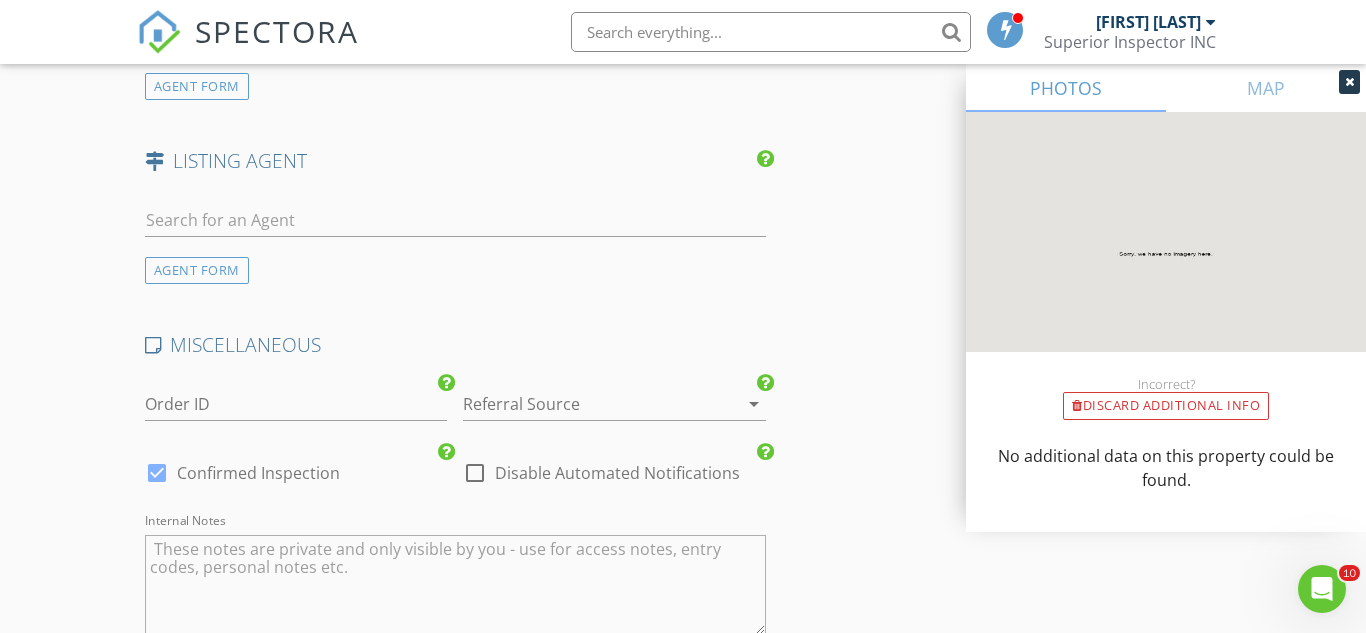 scroll, scrollTop: 2565, scrollLeft: 0, axis: vertical 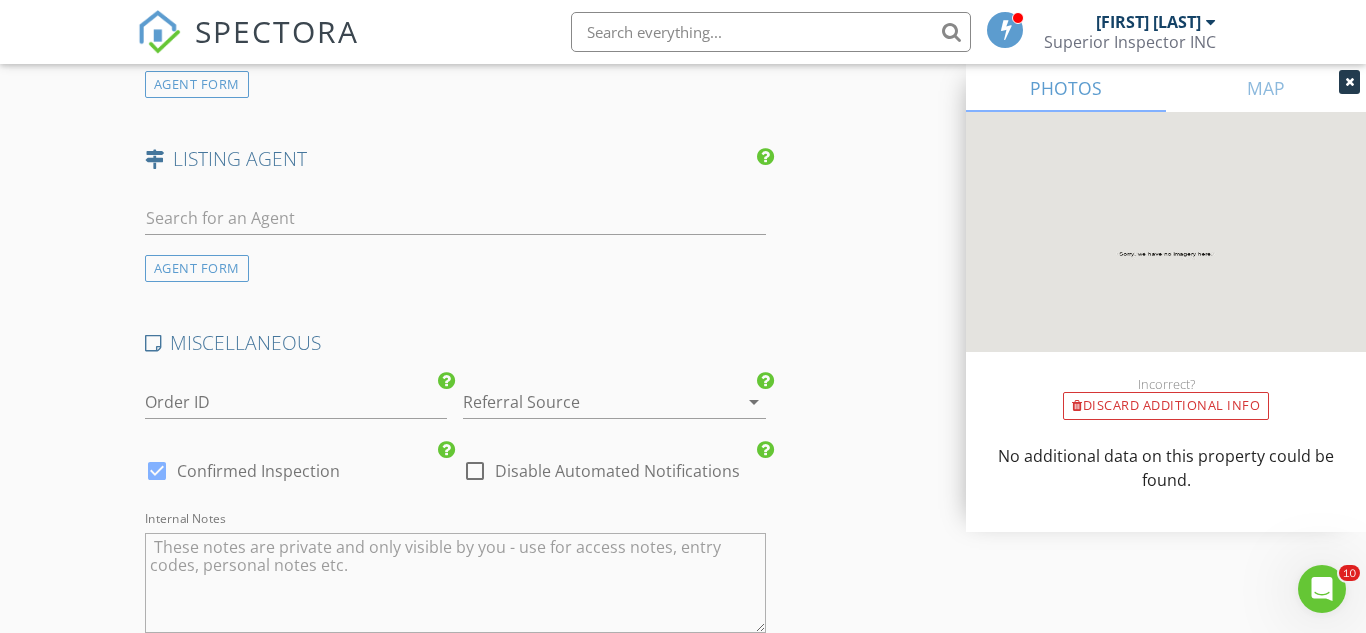 click at bounding box center (586, 402) 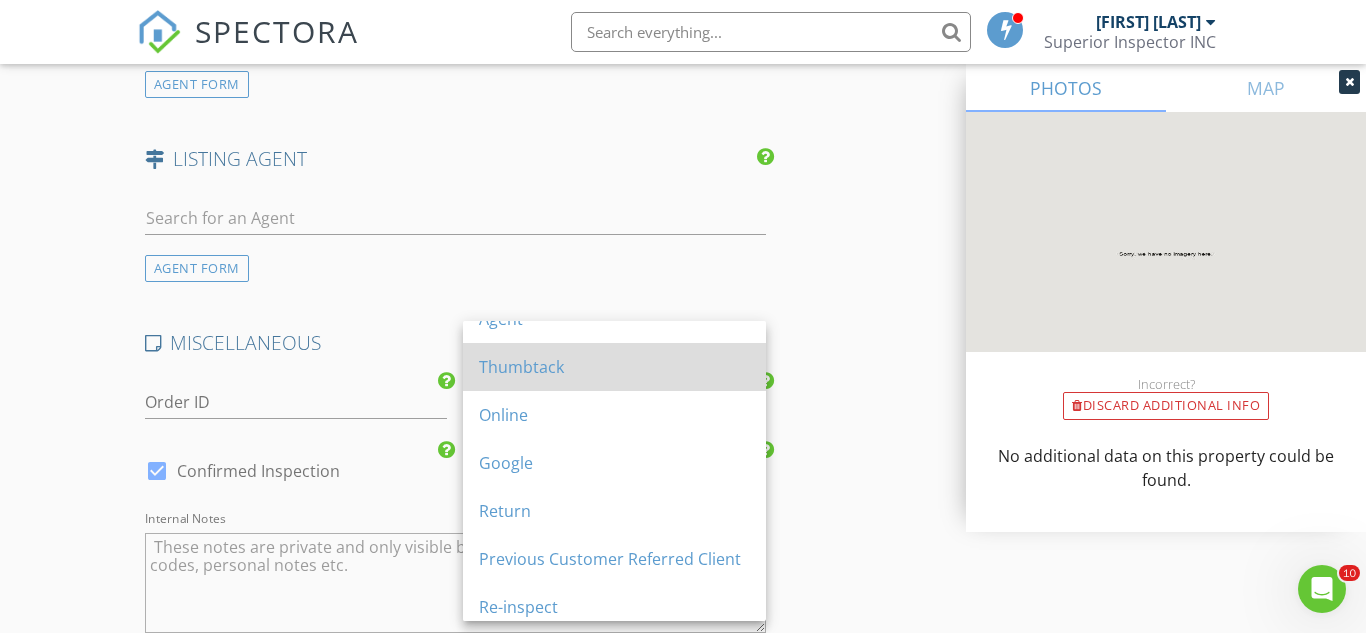 scroll, scrollTop: 82, scrollLeft: 0, axis: vertical 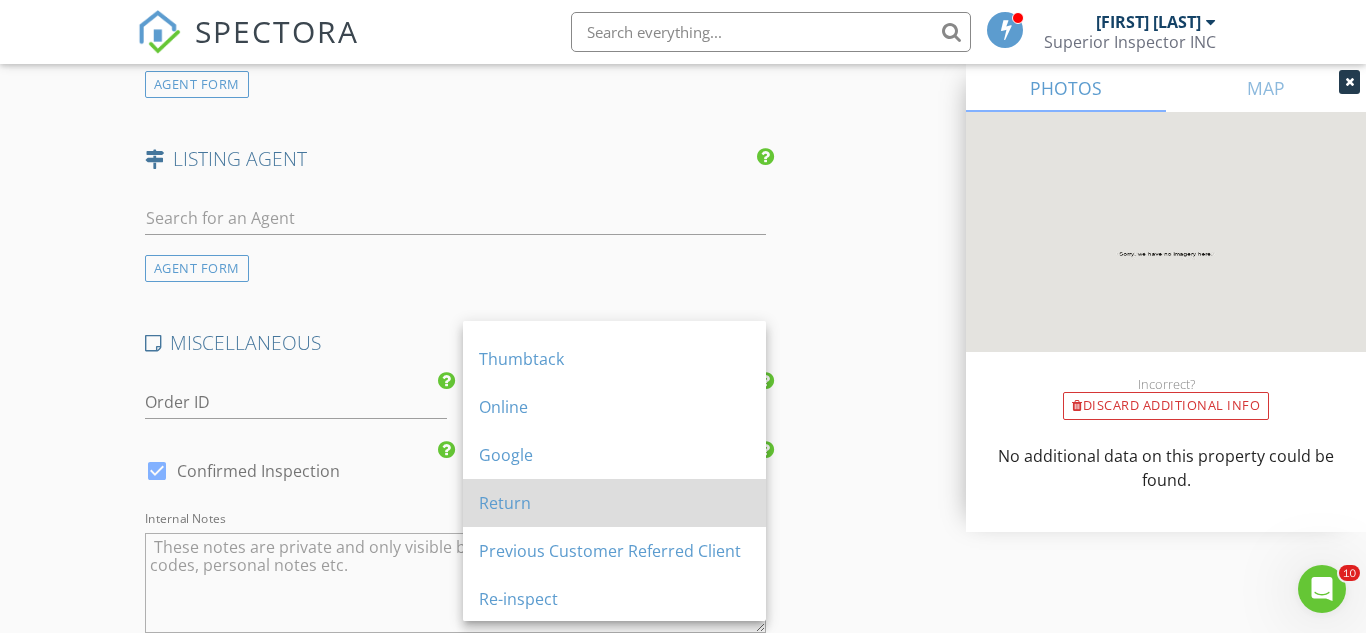 click on "Return" at bounding box center (614, 503) 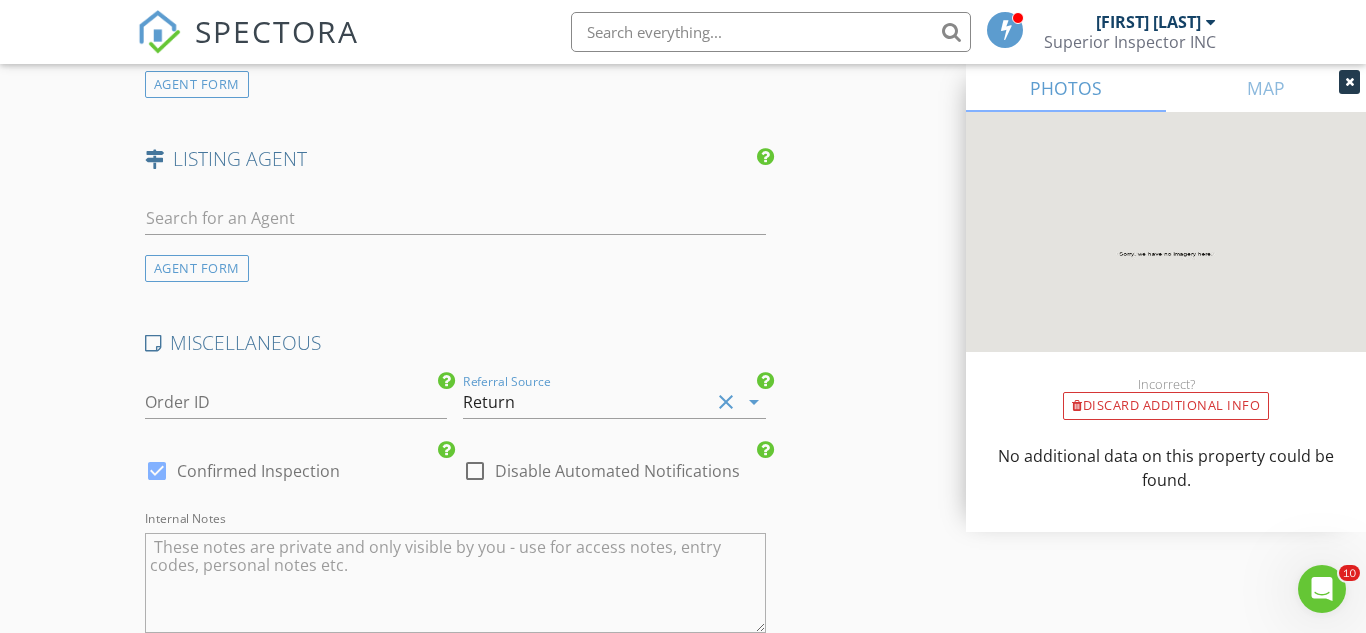 scroll, scrollTop: 2956, scrollLeft: 0, axis: vertical 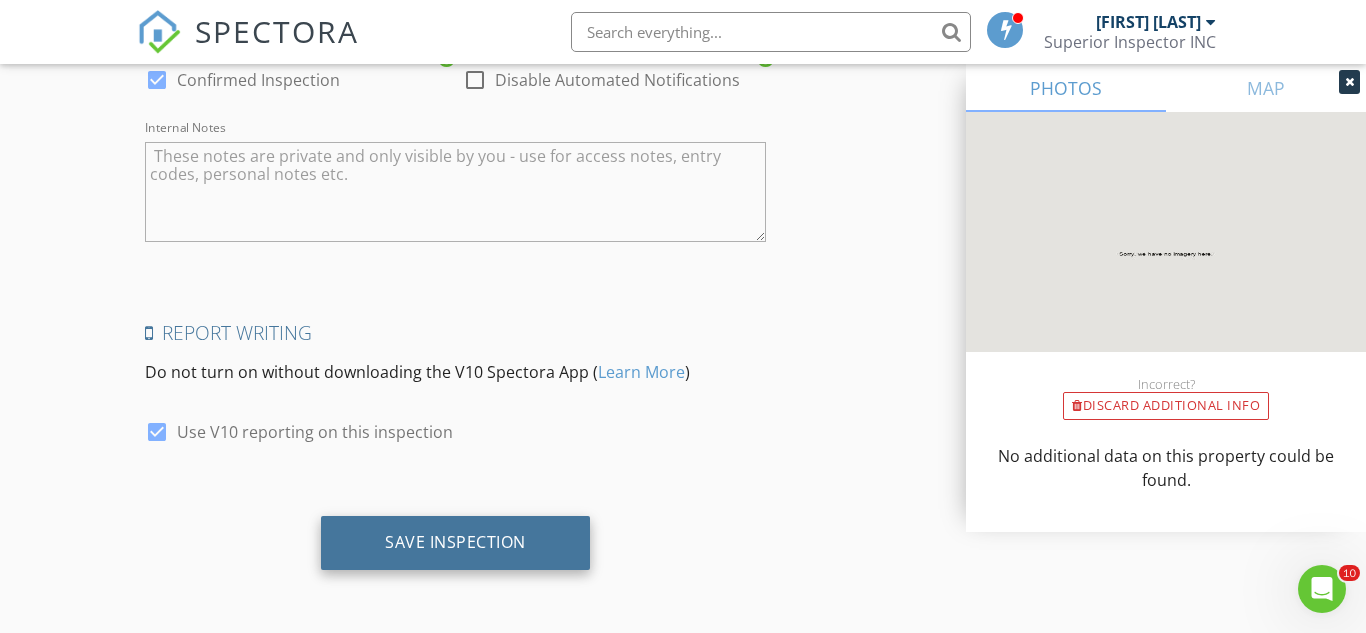 click on "Save Inspection" at bounding box center [455, 543] 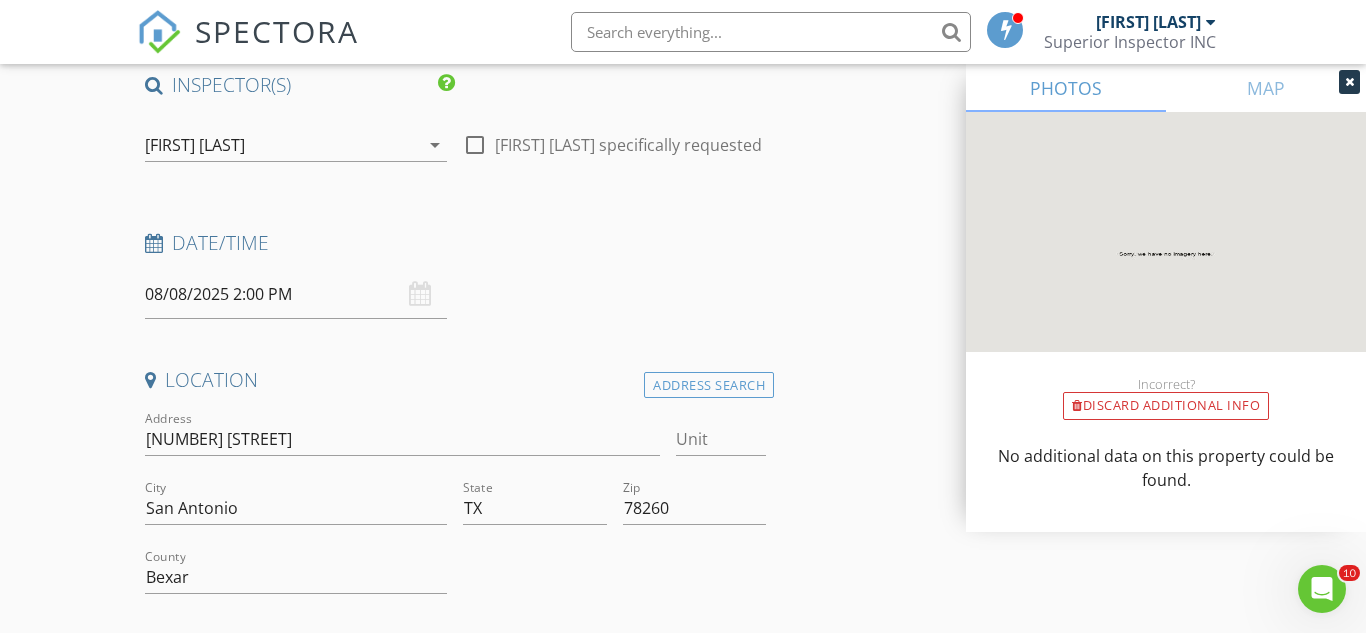 scroll, scrollTop: 0, scrollLeft: 0, axis: both 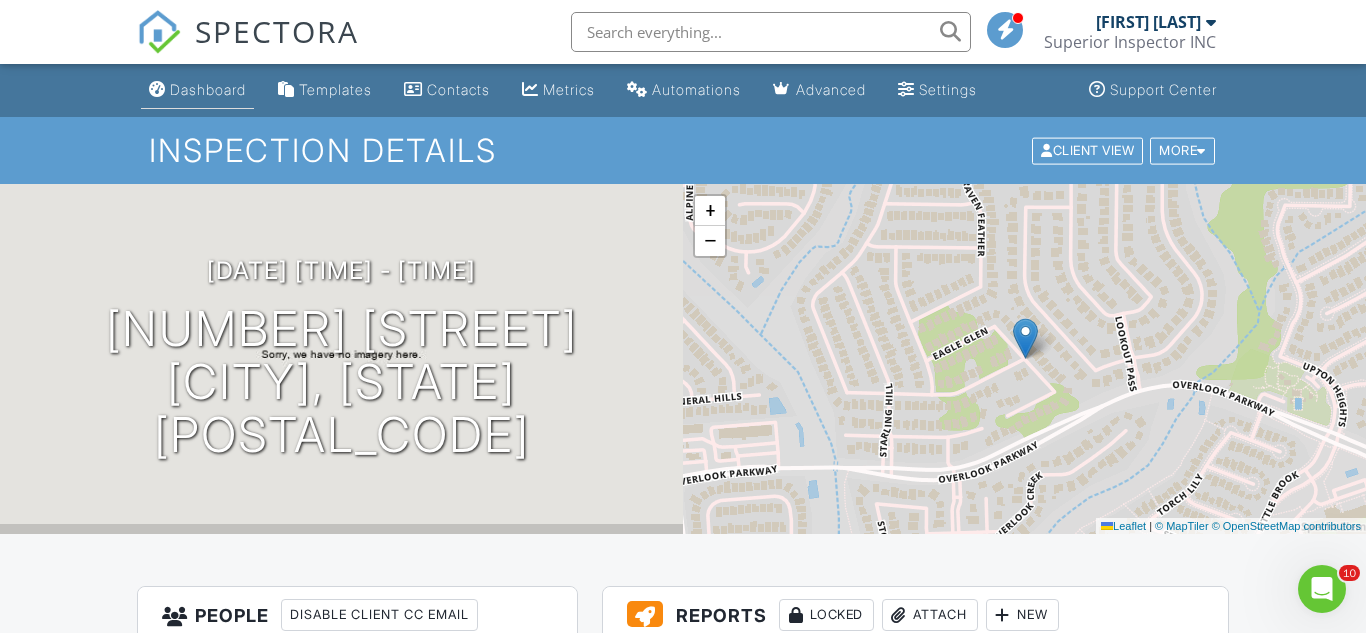 click on "Dashboard" at bounding box center (208, 89) 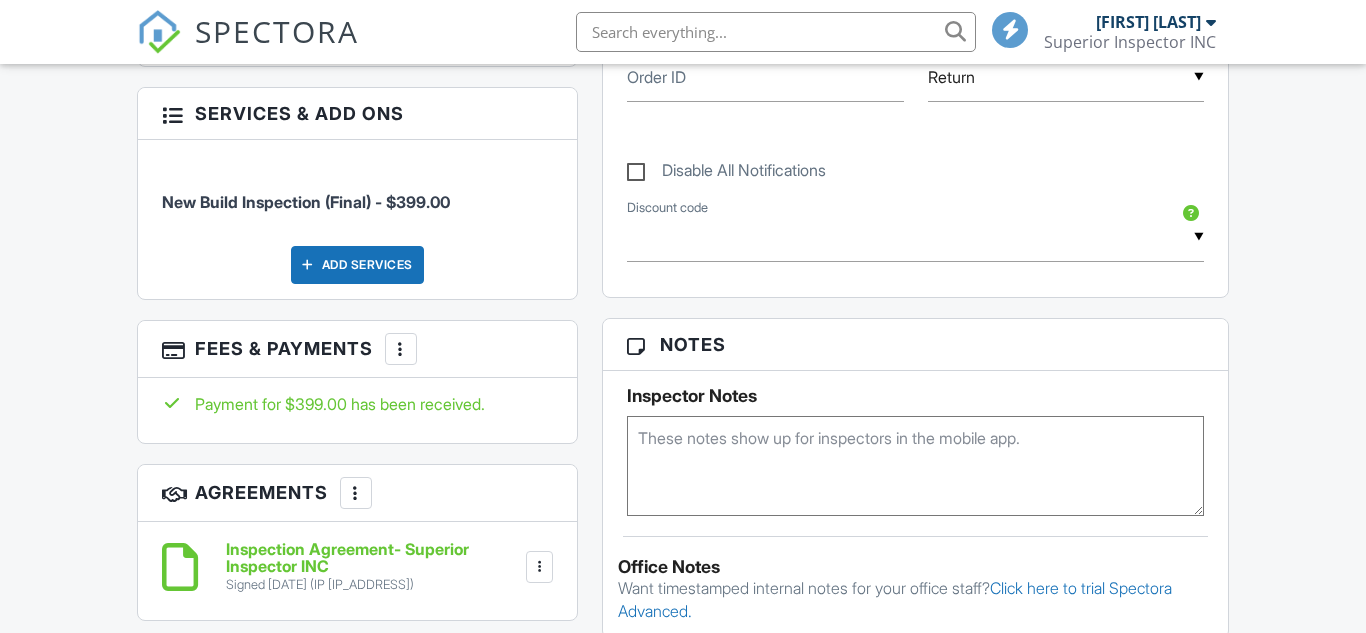 scroll, scrollTop: 0, scrollLeft: 0, axis: both 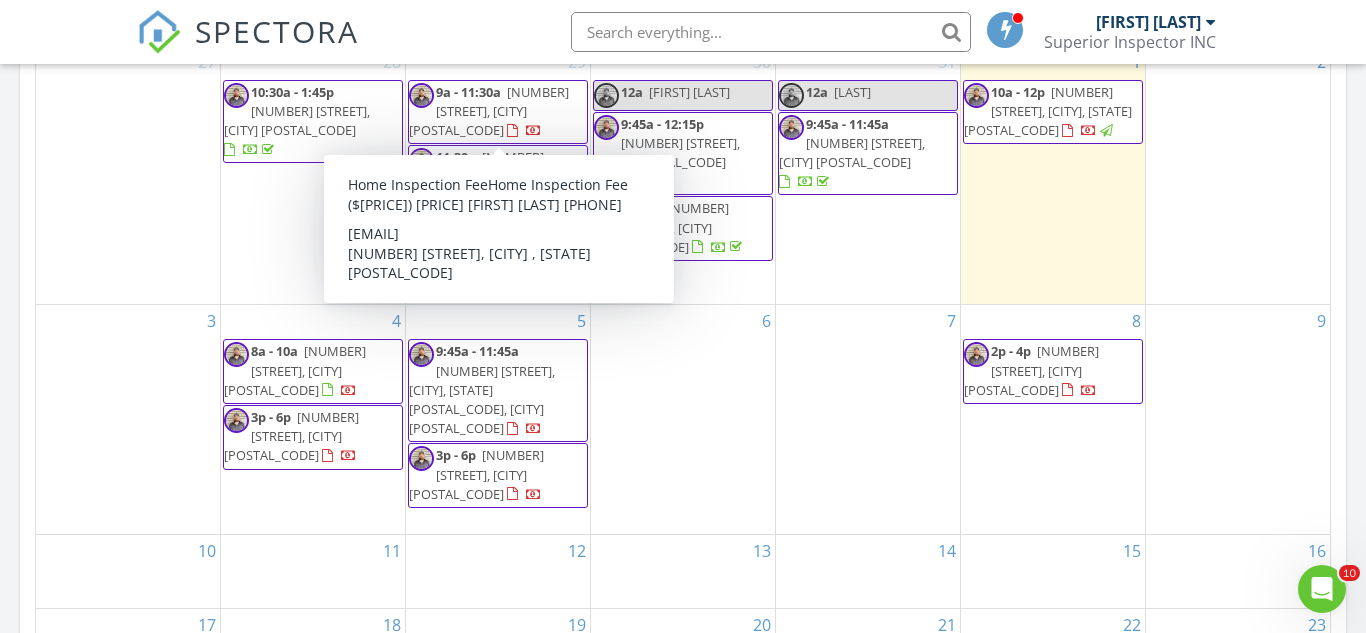 click on "7" at bounding box center [868, 419] 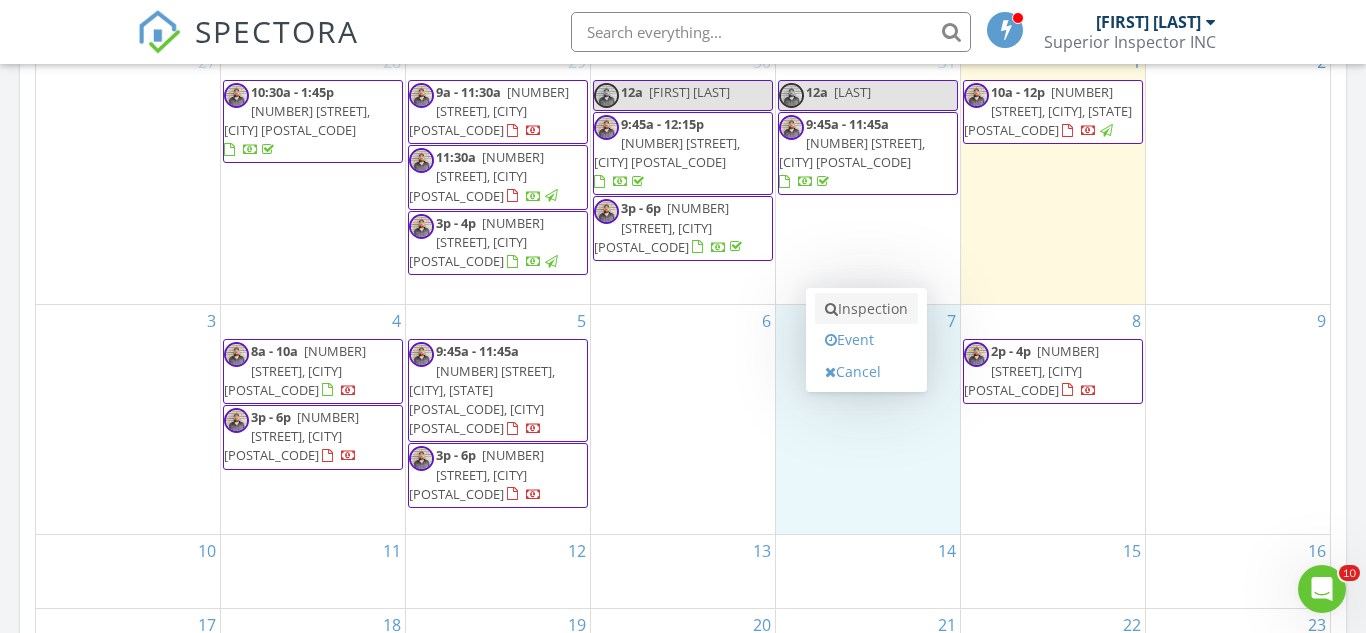 click on "Inspection" at bounding box center [866, 309] 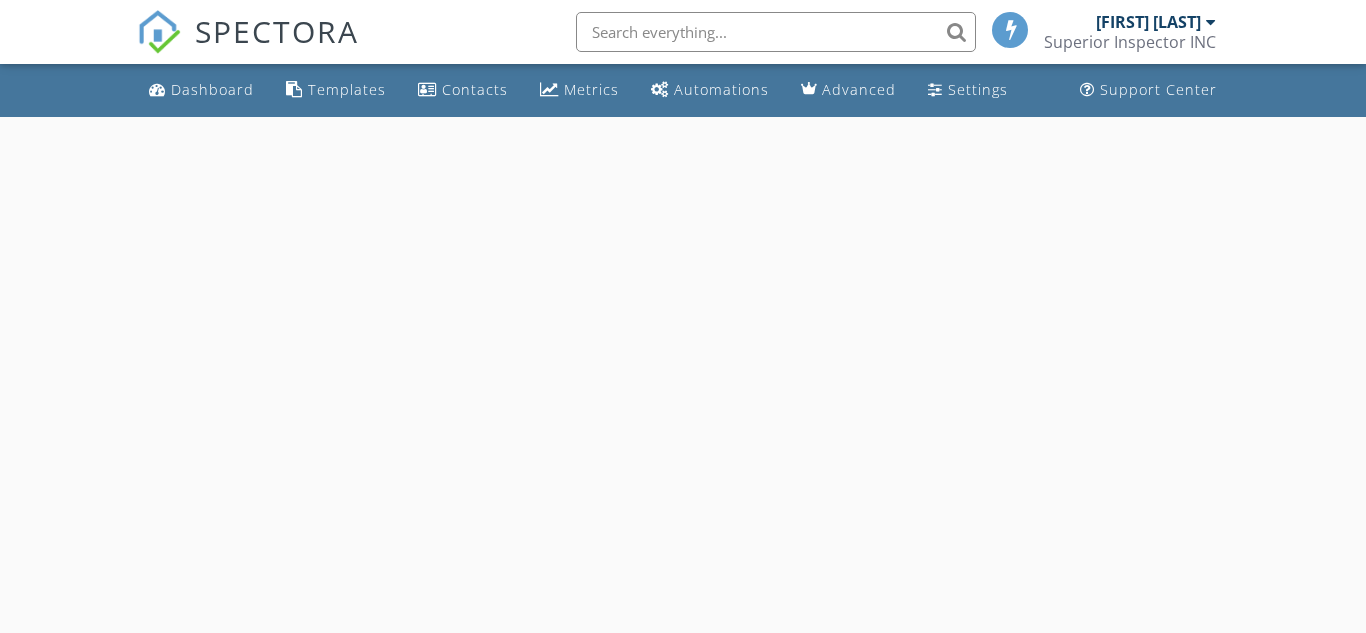 scroll, scrollTop: 0, scrollLeft: 0, axis: both 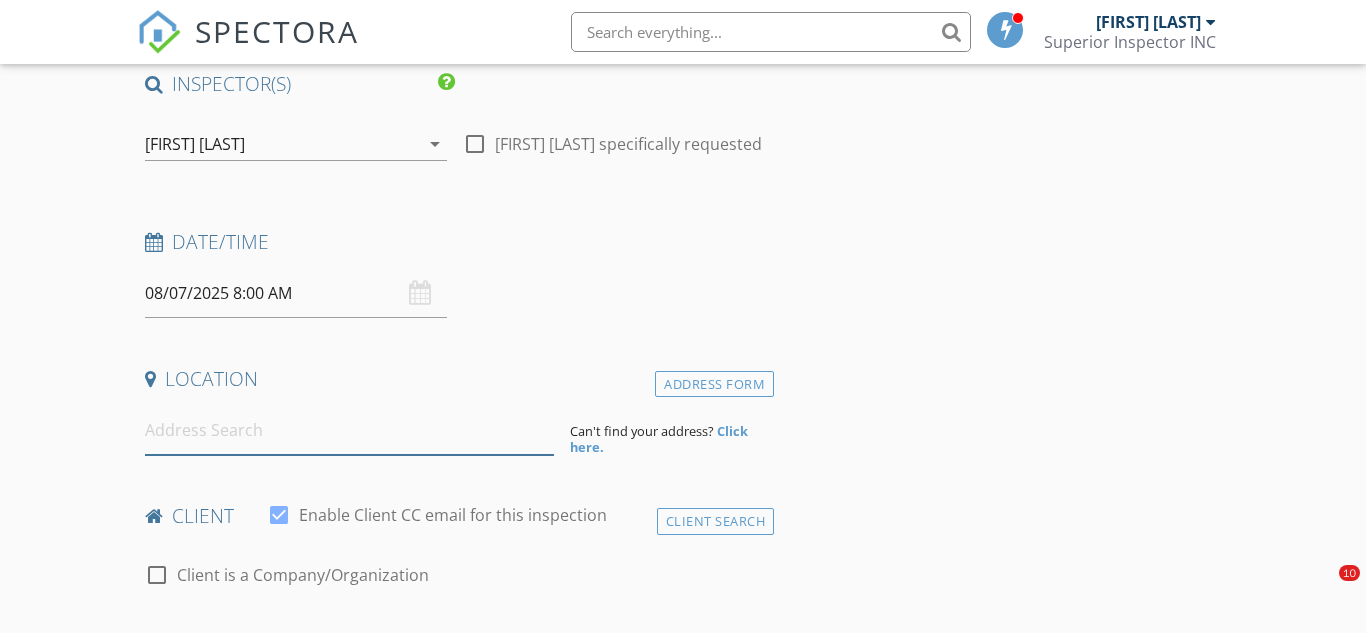click at bounding box center (349, 430) 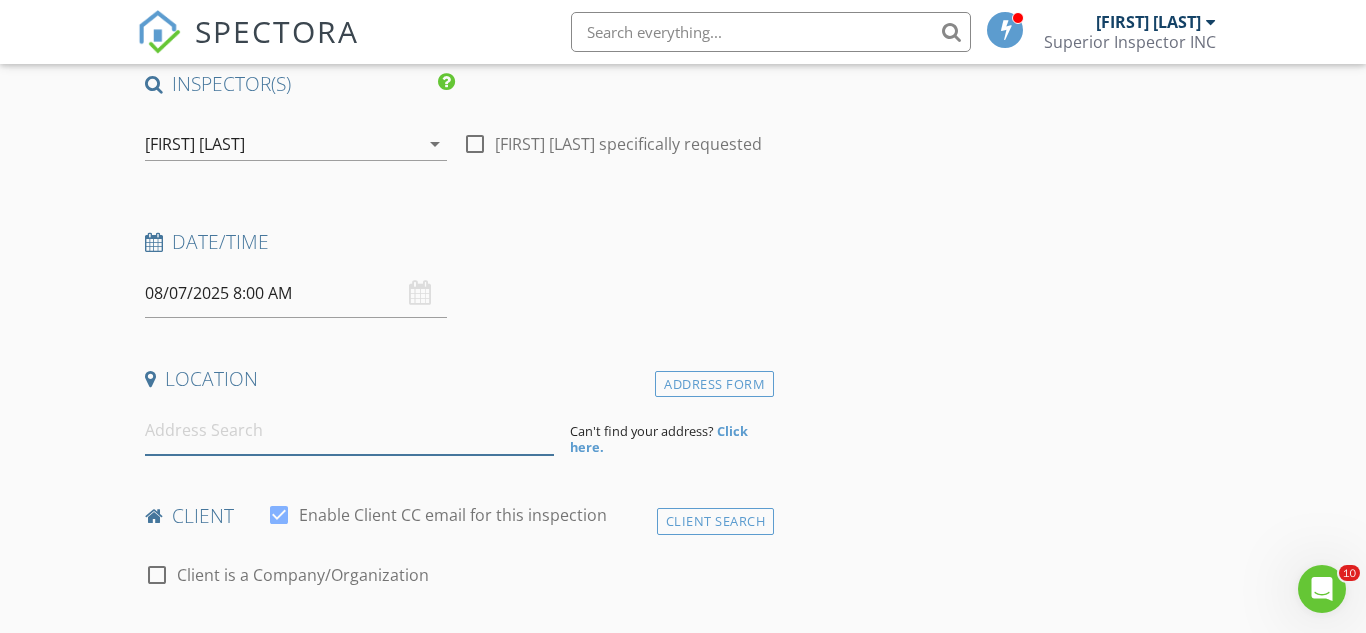 scroll, scrollTop: 0, scrollLeft: 0, axis: both 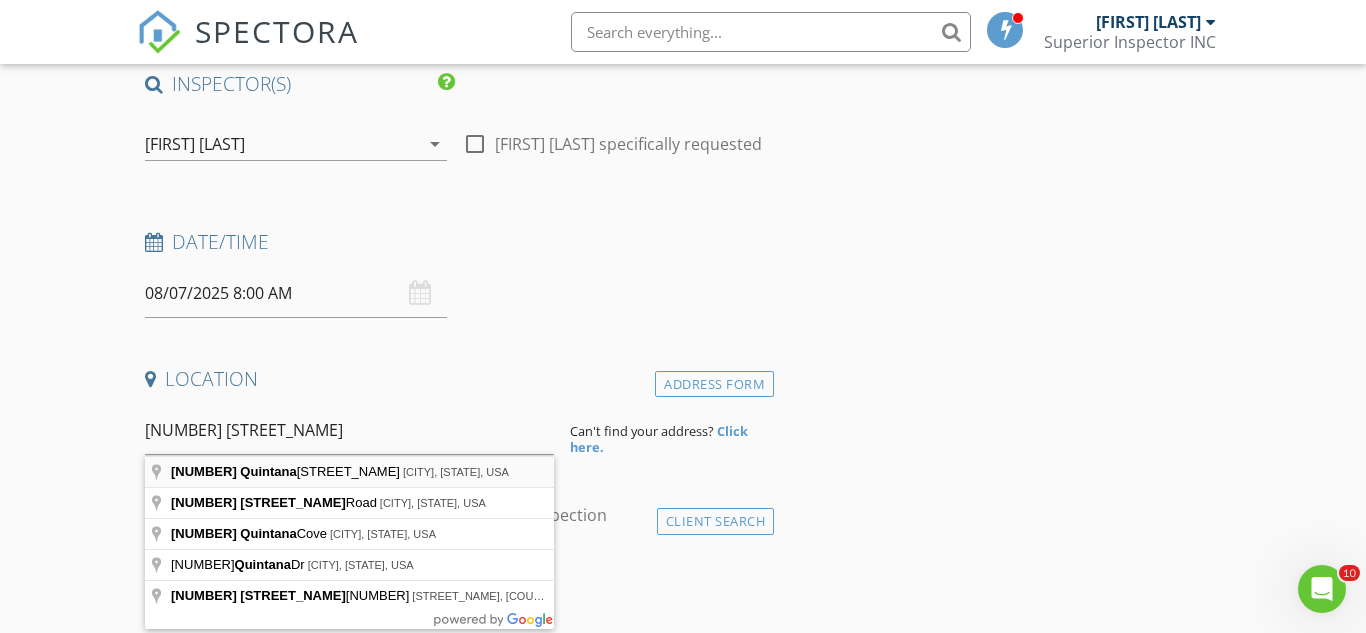 type on "11809 Quintana Roo Trail, Manor, TX, USA" 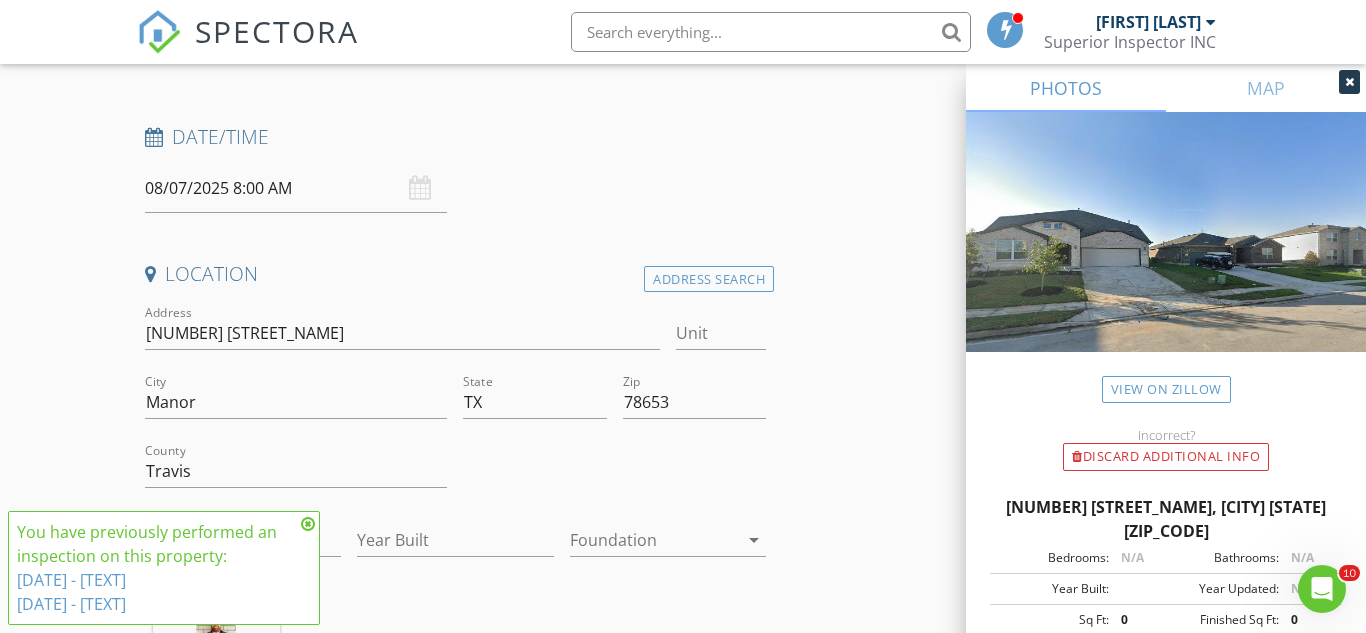 scroll, scrollTop: 310, scrollLeft: 0, axis: vertical 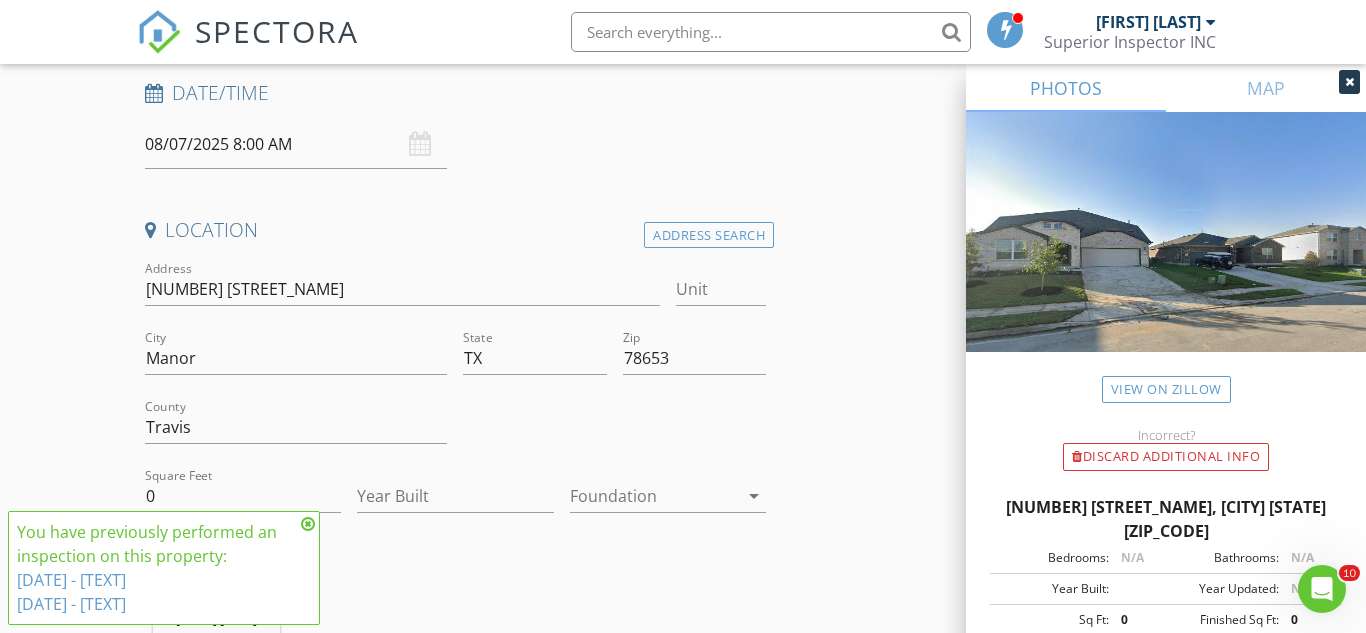 click on "SPECTORA
Ryan Mercado
Superior Inspector INC
Role:
Inspector
Dashboard
New Inspection
Inspections
Calendar
Template Editor
Contacts
Automations
Team
Metrics
Payments
Data Exports
Billing
Reporting
Advanced
Settings
What's New
Sign Out
Dashboard
Templates
Contacts
Metrics
Automations
Advanced
Settings
Support Center
Basement Slab Crawlspace   This will disable all automated notifications for this inspection. Use this for mock inspections or inspections where you'd prefer not to send any communication out.     Yelp Agent Thumbtack Online Google Return Previous Customer Referred Client Re-inspect Referral Comp Spectora Request" at bounding box center [683, 1469] 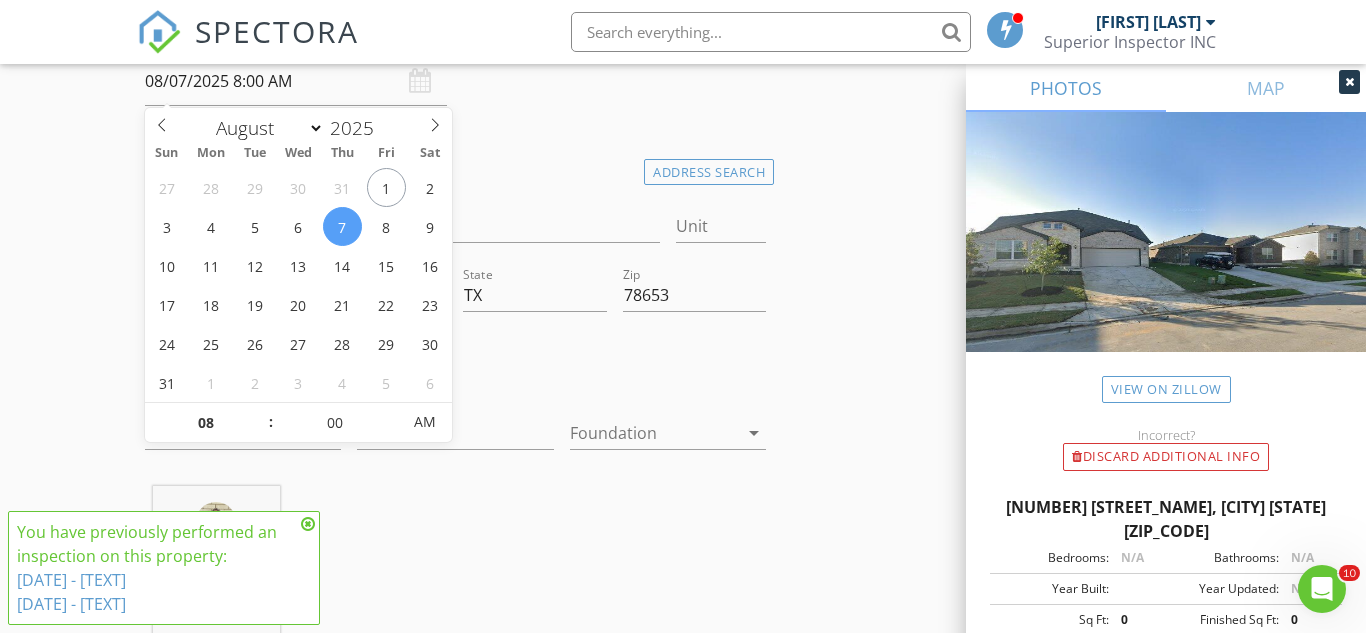 scroll, scrollTop: 381, scrollLeft: 0, axis: vertical 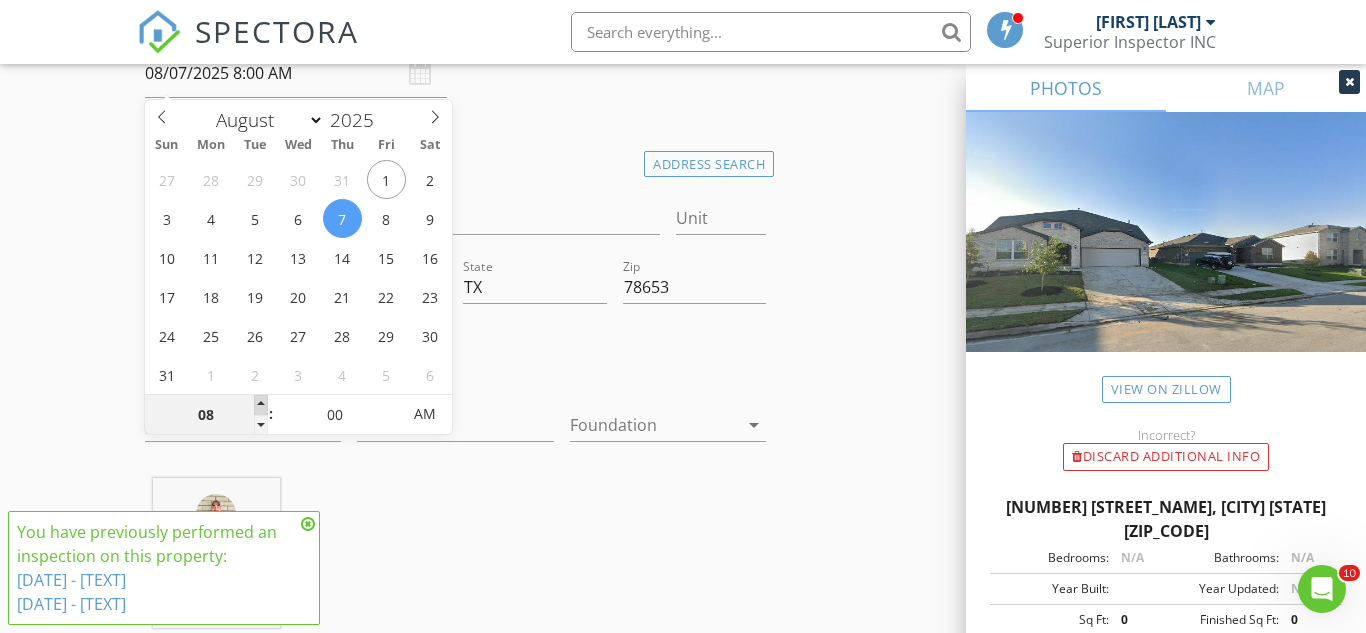 type on "09" 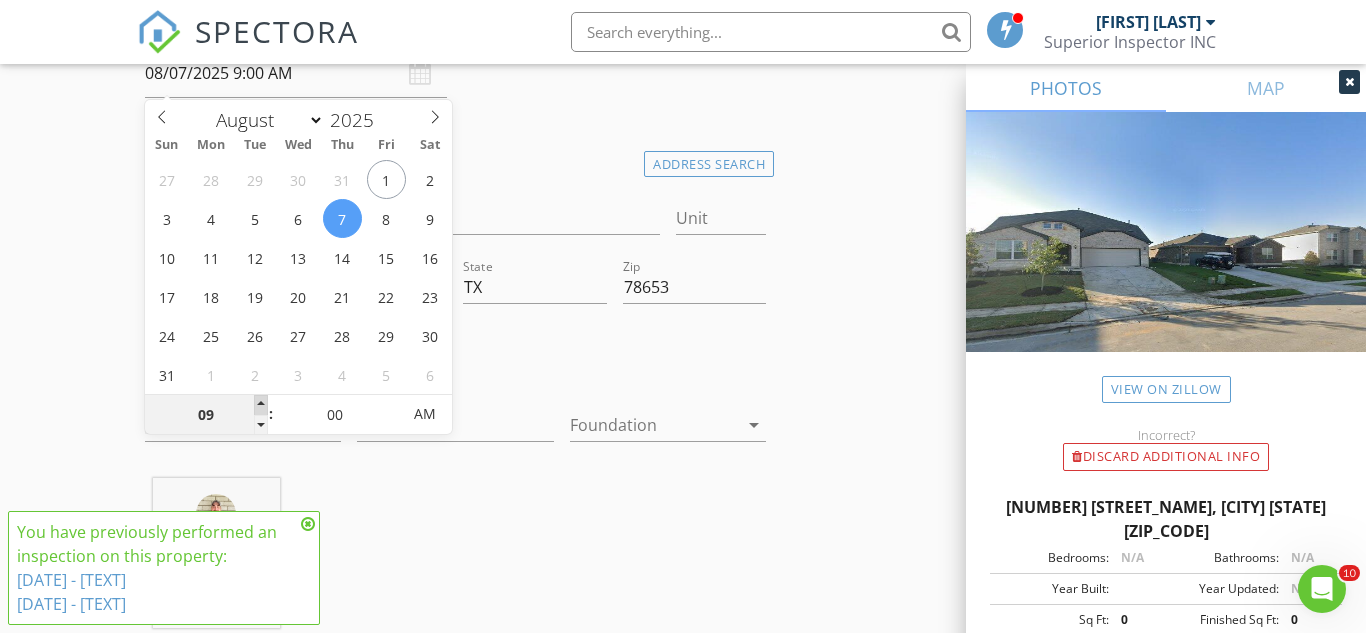 click at bounding box center [261, 405] 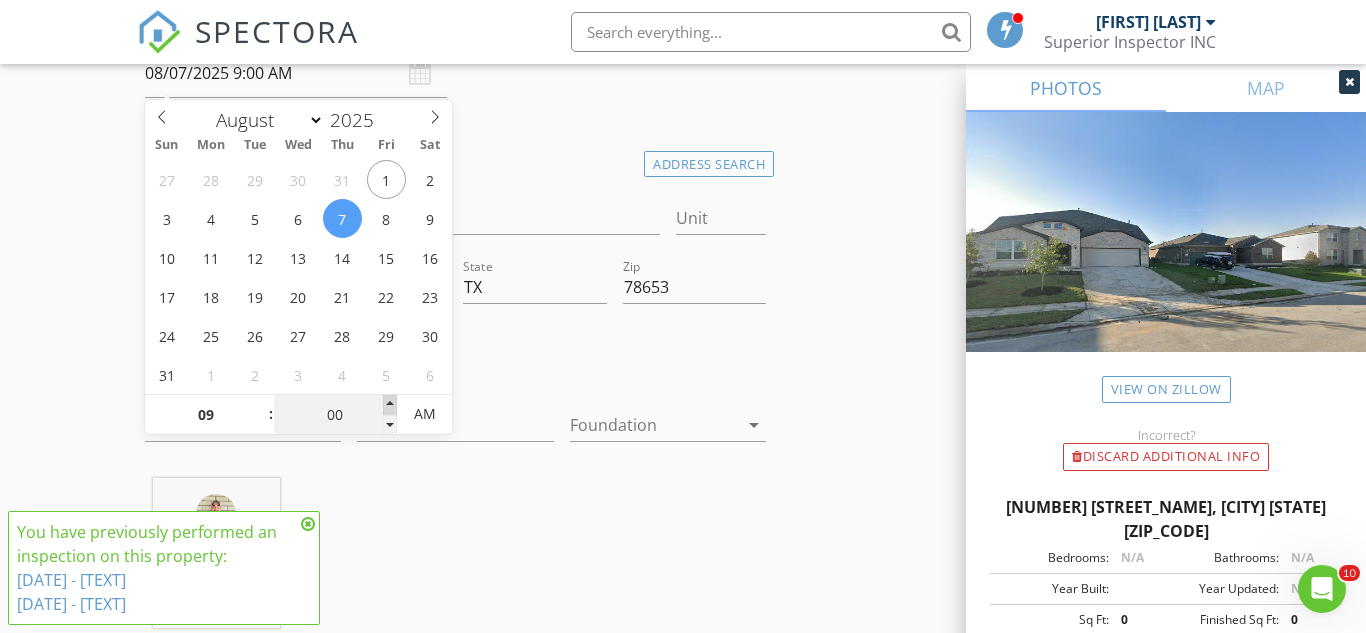 type on "05" 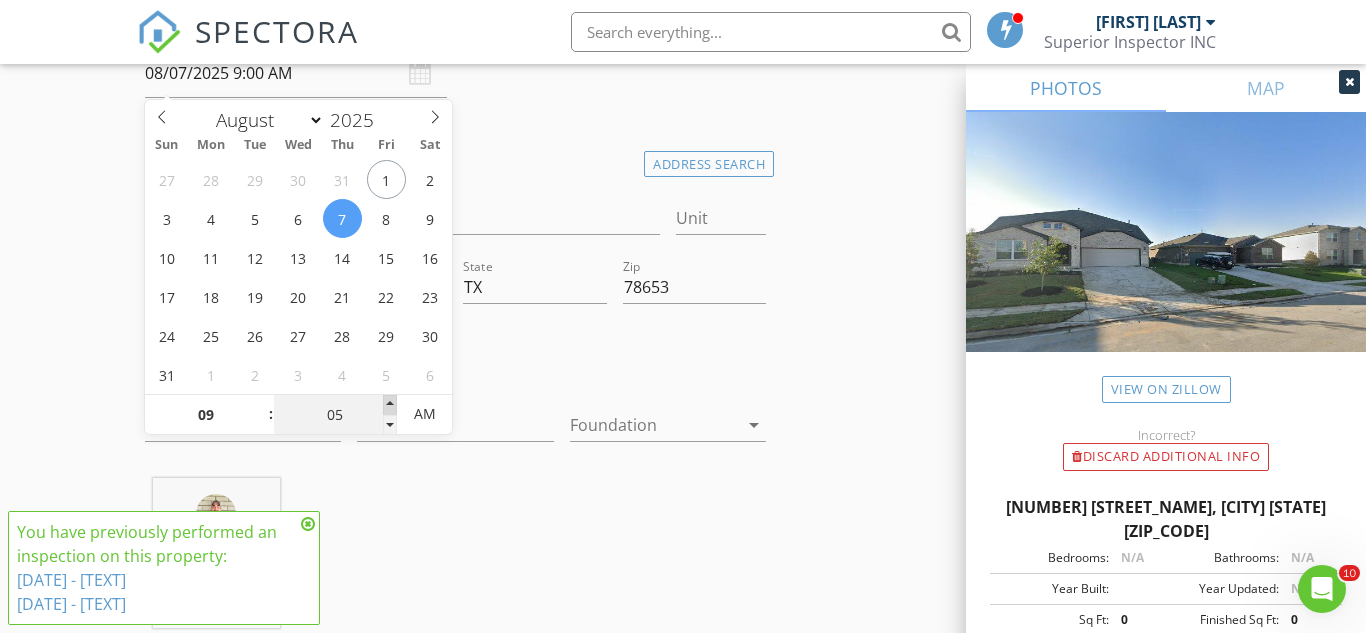 type on "08/07/2025 9:05 AM" 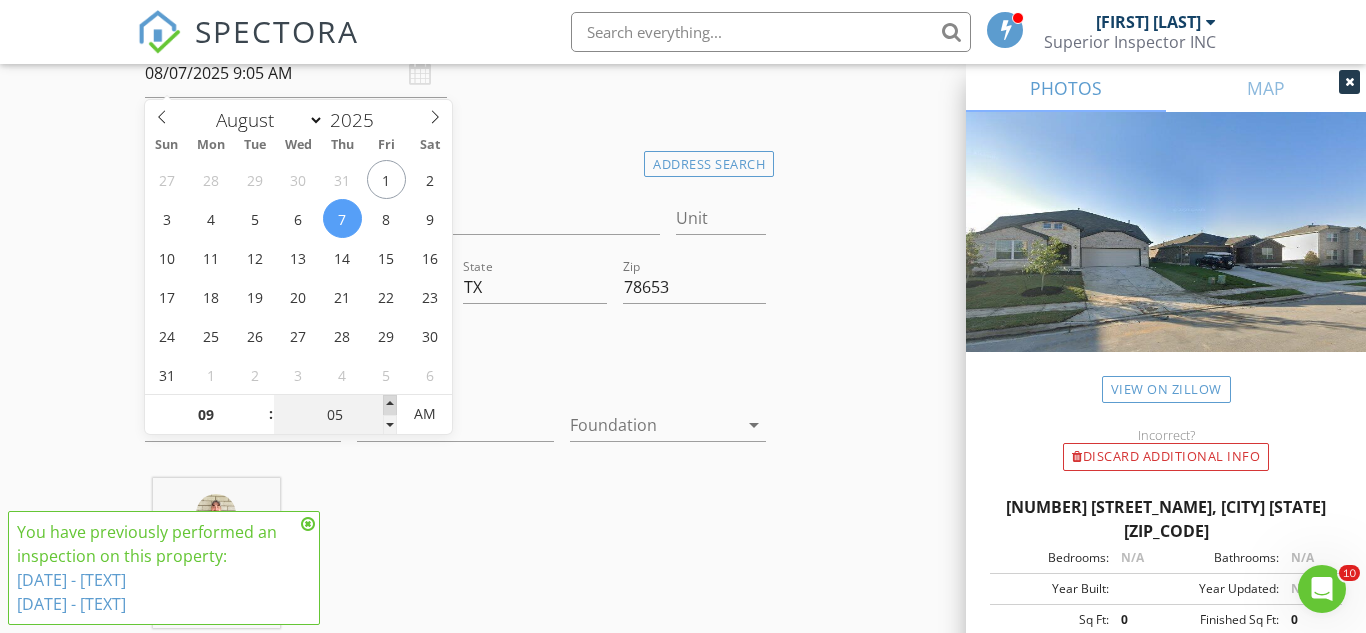 click at bounding box center (390, 405) 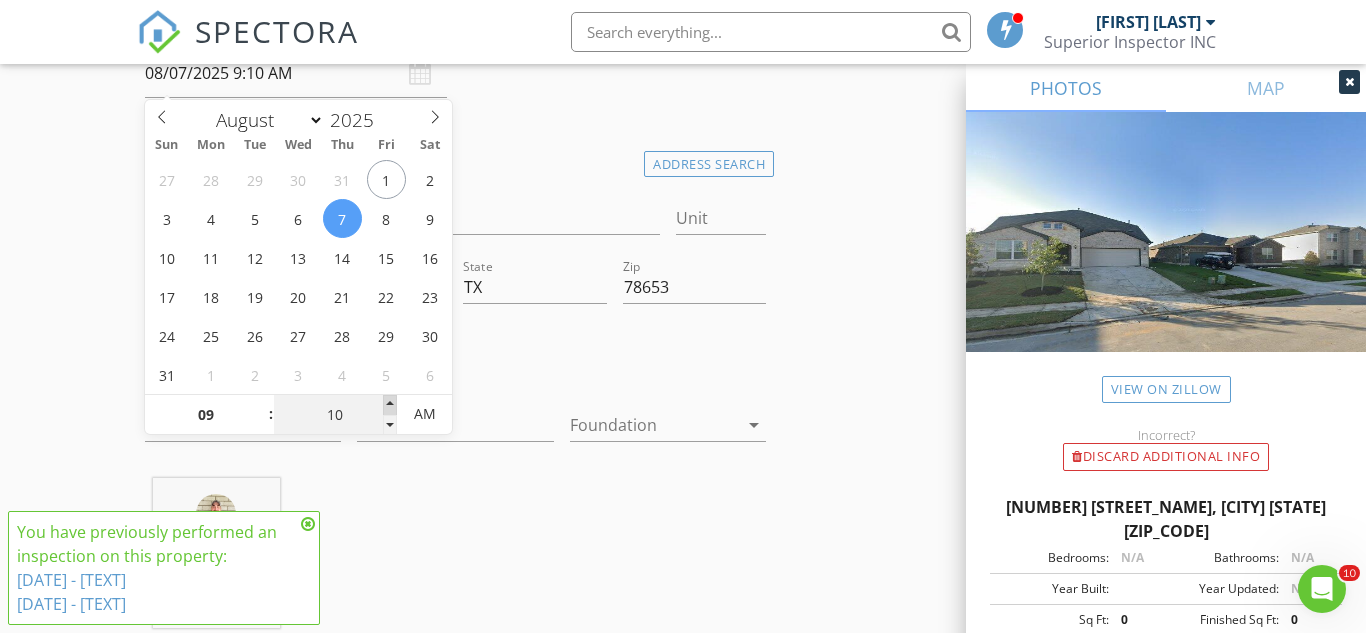 click at bounding box center (390, 405) 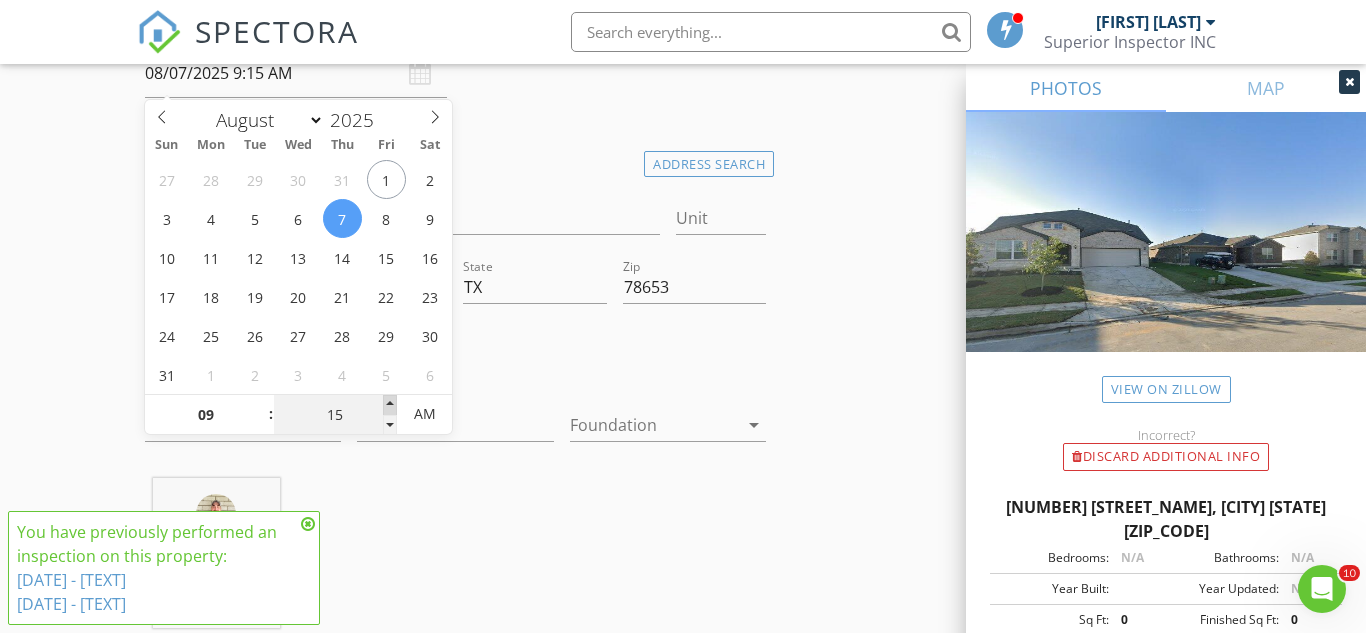 click at bounding box center [390, 405] 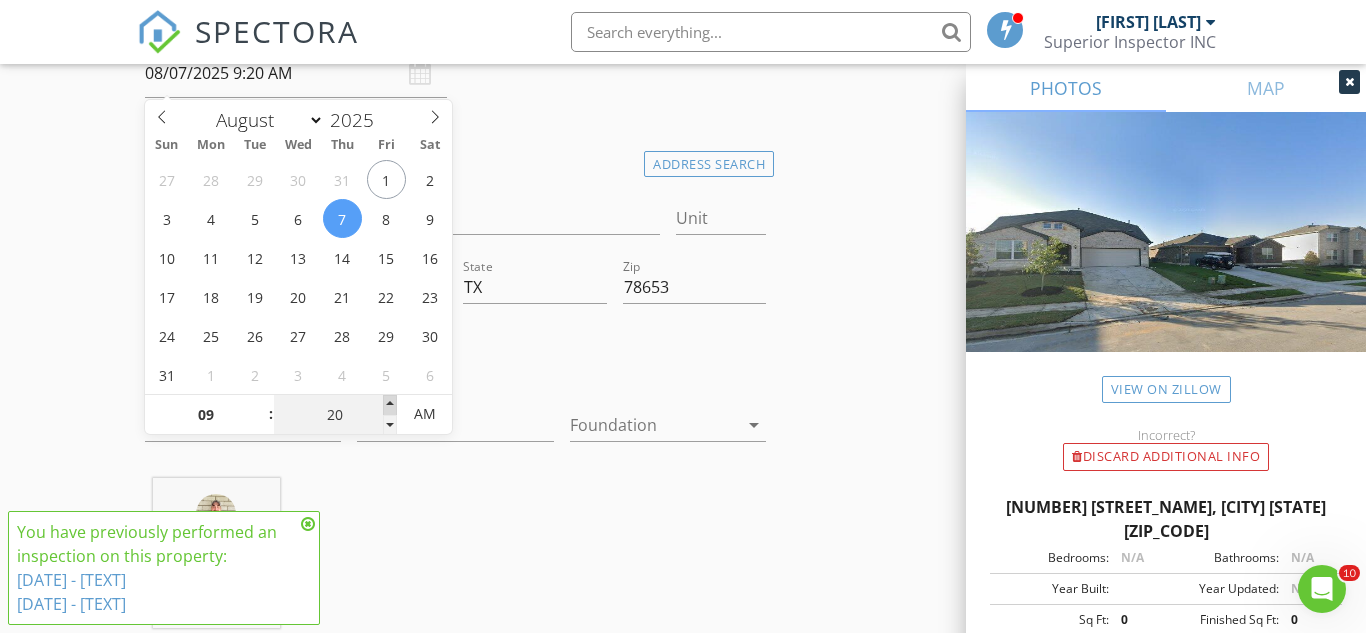 click at bounding box center [390, 405] 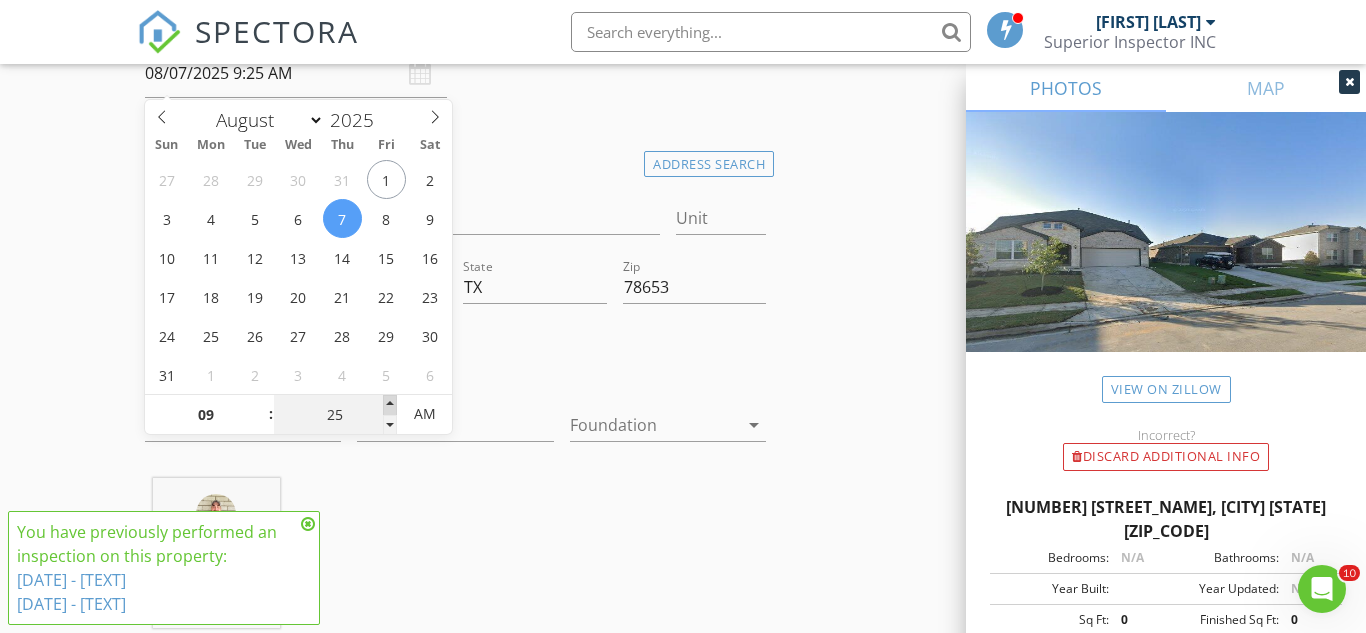 type on "30" 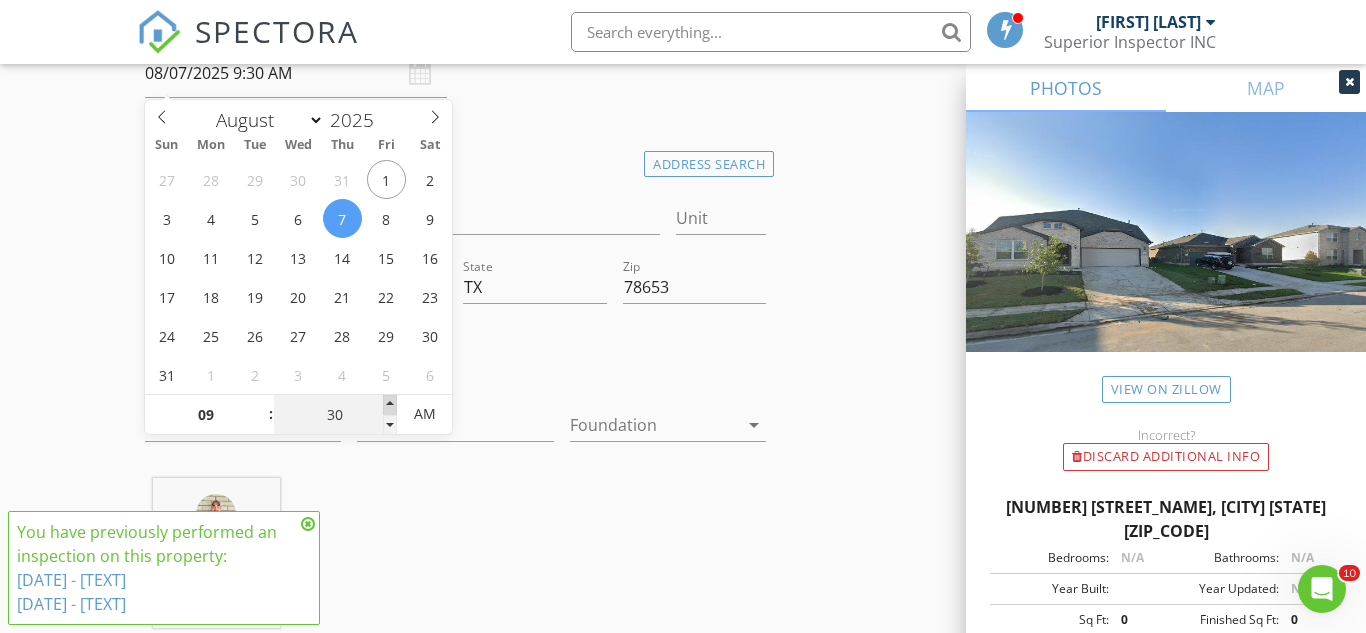 click at bounding box center [390, 405] 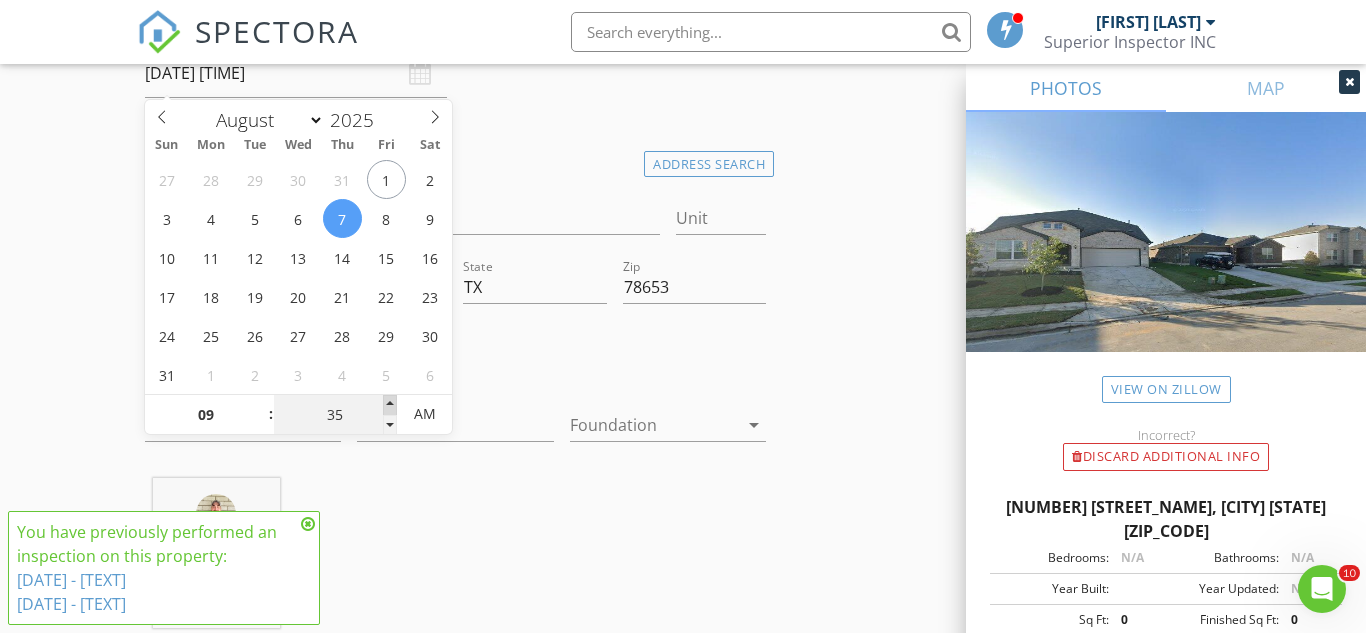 click at bounding box center [390, 405] 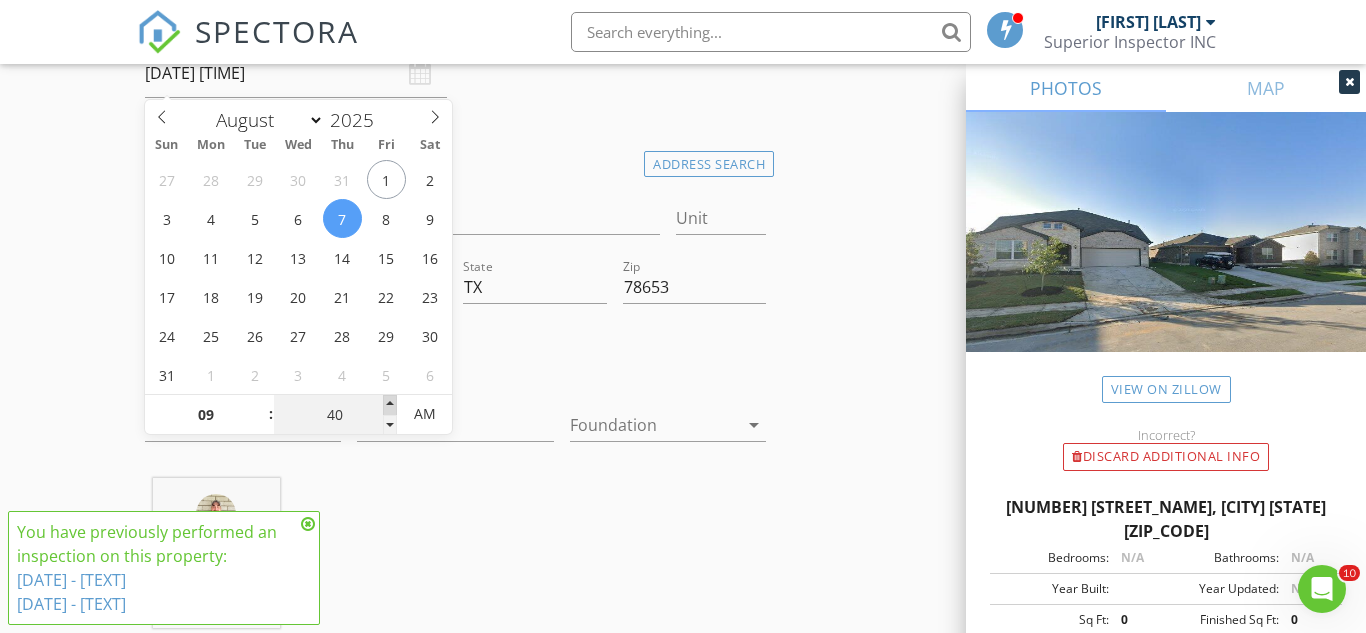 click at bounding box center [390, 405] 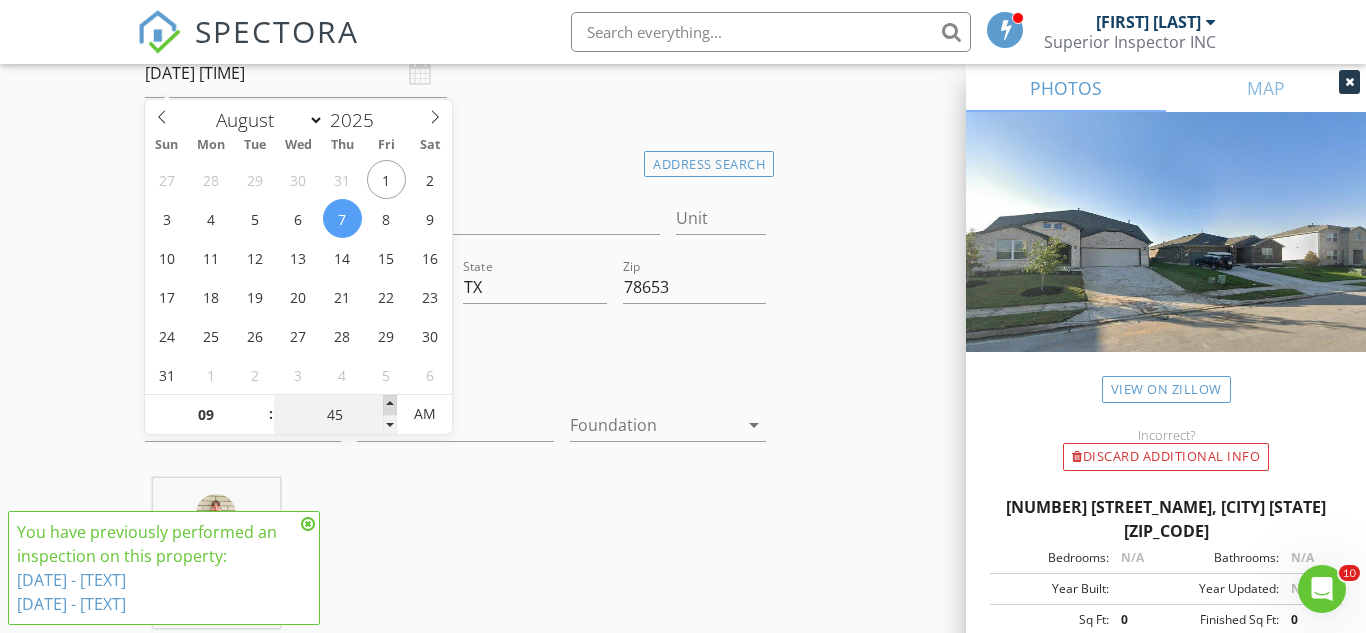 click at bounding box center [390, 405] 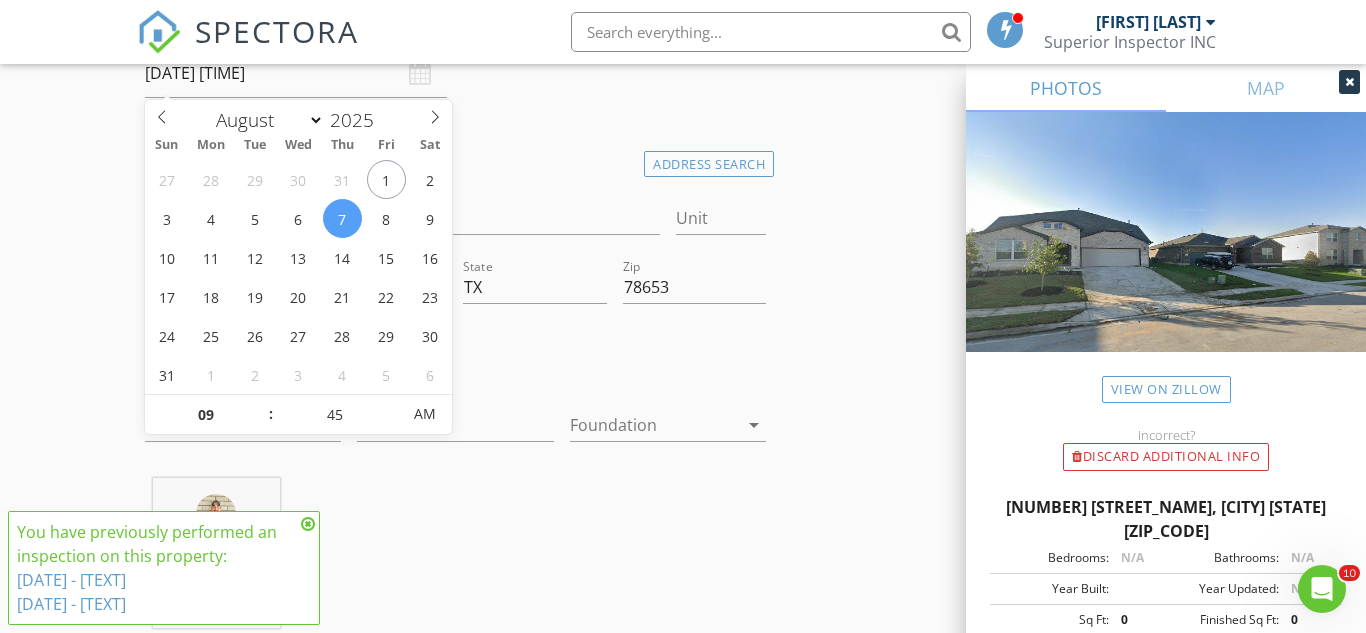 click on "New Inspection
Click here to use the New Order Form
INSPECTOR(S)
check_box   Ryan Mercado   PRIMARY   Ryan Mercado arrow_drop_down   check_box_outline_blank Ryan Mercado specifically requested
Date/Time
08/07/2025 9:45 AM
Location
Address Search       Address 11809 Quintana Roo Trl   Unit   City Manor   State TX   Zip 78653   County Travis     Square Feet 0   Year Built   Foundation arrow_drop_down     Ryan Mercado     91.1 miles     (2 hours)
client
check_box Enable Client CC email for this inspection   Client Search     check_box_outline_blank Client is a Company/Organization     First Name   Last Name   Email   CC Email   Phone           Notes   Private Notes
ADD ADDITIONAL client
SERVICES
check_box_outline_blank   Pre Foundation Pour Inspection" at bounding box center [683, 1457] 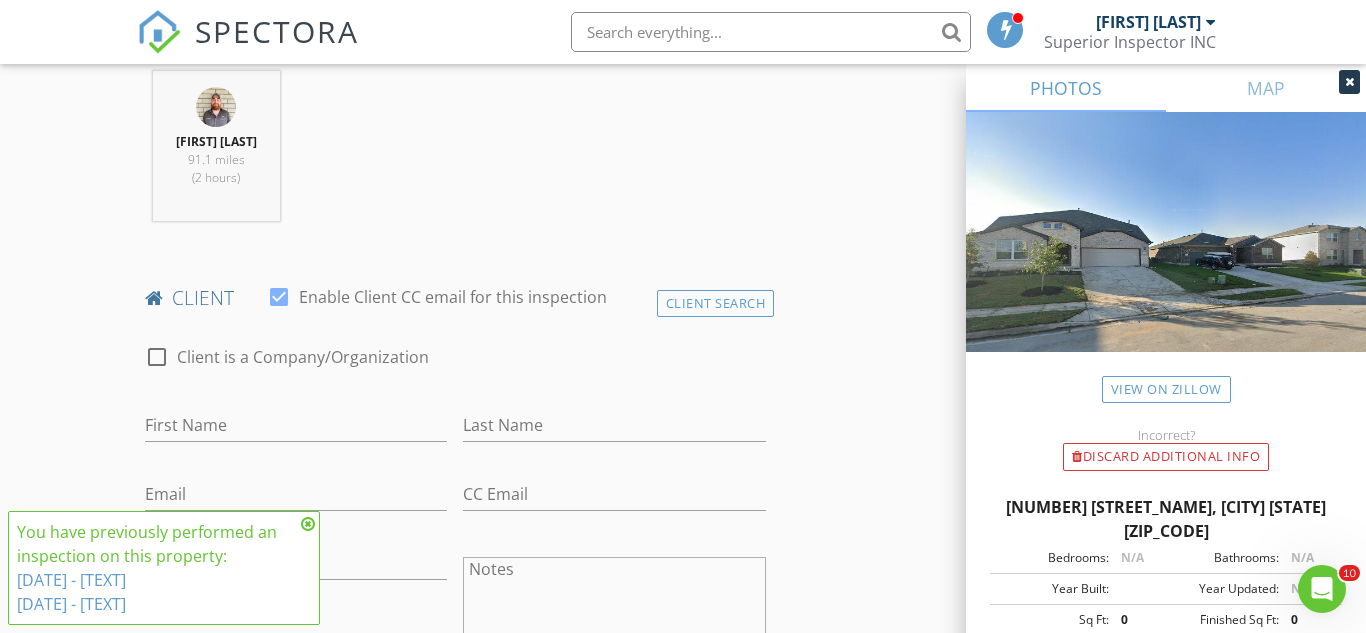 scroll, scrollTop: 885, scrollLeft: 0, axis: vertical 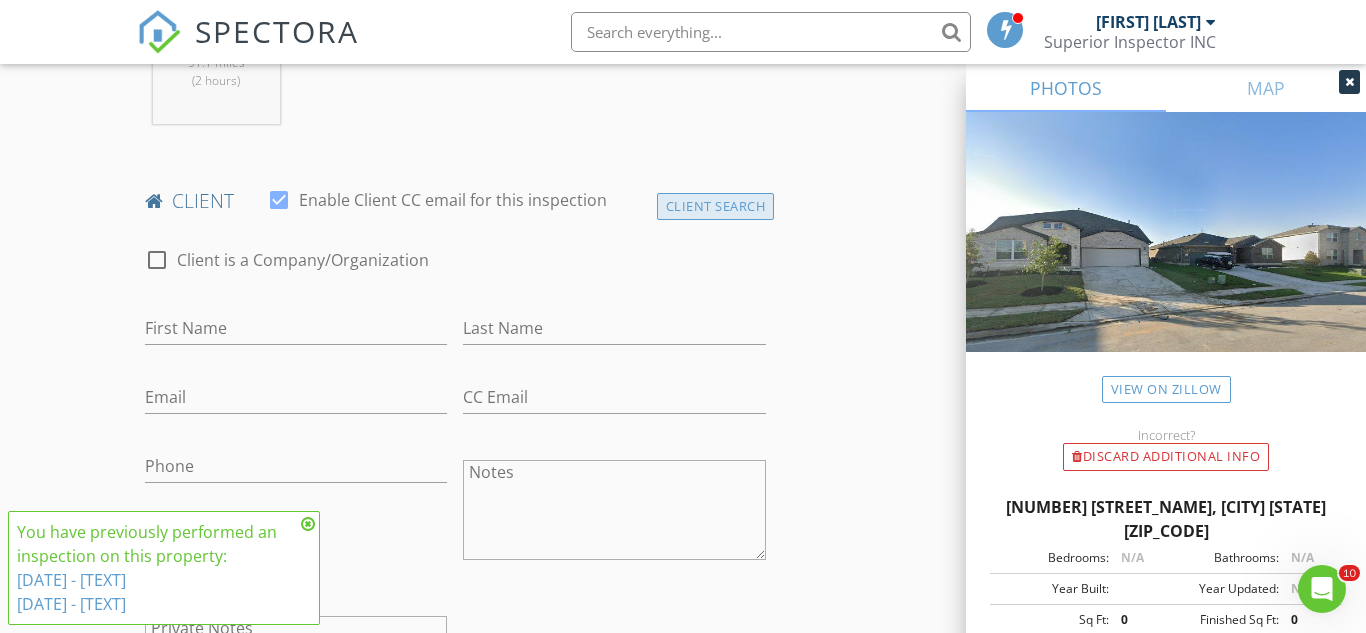 click on "Client Search" at bounding box center (716, 206) 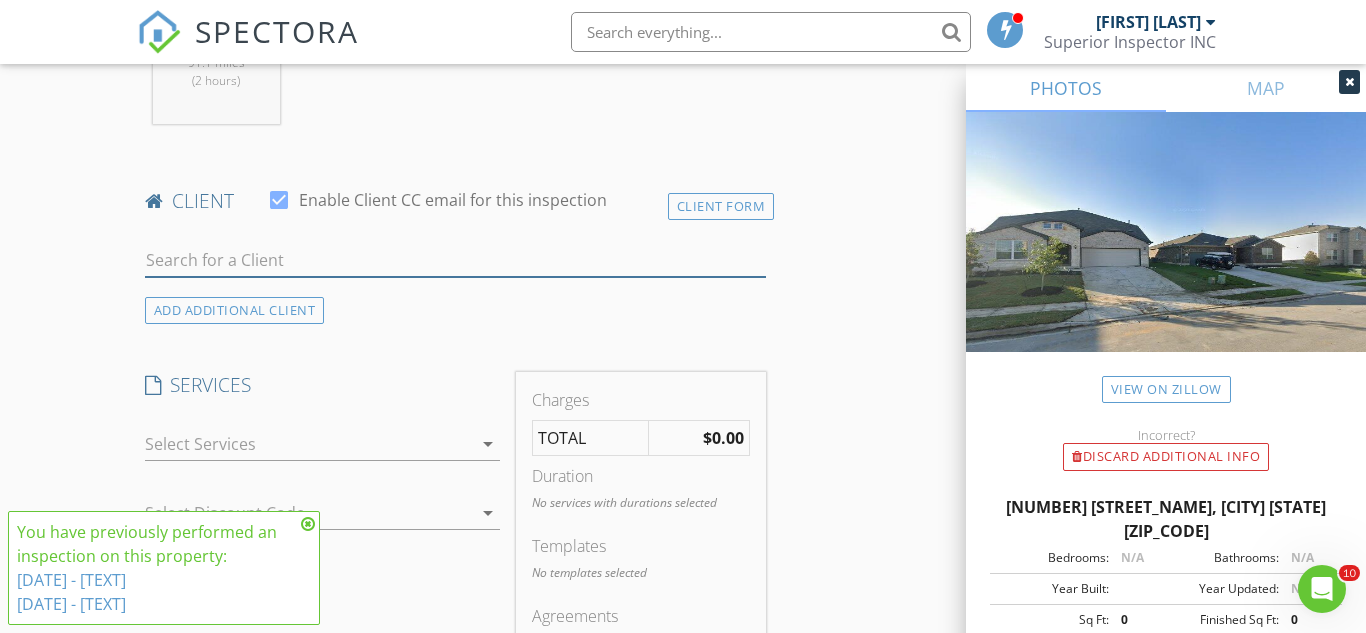click at bounding box center [455, 260] 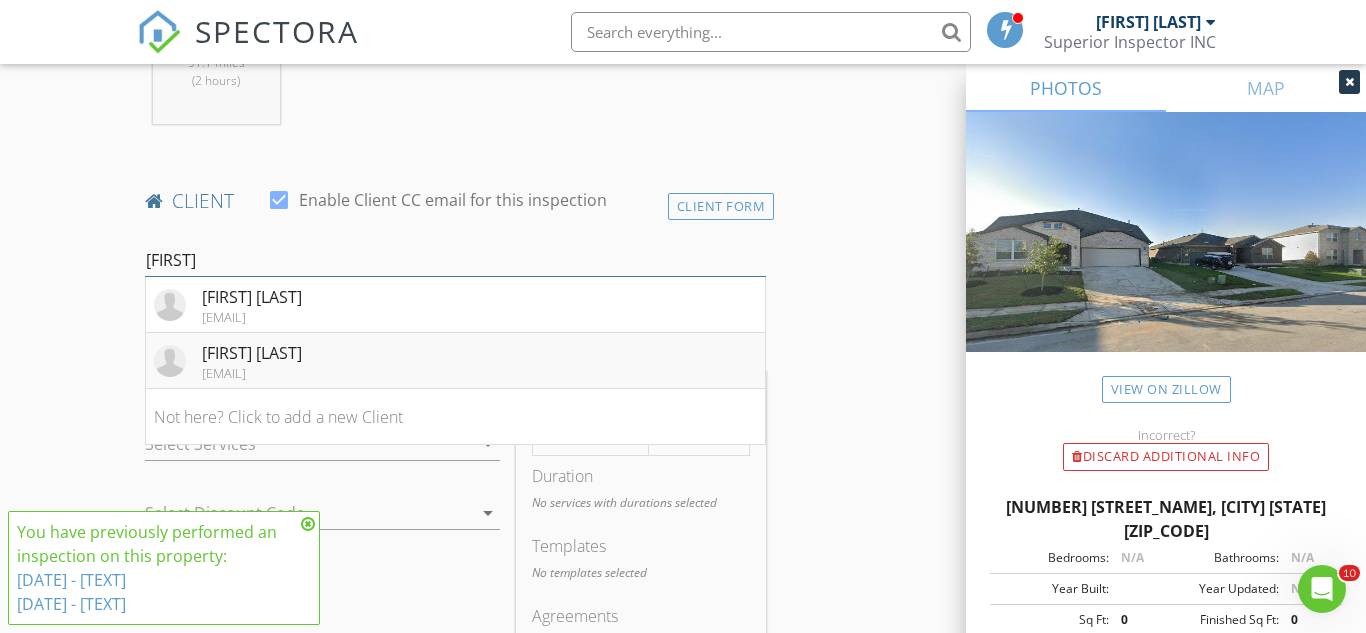 type on "krishna chait" 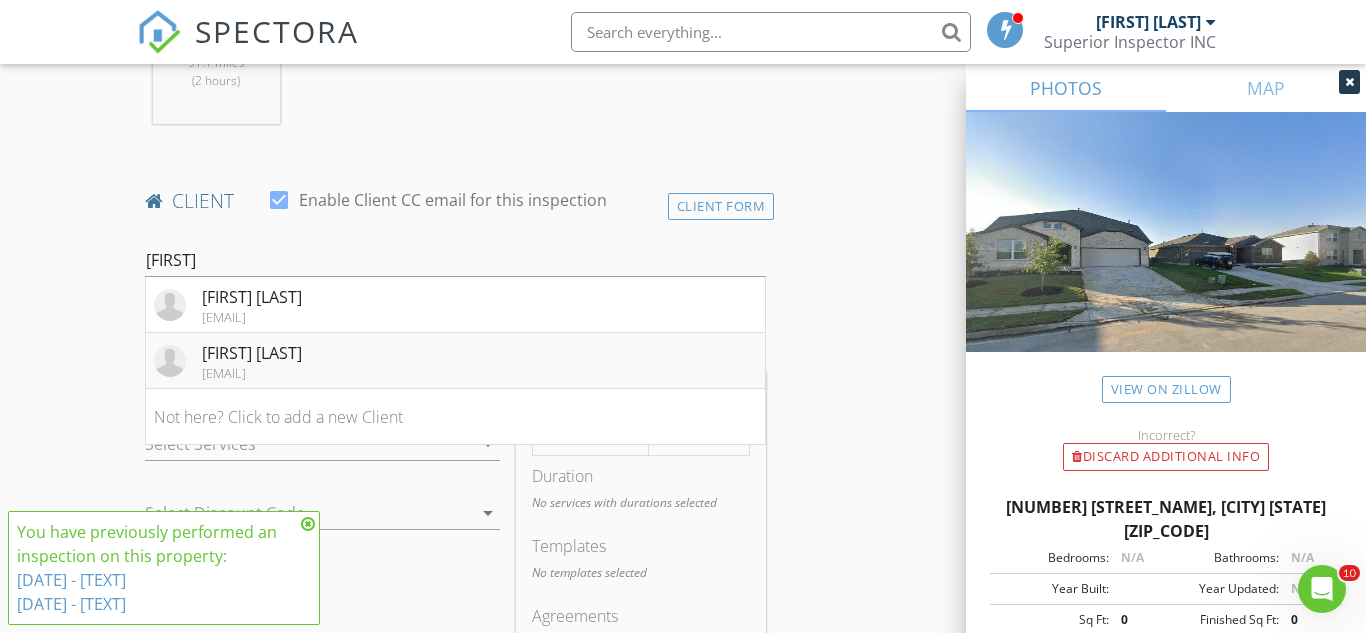 click on "Krishna Chaitanya Jonnala
chaitu7117@gmail.com" at bounding box center (455, 361) 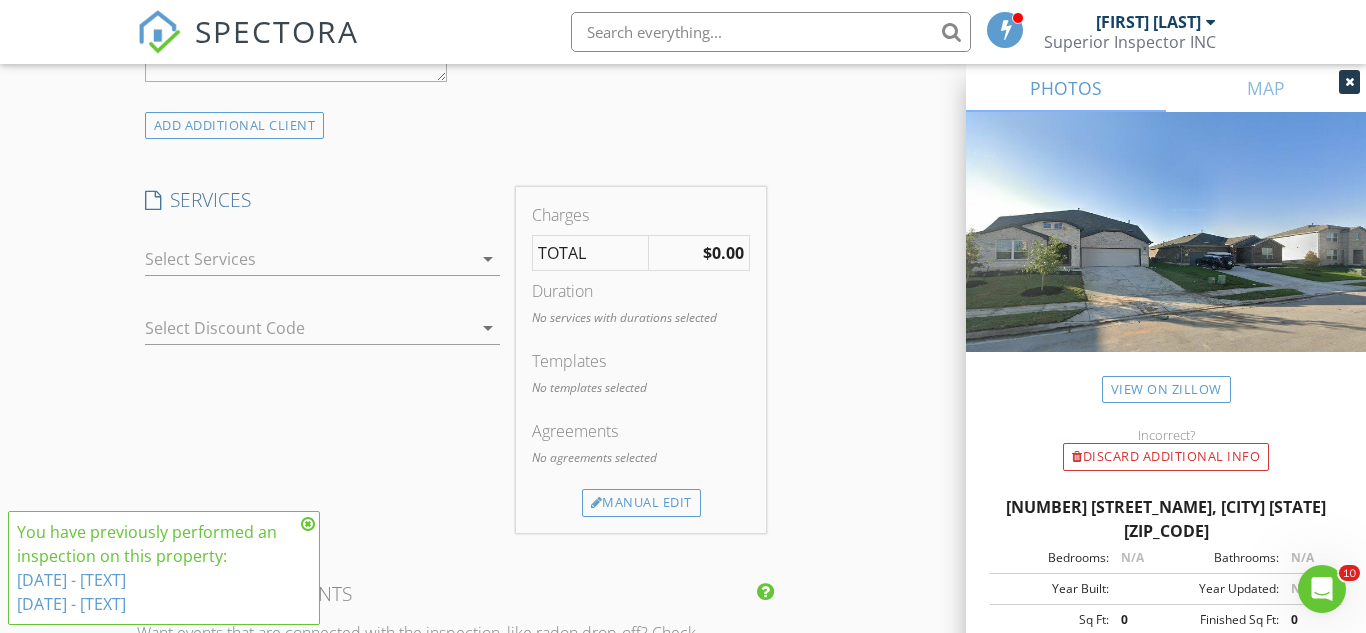 scroll, scrollTop: 1524, scrollLeft: 0, axis: vertical 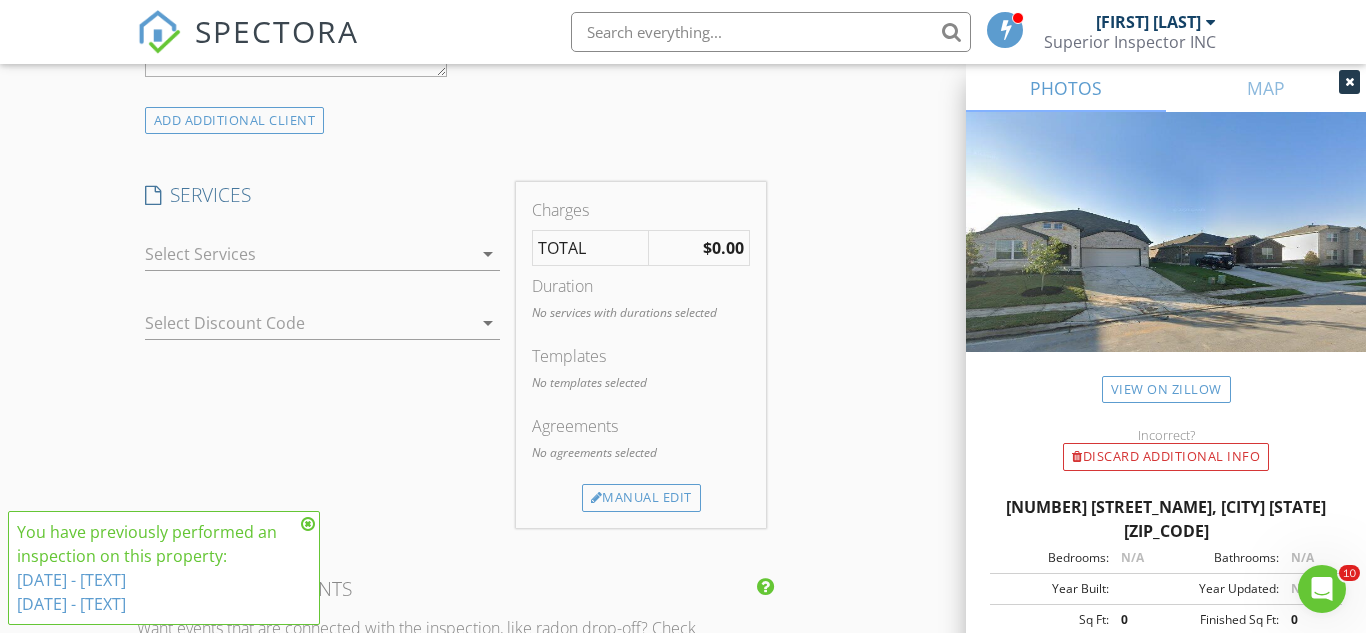 click at bounding box center (309, 254) 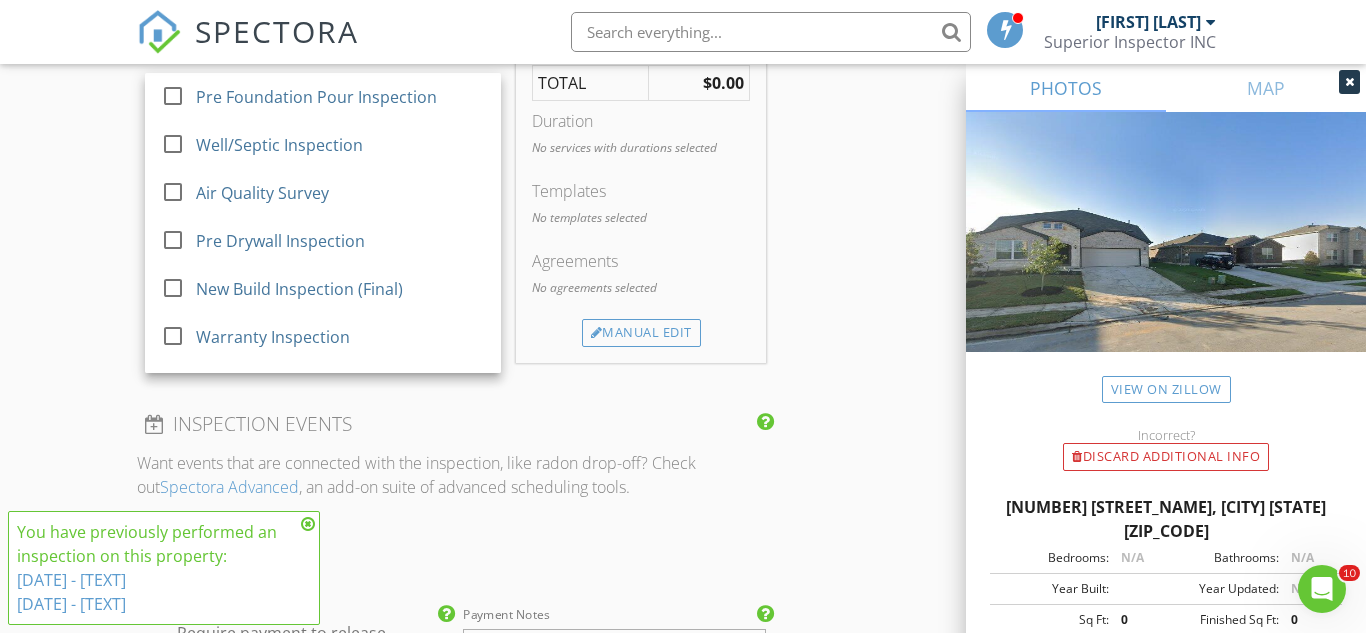 scroll, scrollTop: 1699, scrollLeft: 0, axis: vertical 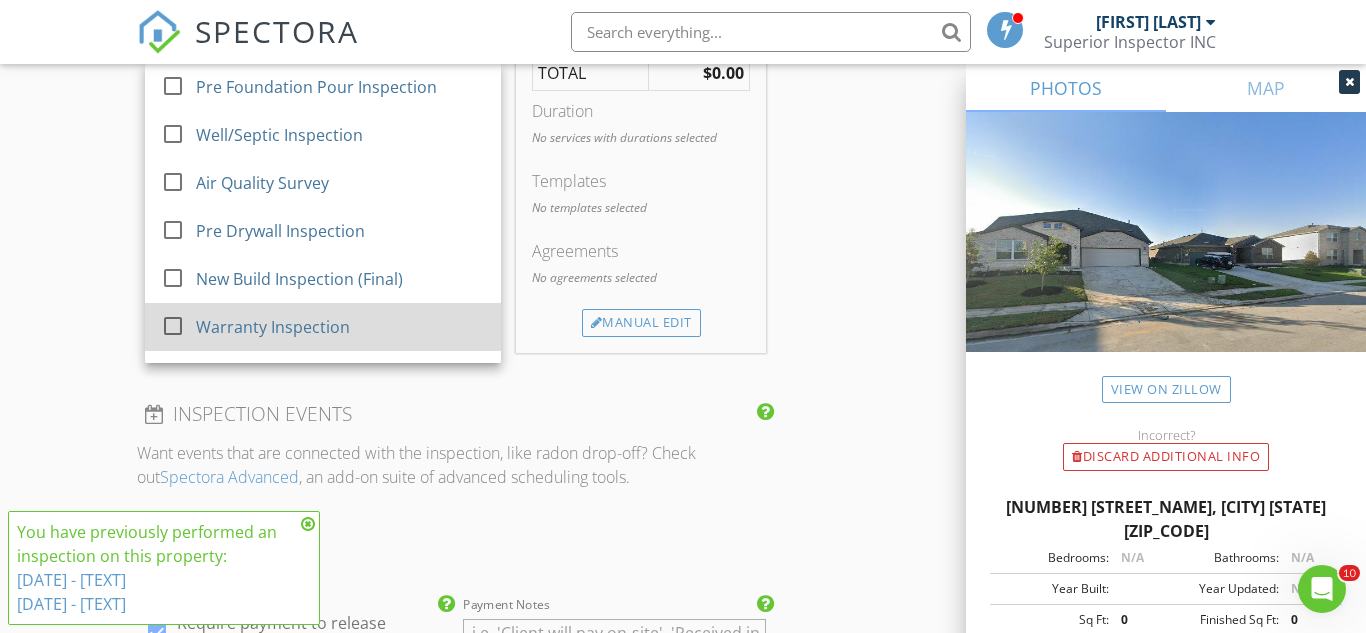 click at bounding box center (173, 326) 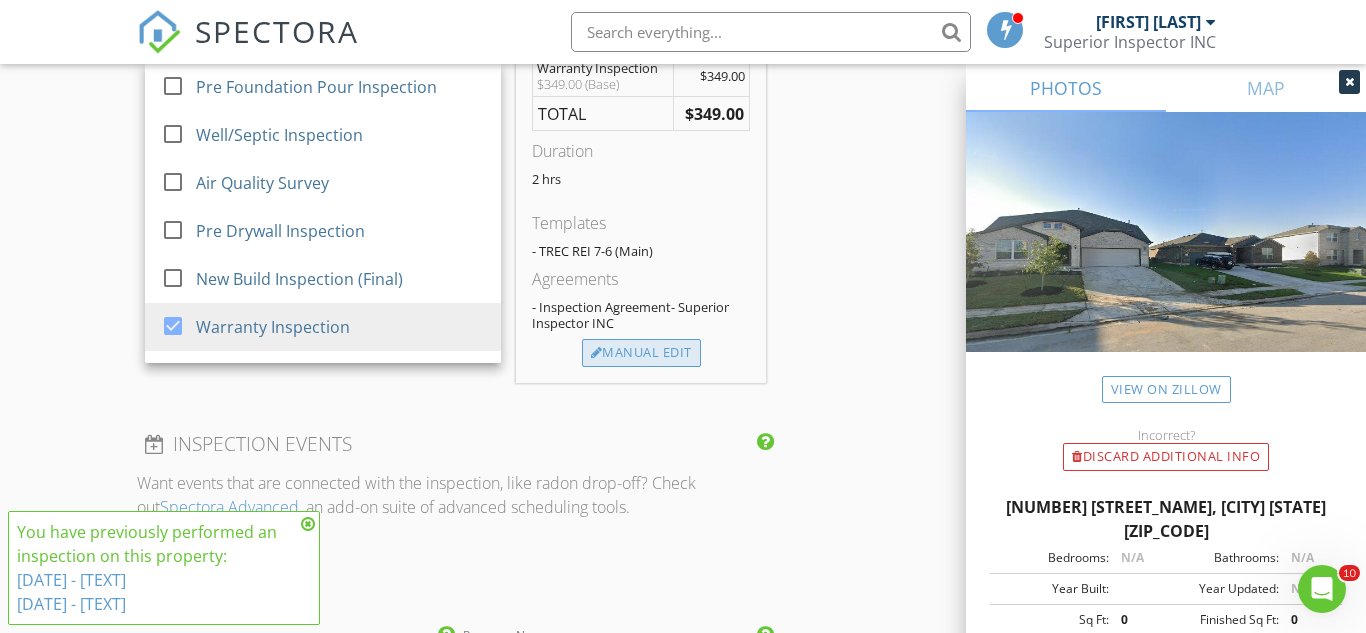 click on "Manual Edit" at bounding box center [641, 353] 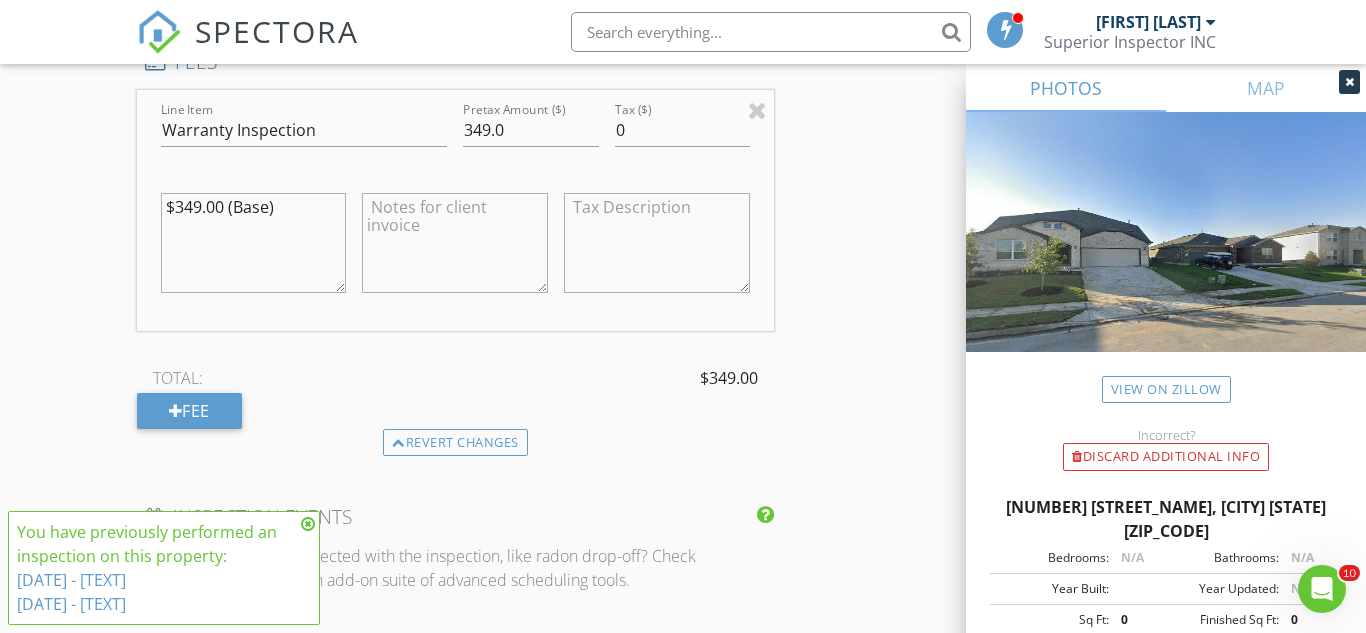 scroll, scrollTop: 1826, scrollLeft: 0, axis: vertical 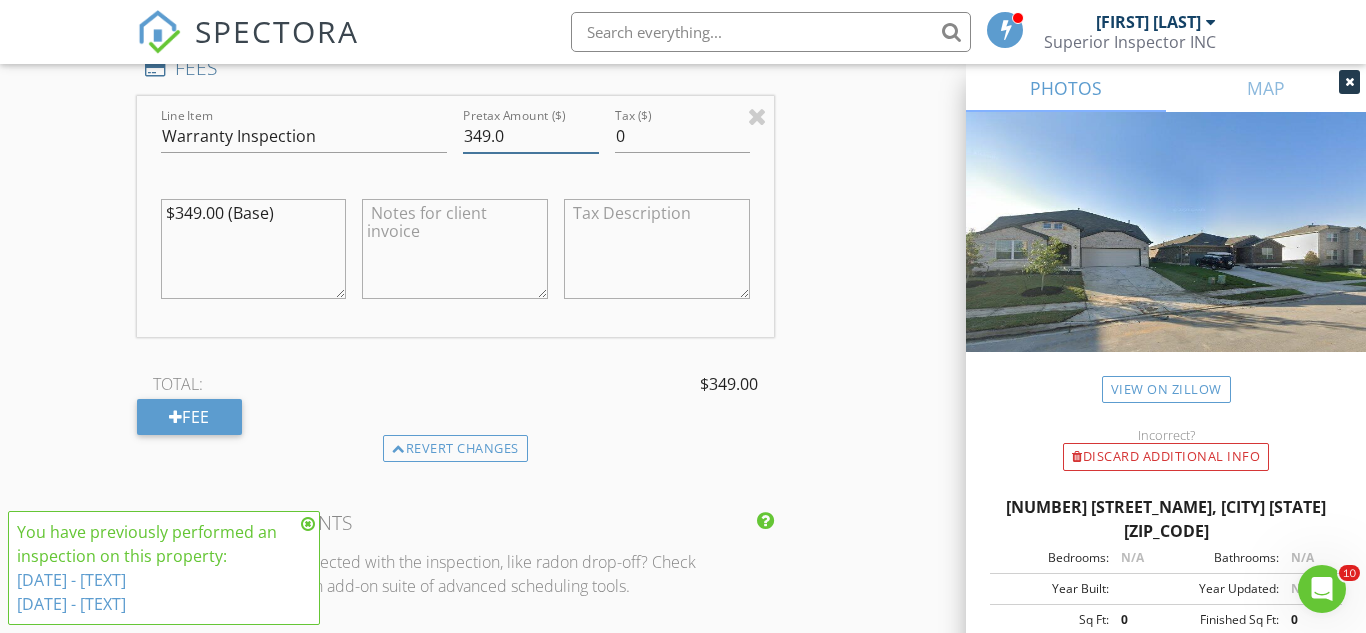 click on "349.0" at bounding box center [530, 136] 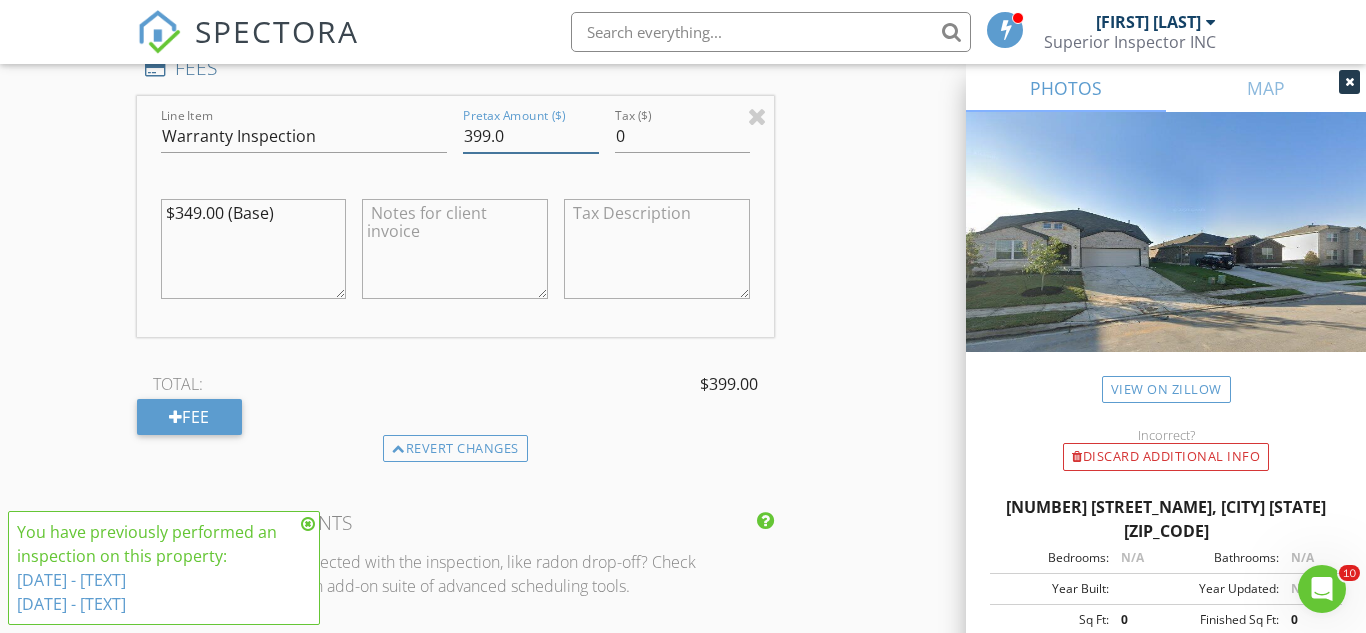 type on "399.0" 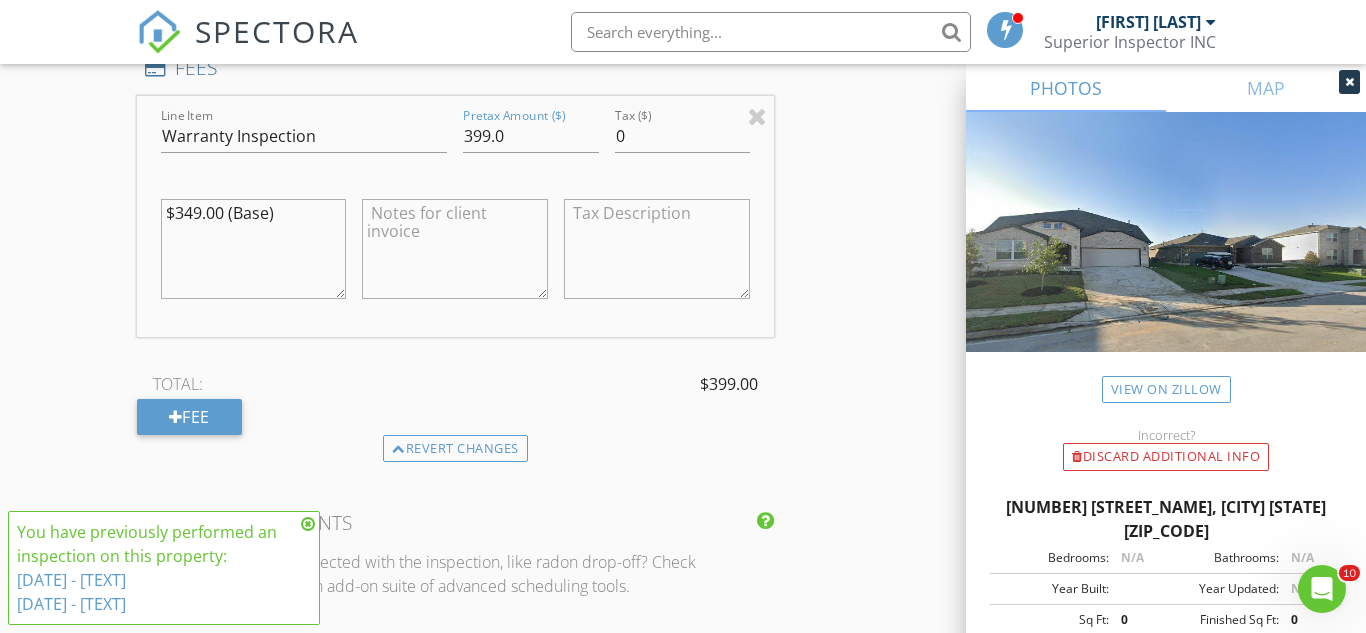 click on "$349.00 (Base)" at bounding box center (254, 249) 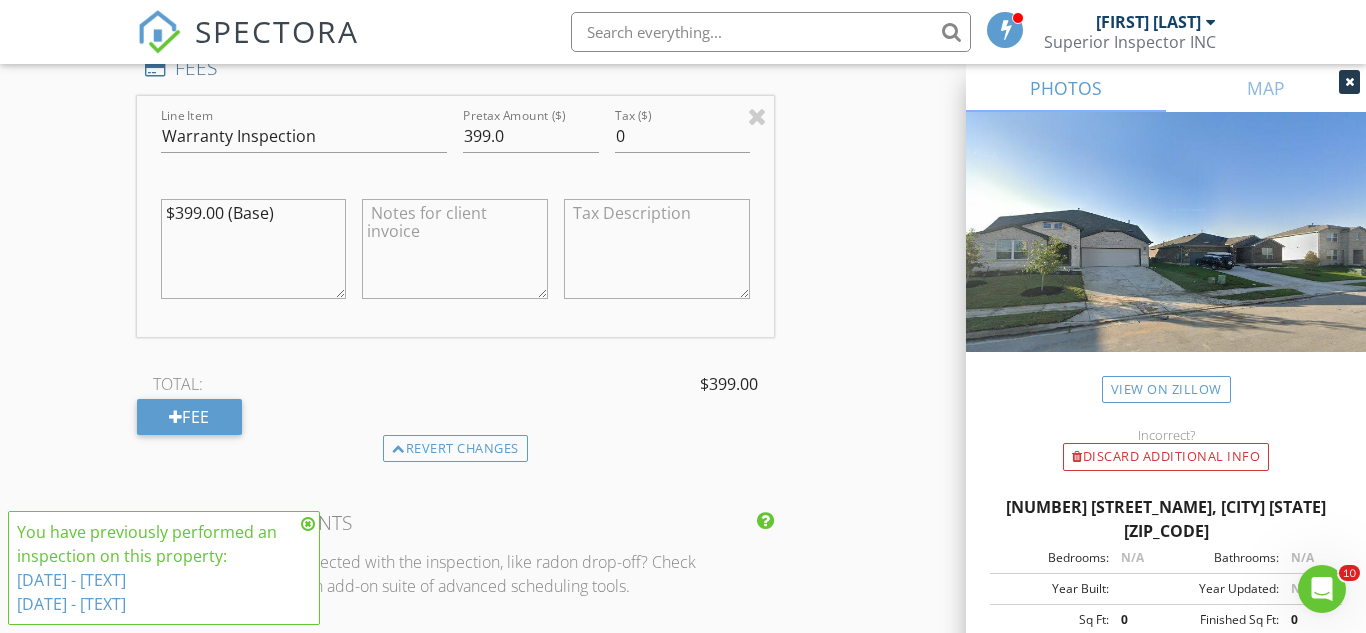 type on "$399.00 (Base)" 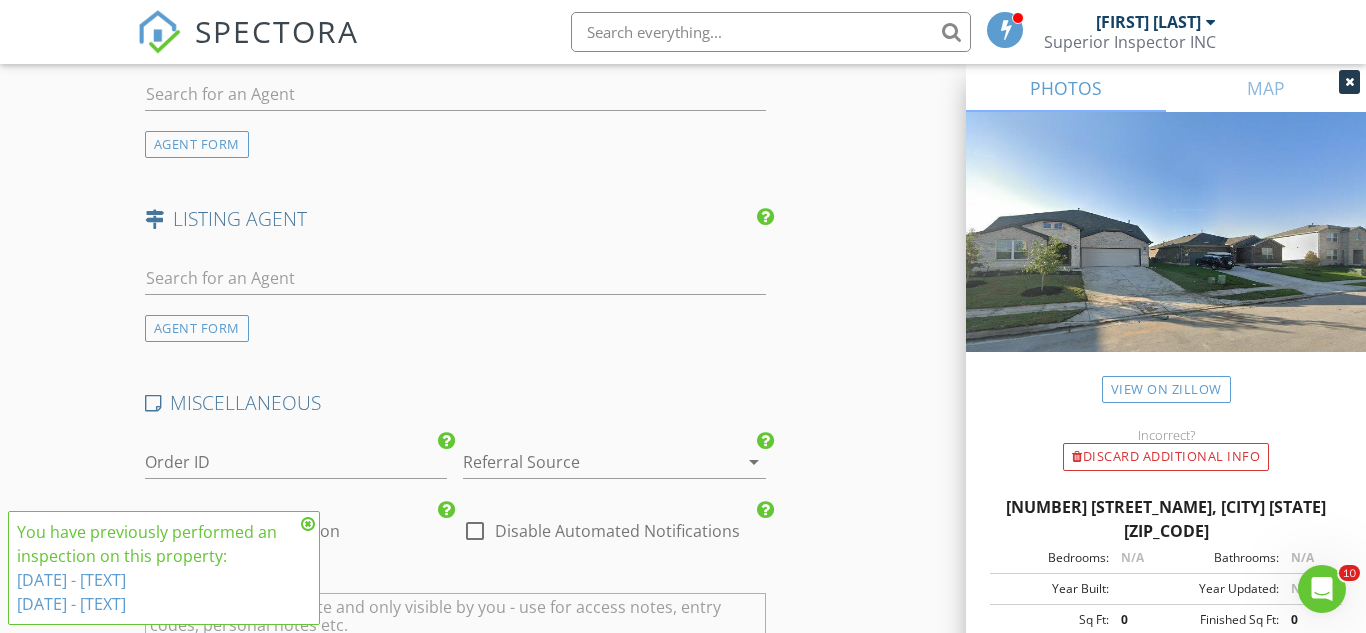 scroll, scrollTop: 2720, scrollLeft: 0, axis: vertical 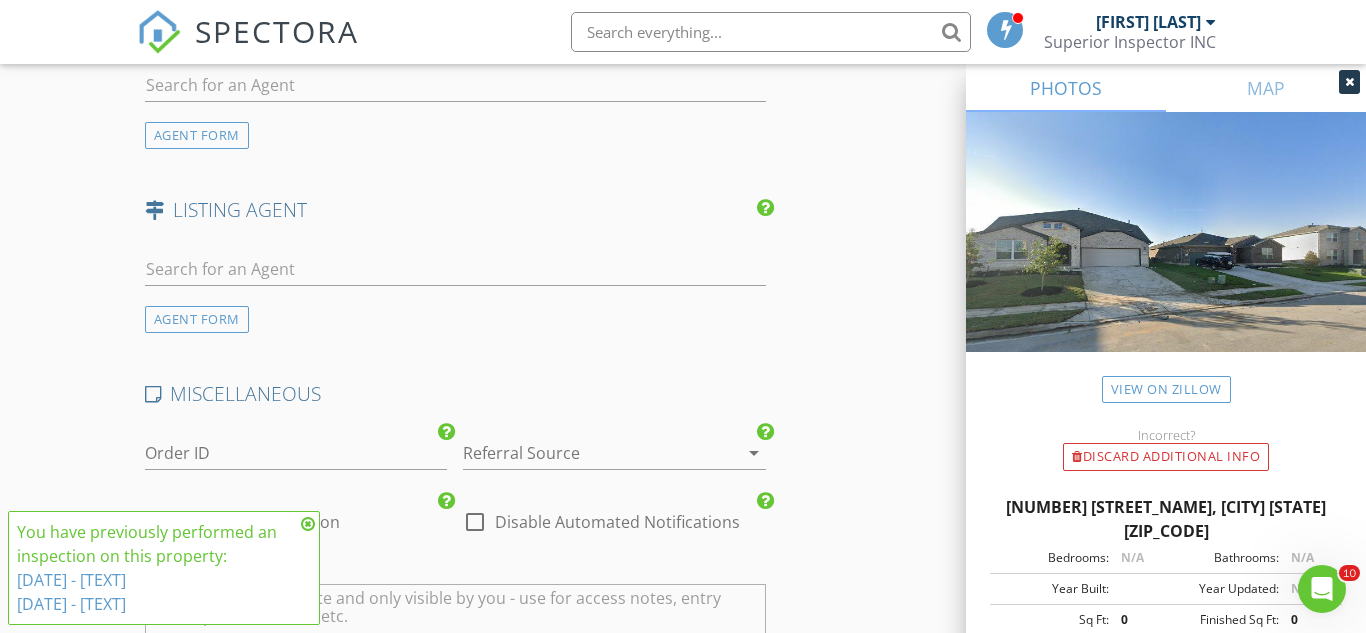 click at bounding box center [586, 453] 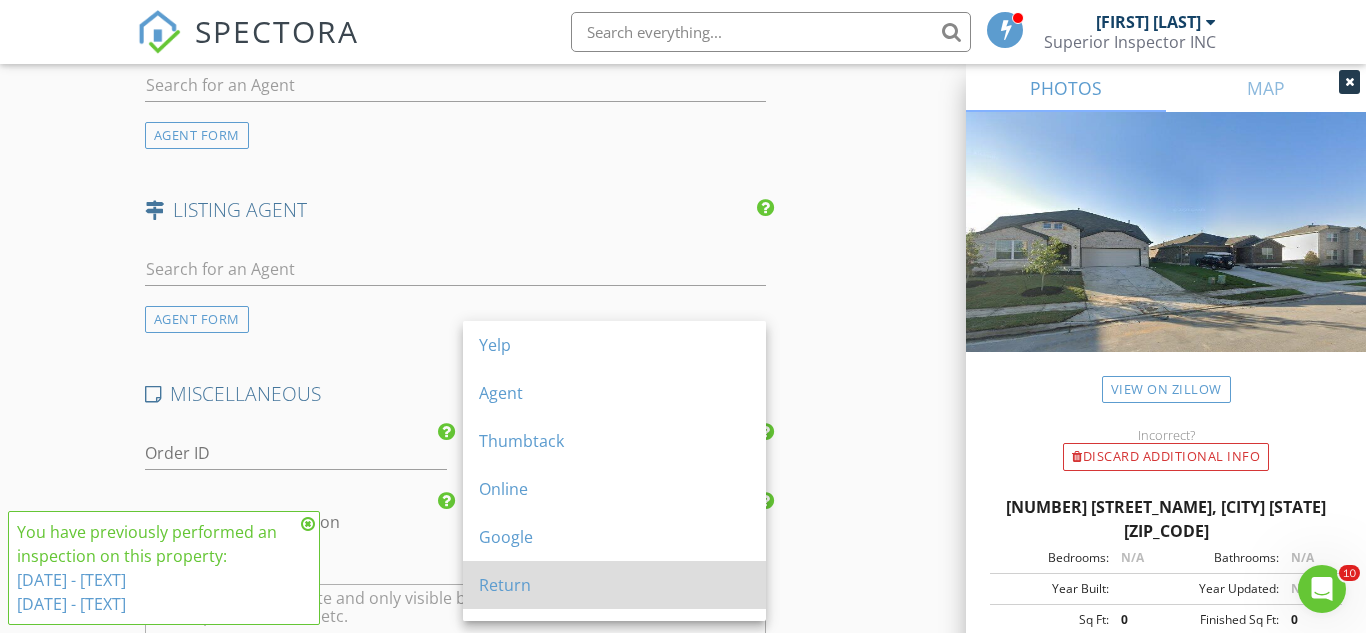click on "Return" at bounding box center (614, 585) 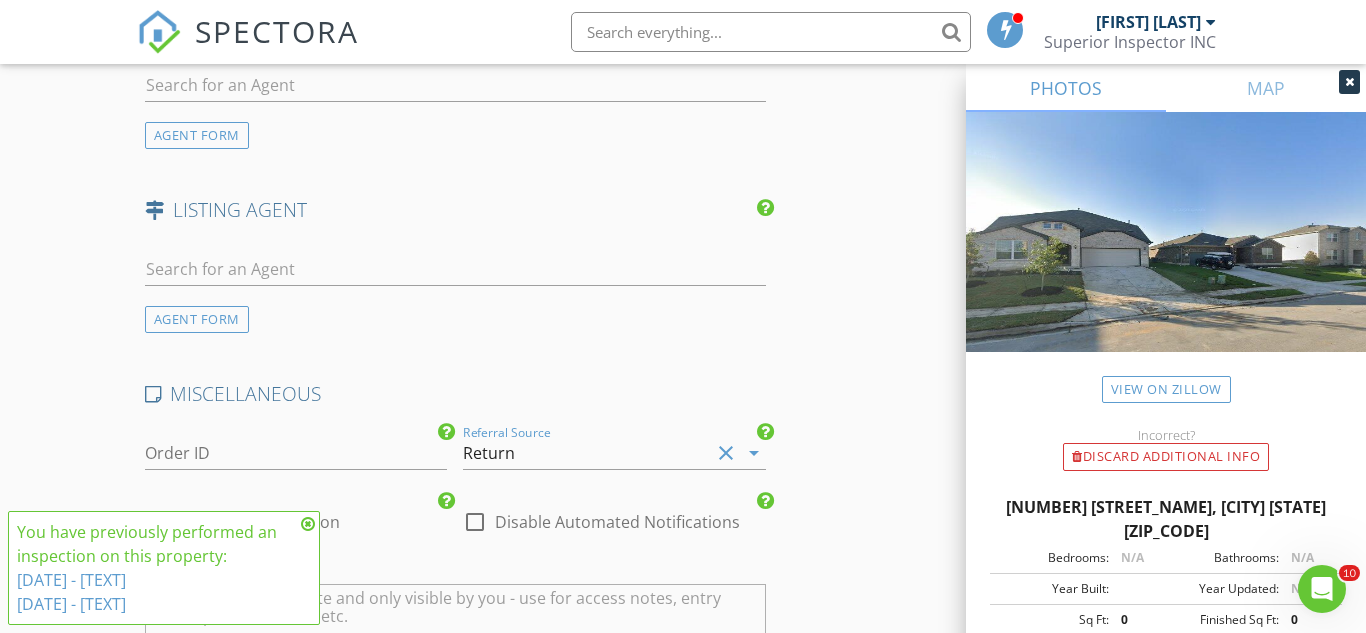 scroll, scrollTop: 3163, scrollLeft: 0, axis: vertical 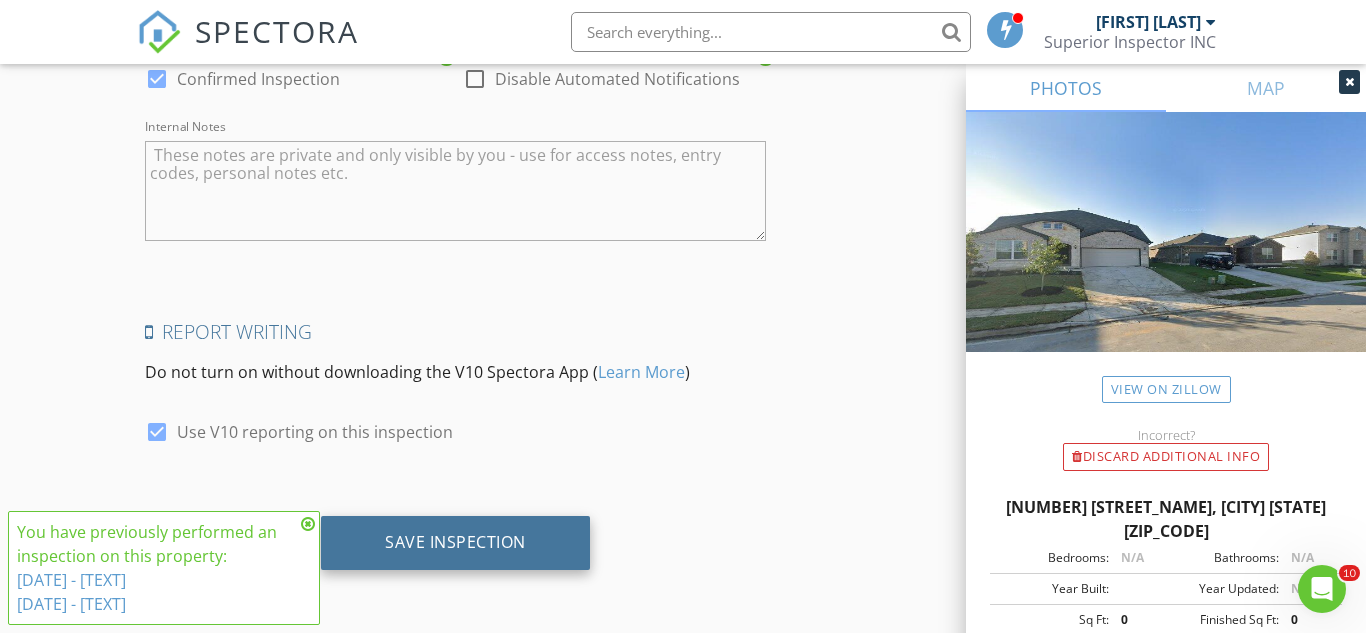 click on "Save Inspection" at bounding box center [455, 543] 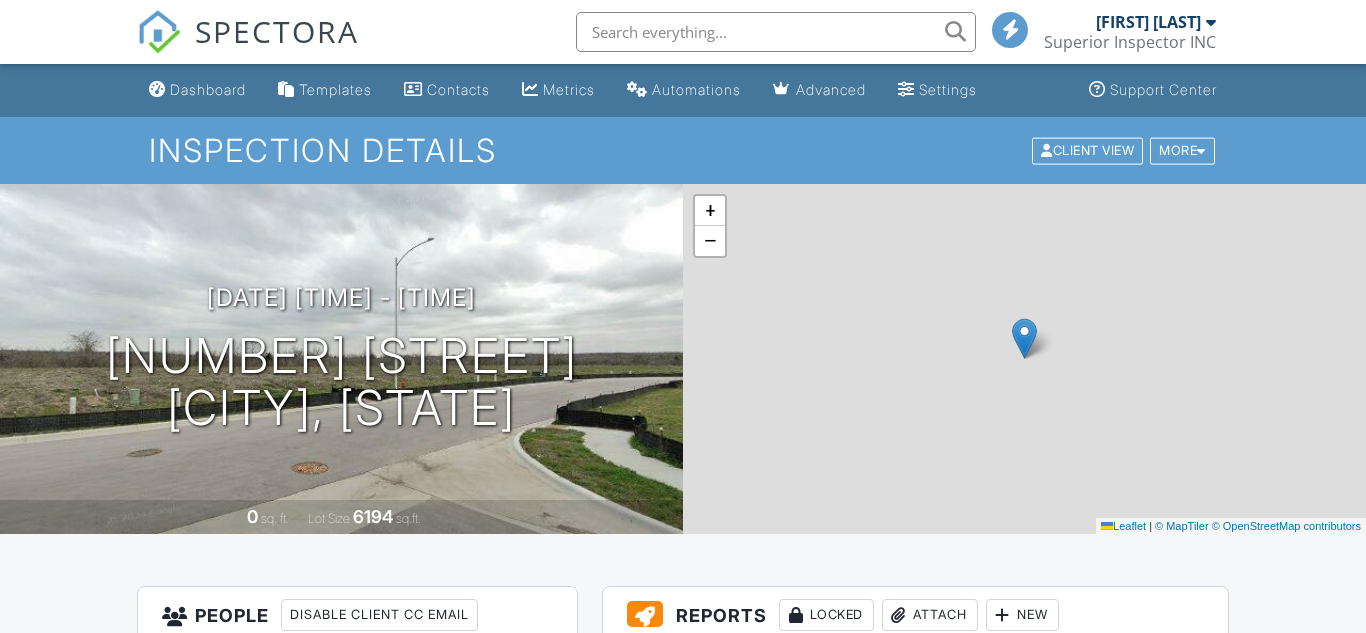 scroll, scrollTop: 0, scrollLeft: 0, axis: both 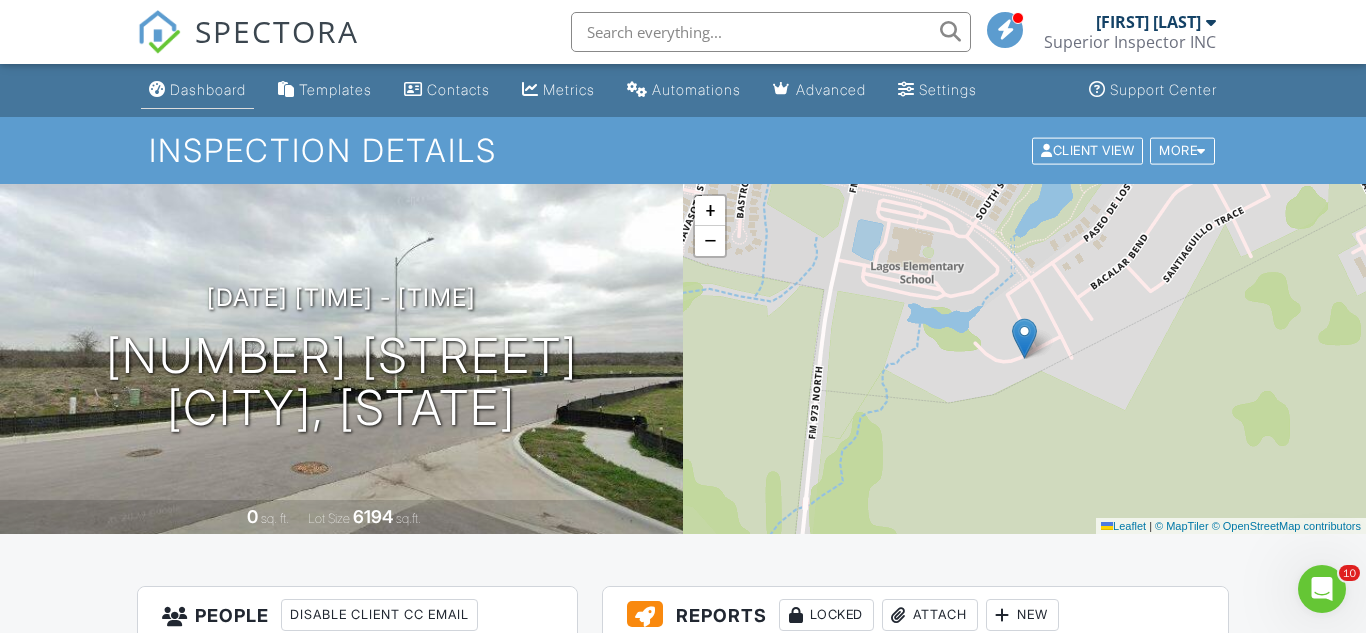 click on "Dashboard" at bounding box center [208, 89] 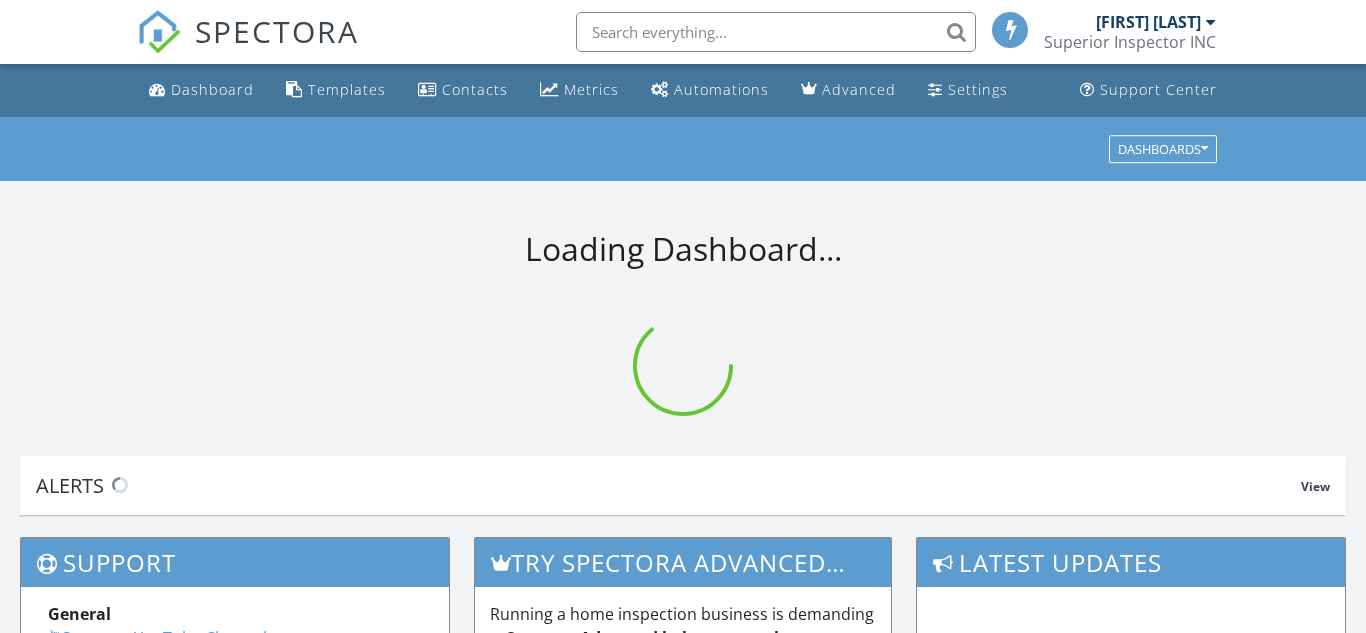 scroll, scrollTop: 0, scrollLeft: 0, axis: both 